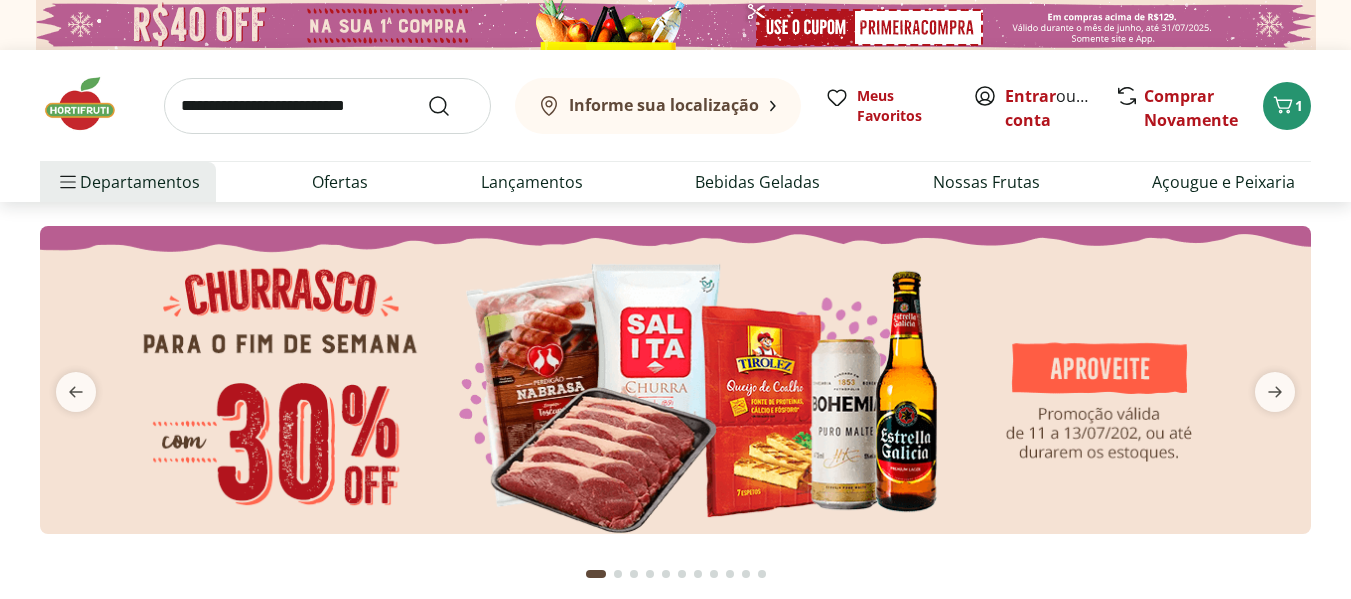 scroll, scrollTop: 0, scrollLeft: 0, axis: both 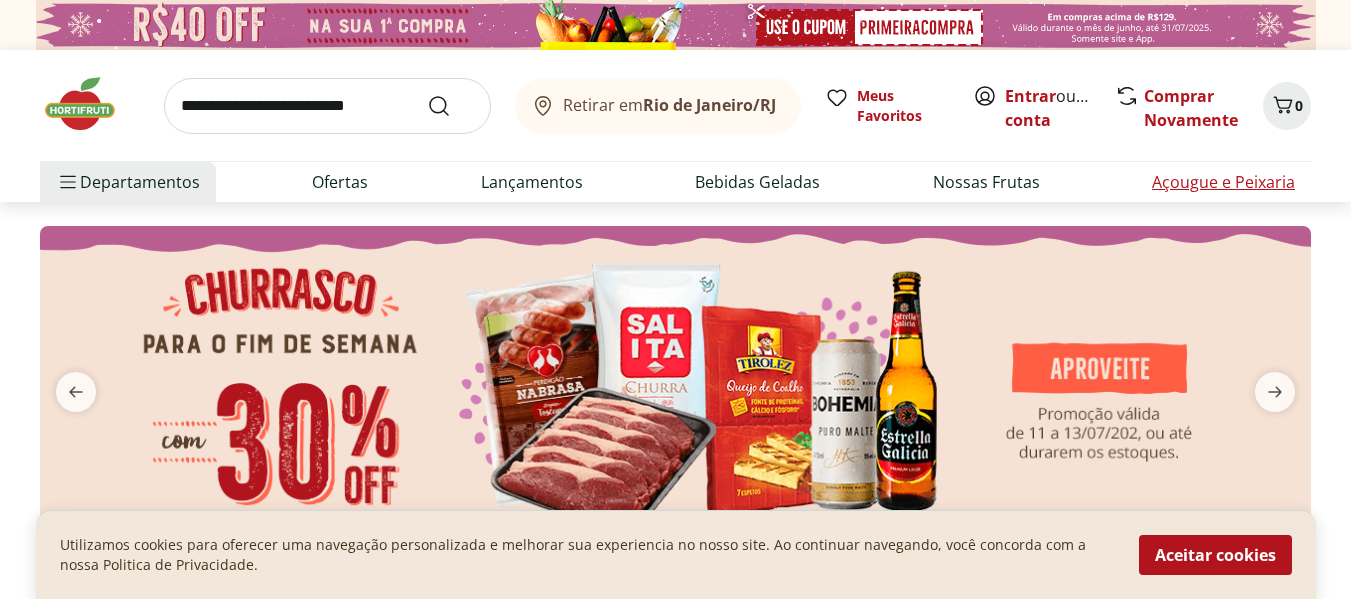 click on "Açougue e Peixaria" at bounding box center (1223, 182) 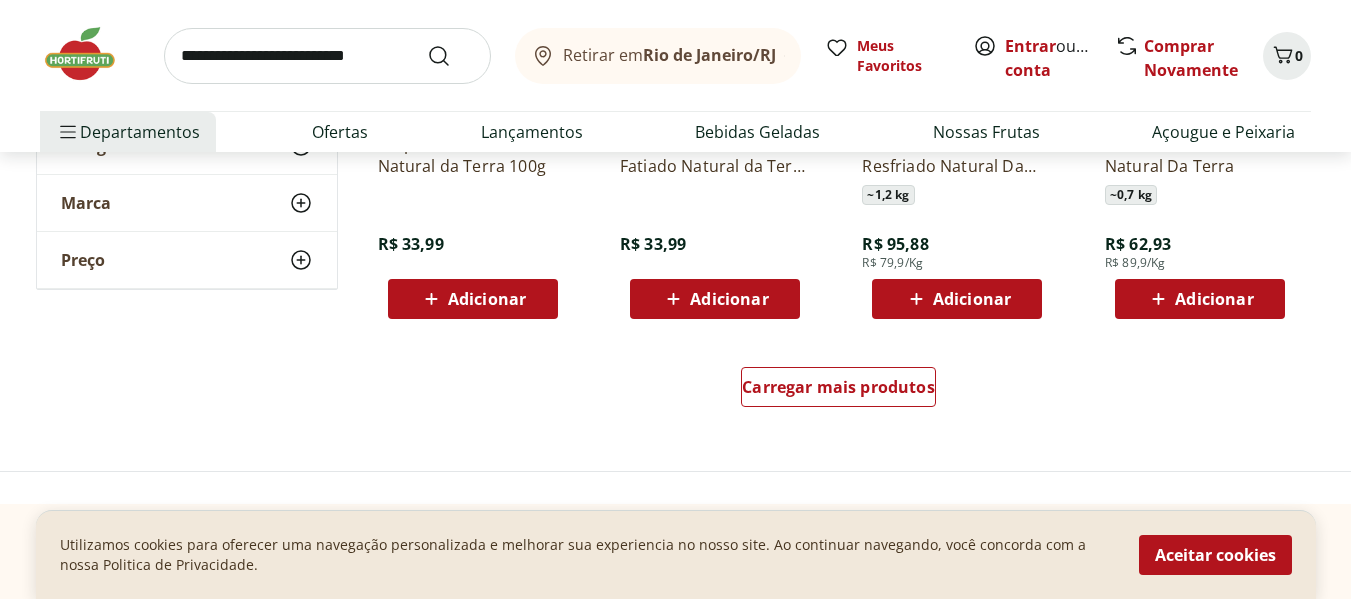 scroll, scrollTop: 1400, scrollLeft: 0, axis: vertical 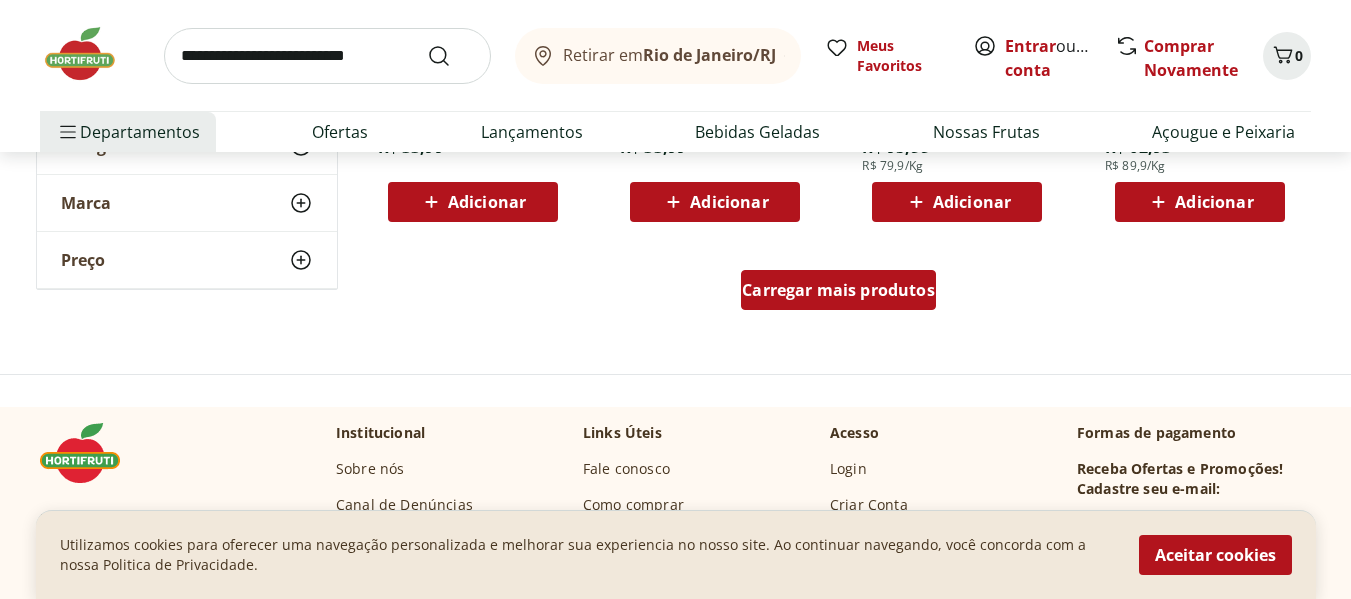 click on "Carregar mais produtos" at bounding box center (838, 290) 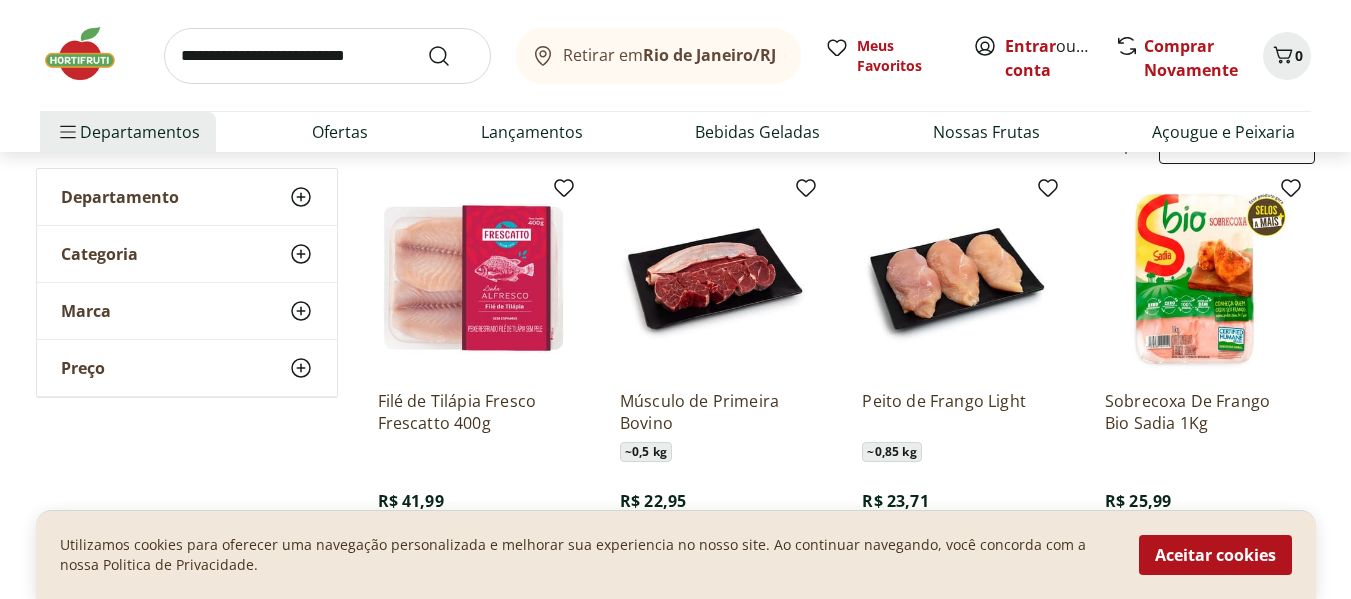 scroll, scrollTop: 200, scrollLeft: 0, axis: vertical 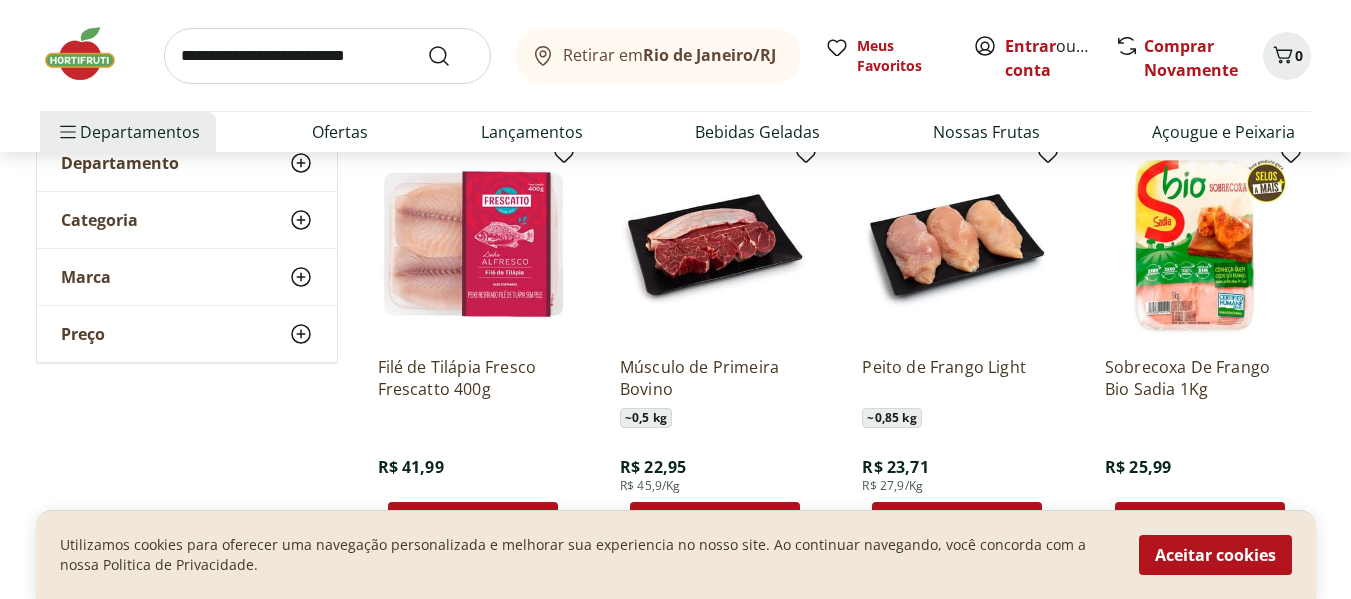 click 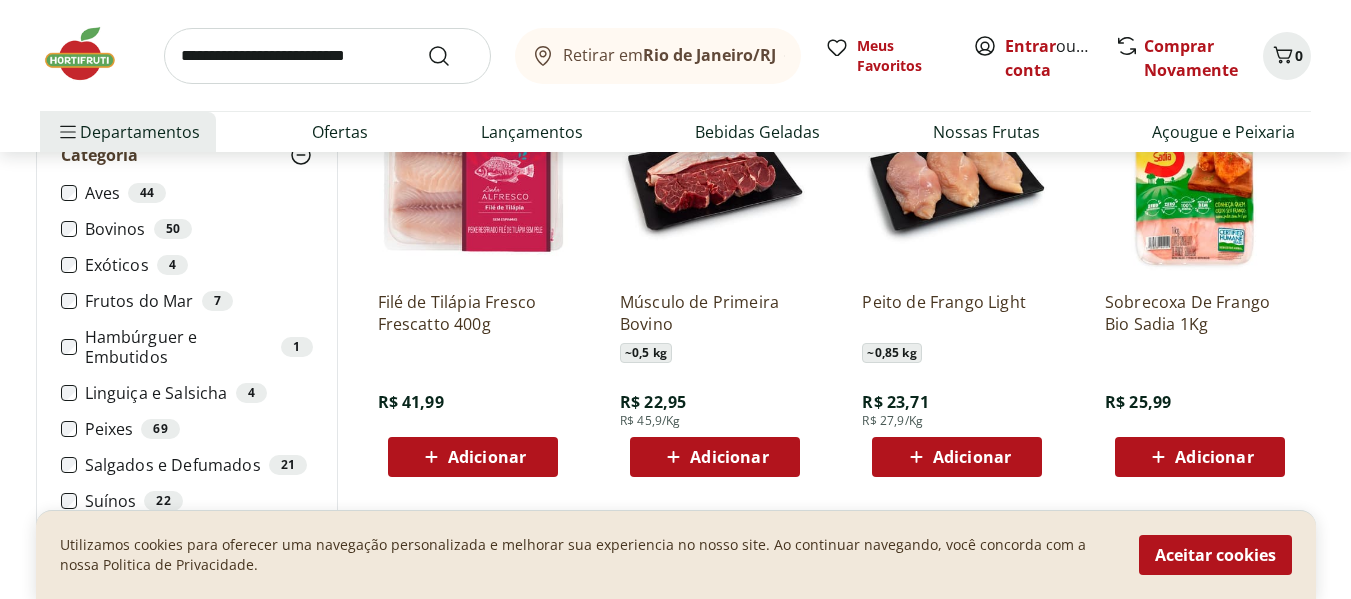 scroll, scrollTop: 300, scrollLeft: 0, axis: vertical 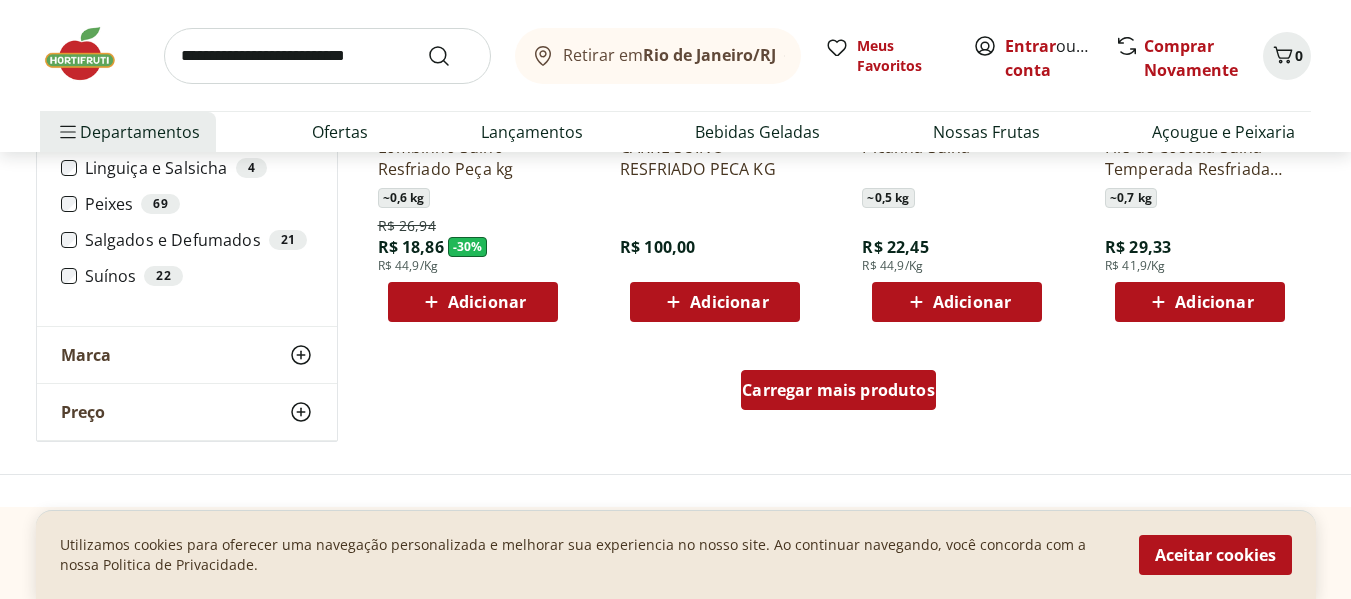 click on "Carregar mais produtos" at bounding box center [838, 390] 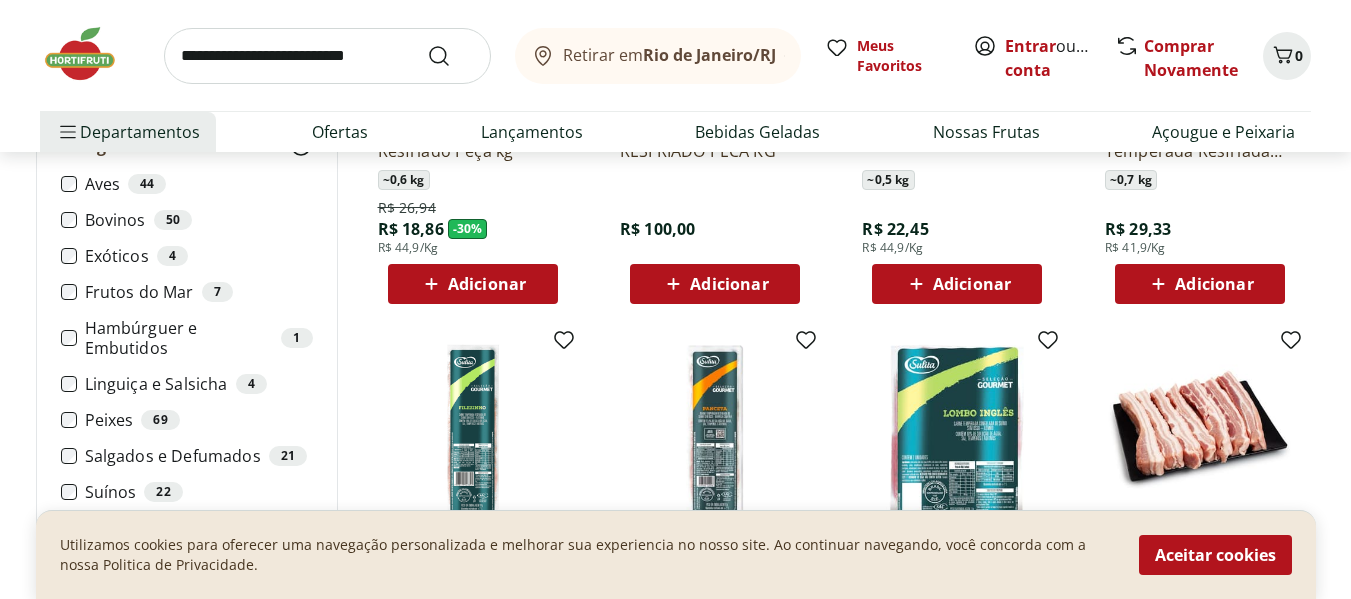 scroll, scrollTop: 1300, scrollLeft: 0, axis: vertical 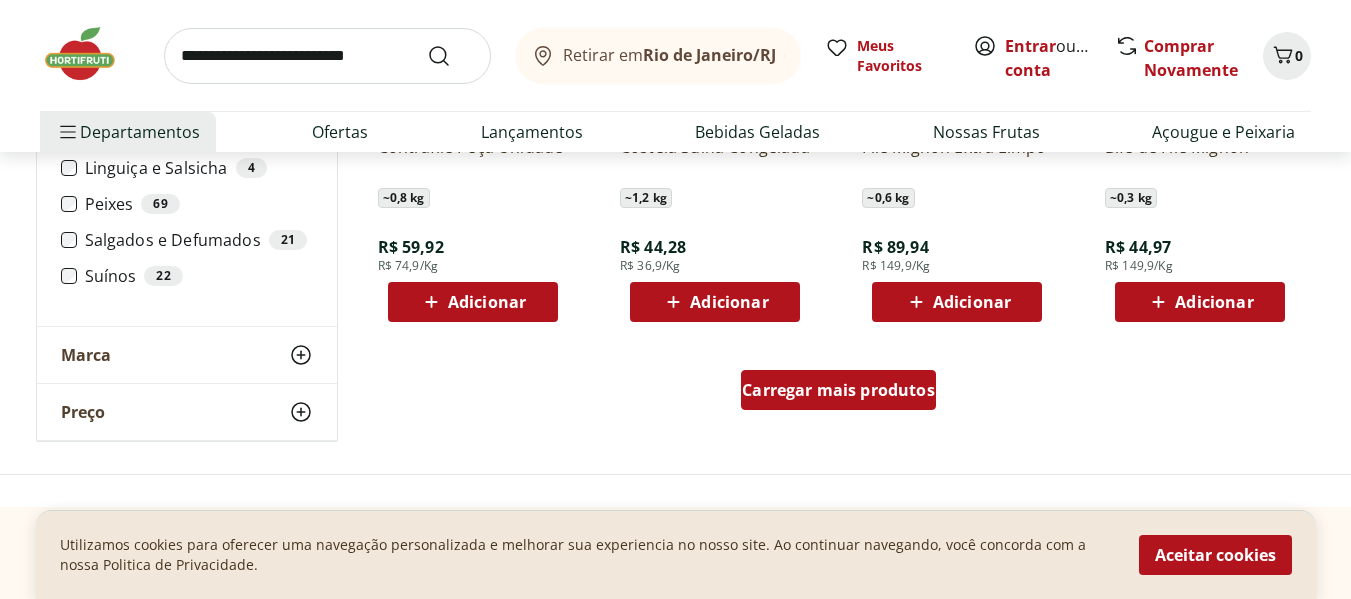 click on "Carregar mais produtos" at bounding box center [838, 390] 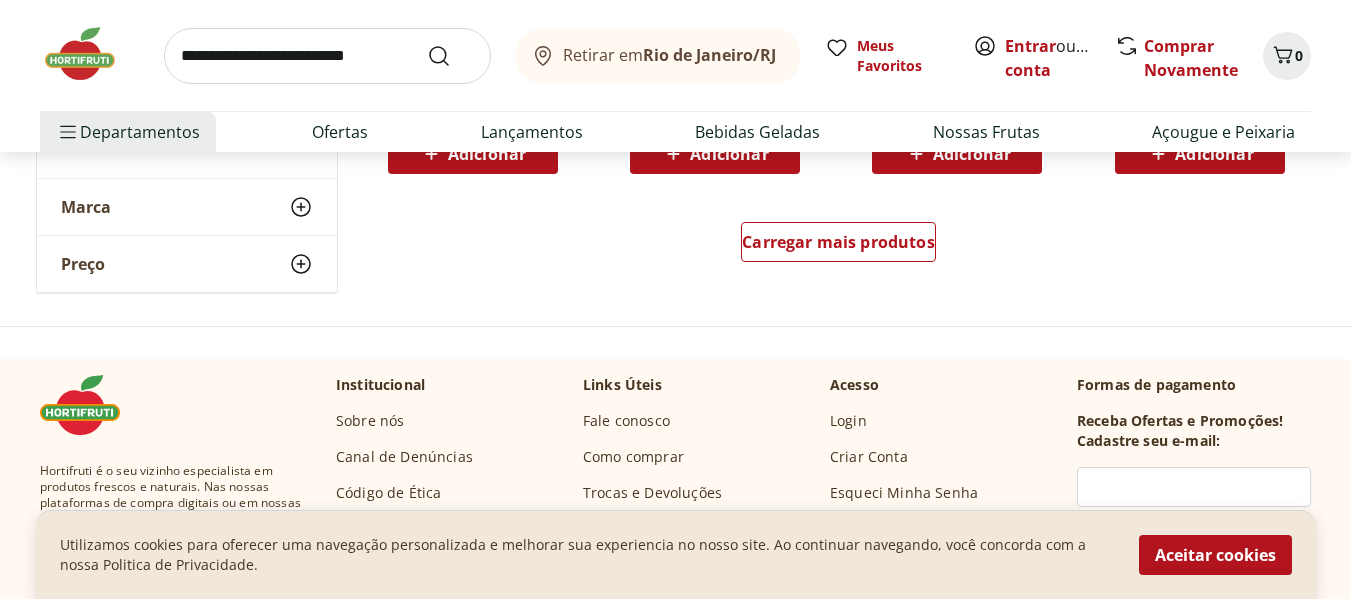 scroll, scrollTop: 2800, scrollLeft: 0, axis: vertical 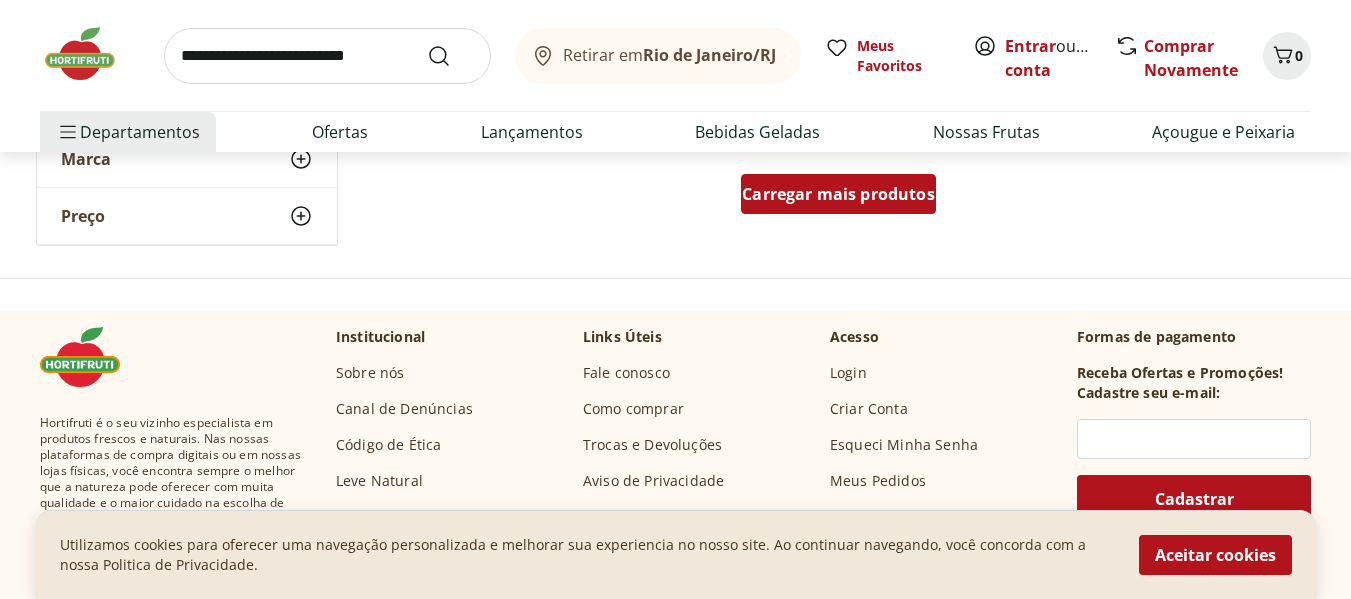 click on "Carregar mais produtos" at bounding box center [838, 194] 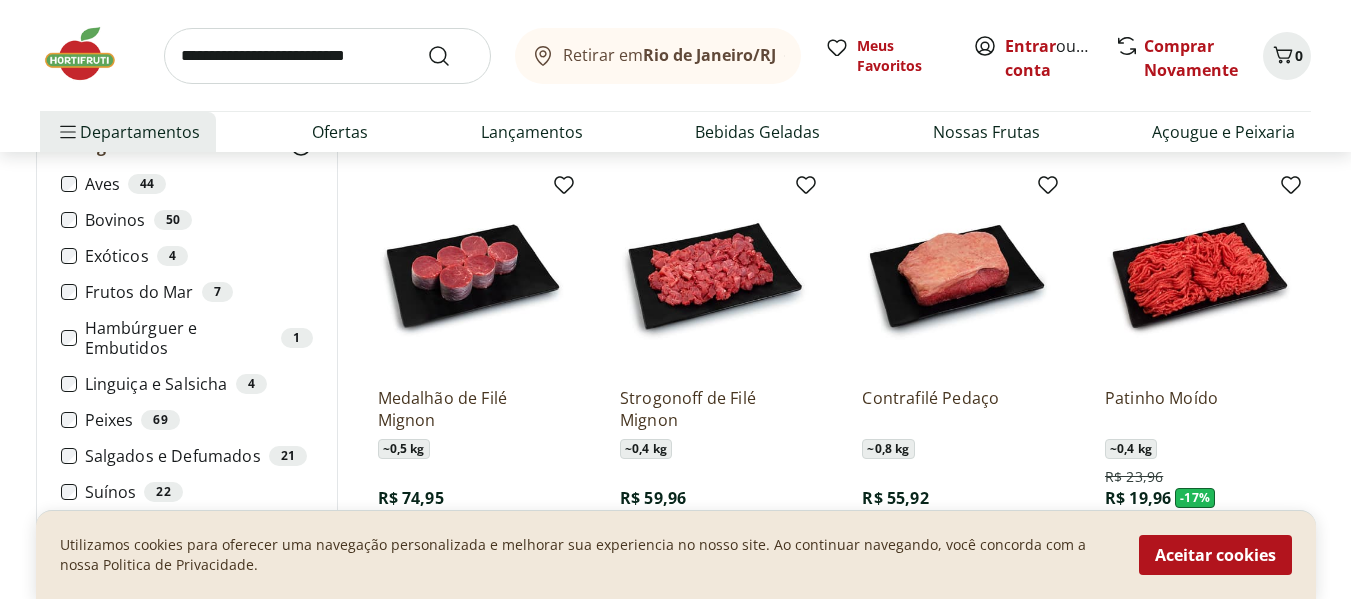 scroll, scrollTop: 1400, scrollLeft: 0, axis: vertical 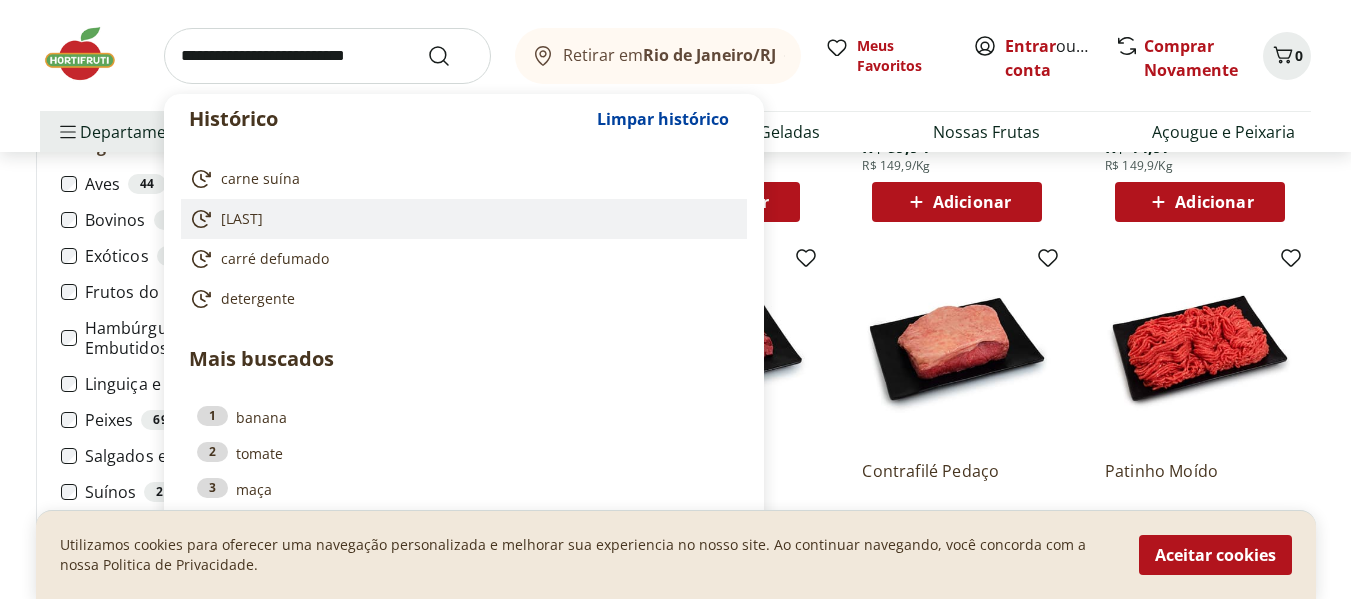 drag, startPoint x: 207, startPoint y: 79, endPoint x: 458, endPoint y: 206, distance: 281.30054 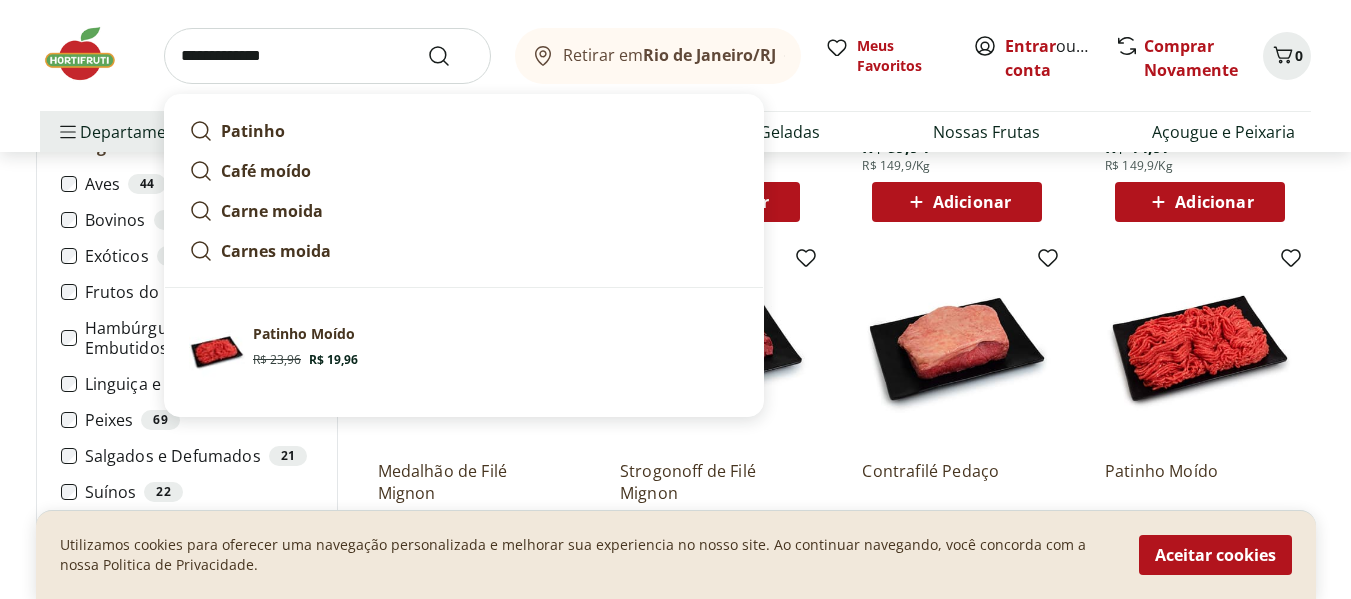 type on "**********" 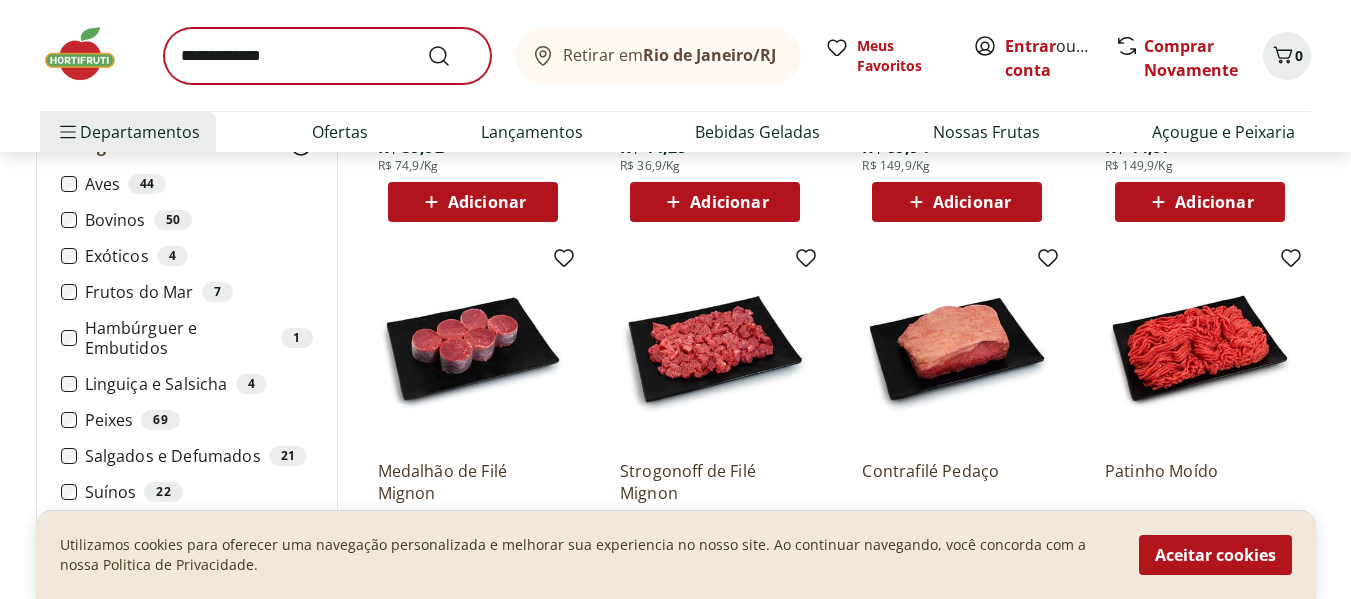 scroll, scrollTop: 0, scrollLeft: 0, axis: both 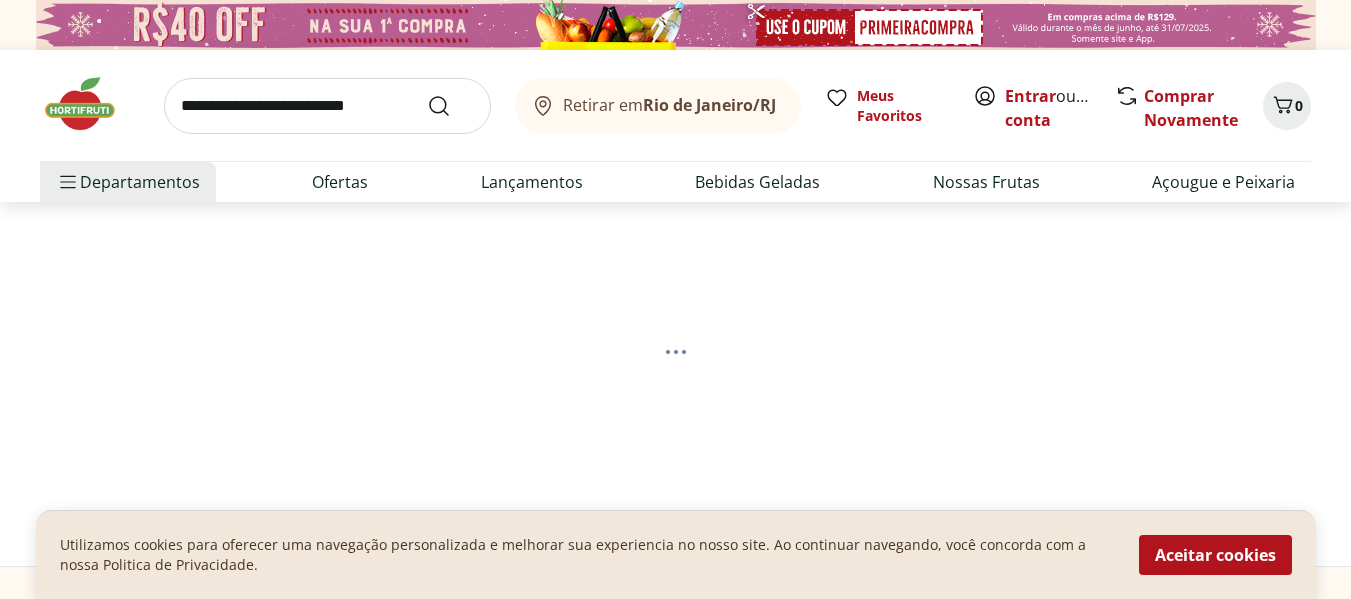select on "**********" 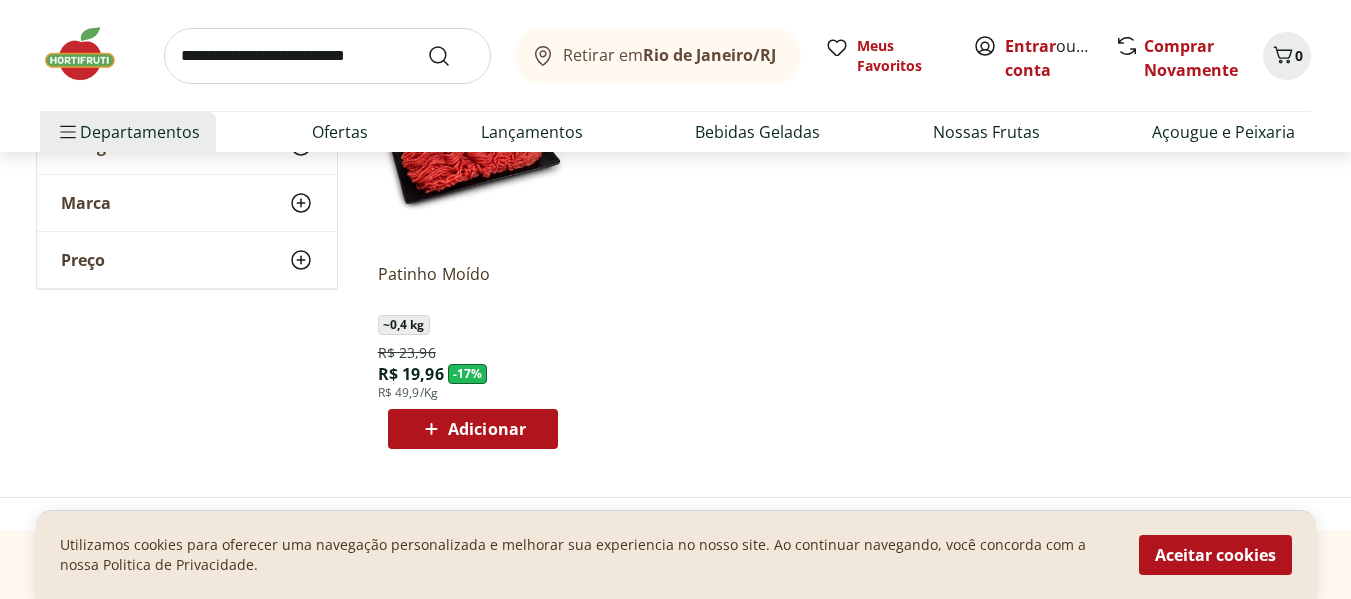 scroll, scrollTop: 400, scrollLeft: 0, axis: vertical 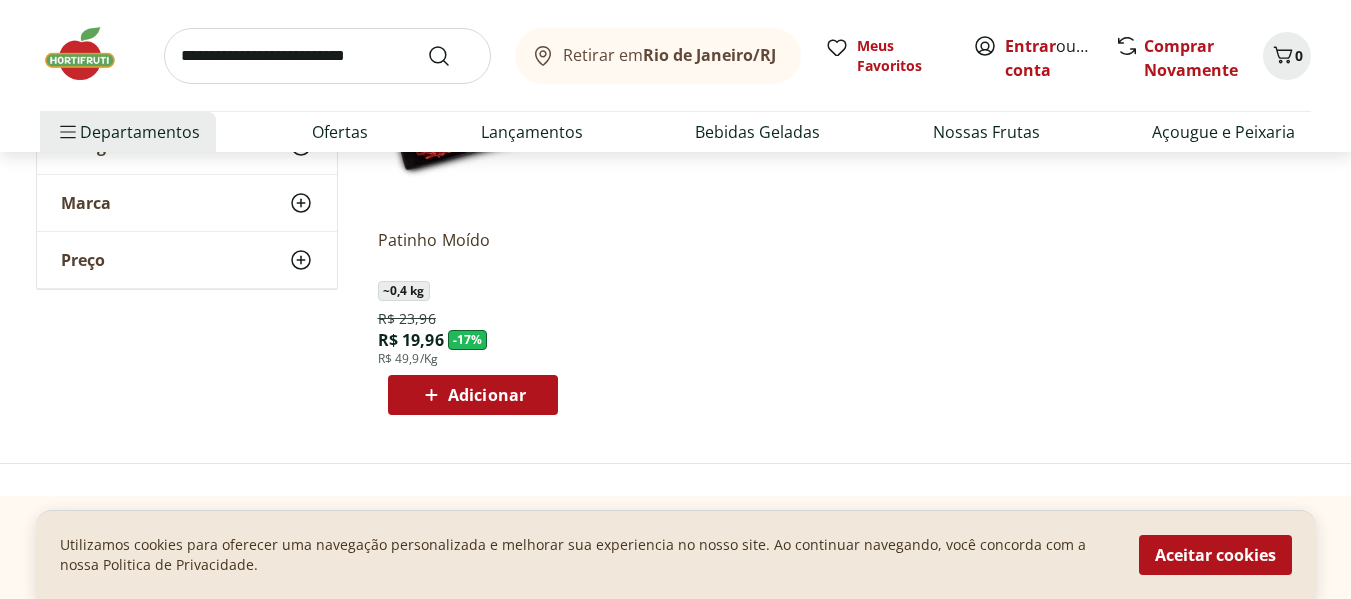 click on "Adicionar" at bounding box center [487, 395] 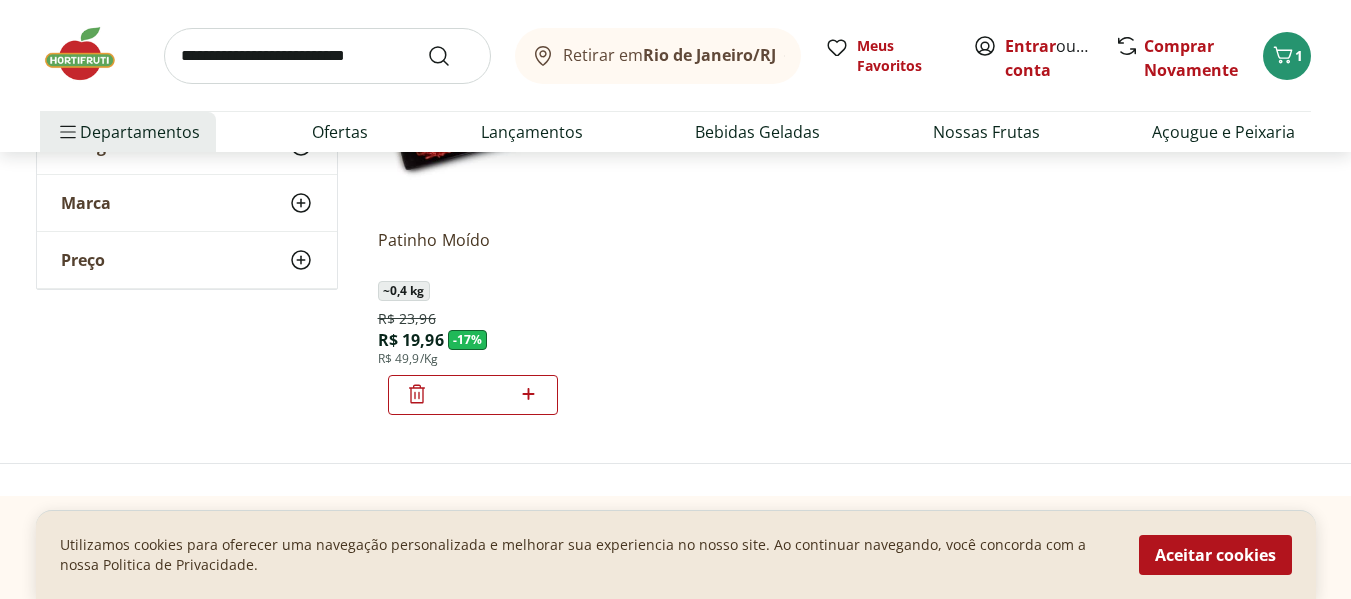 click at bounding box center (327, 56) 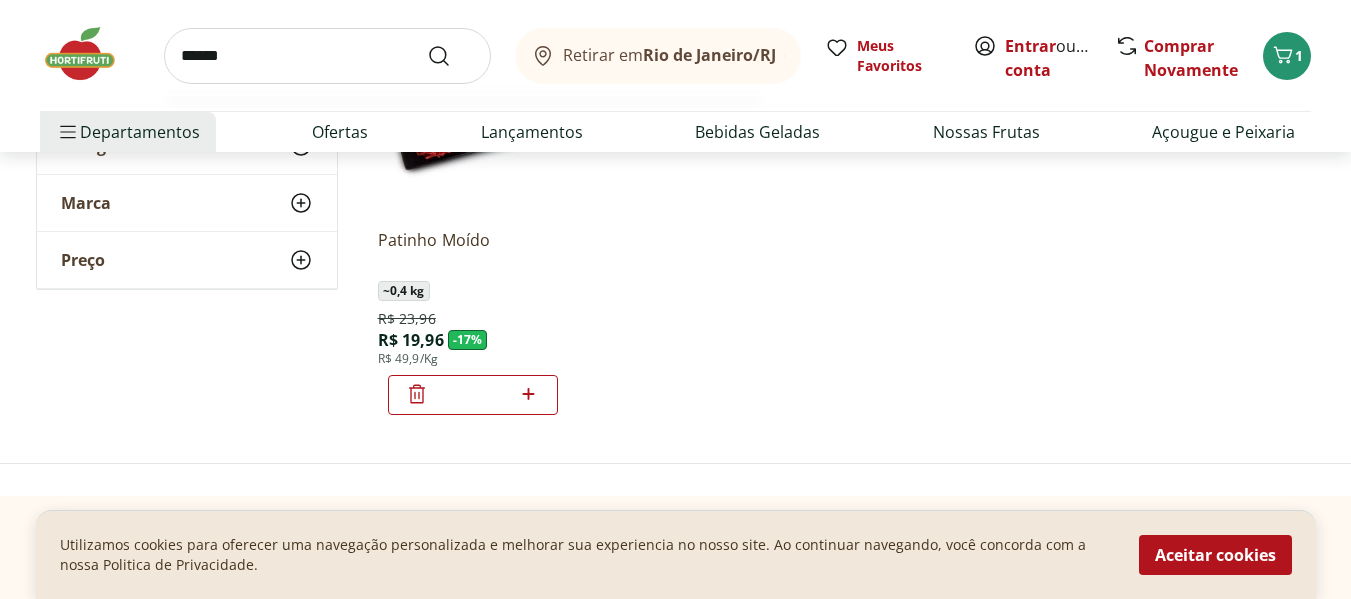 type on "******" 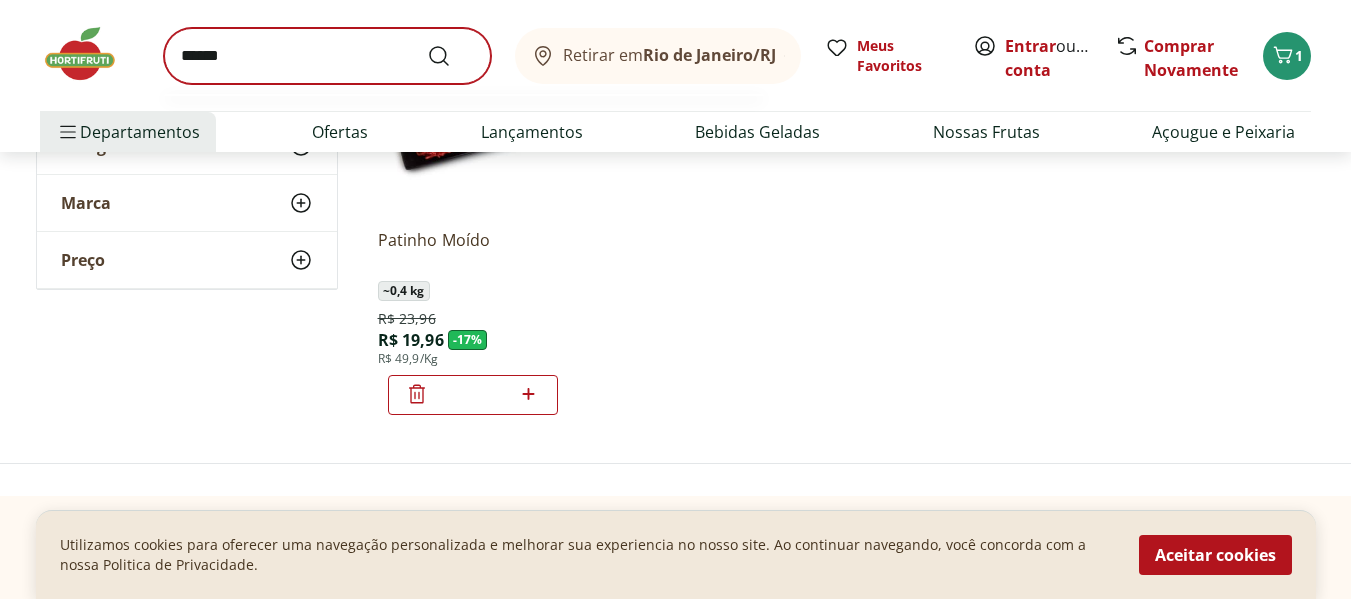 scroll, scrollTop: 0, scrollLeft: 0, axis: both 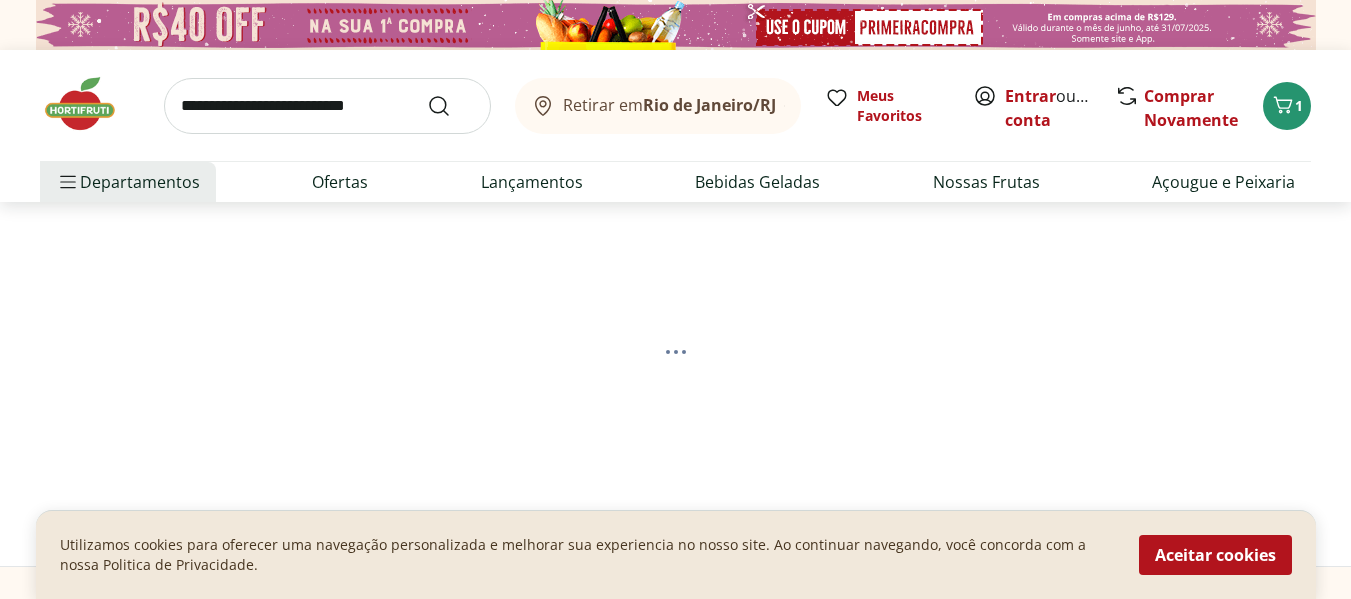select on "**********" 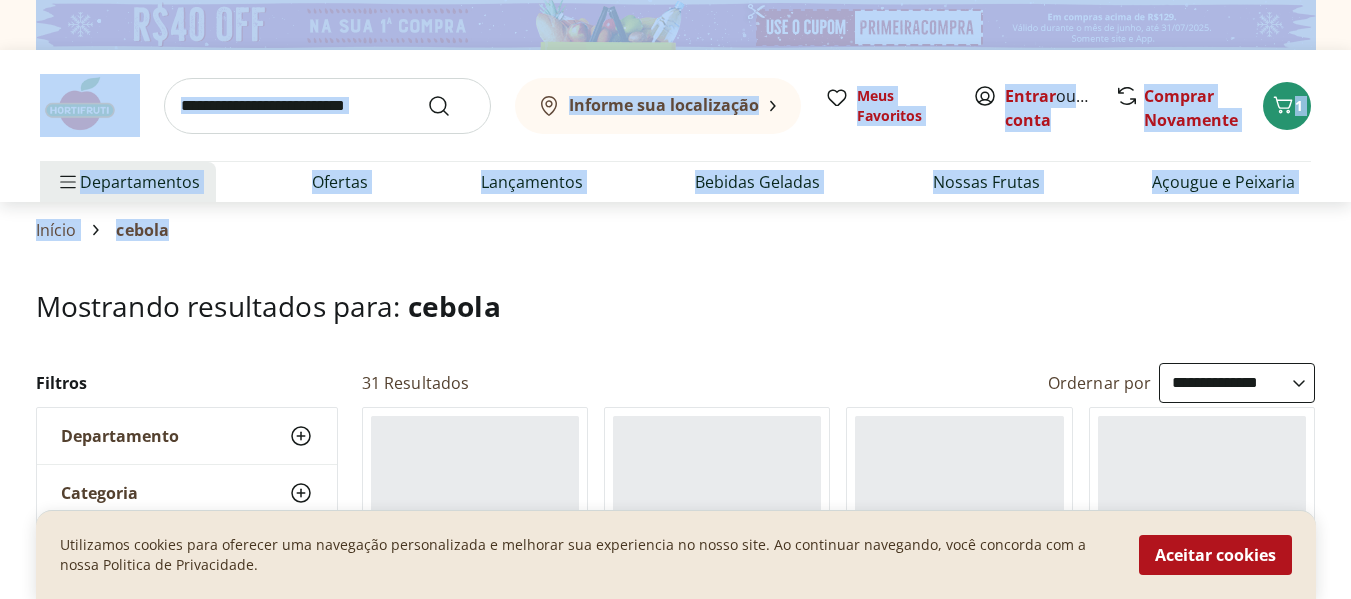 drag, startPoint x: 182, startPoint y: 51, endPoint x: 409, endPoint y: 224, distance: 285.40848 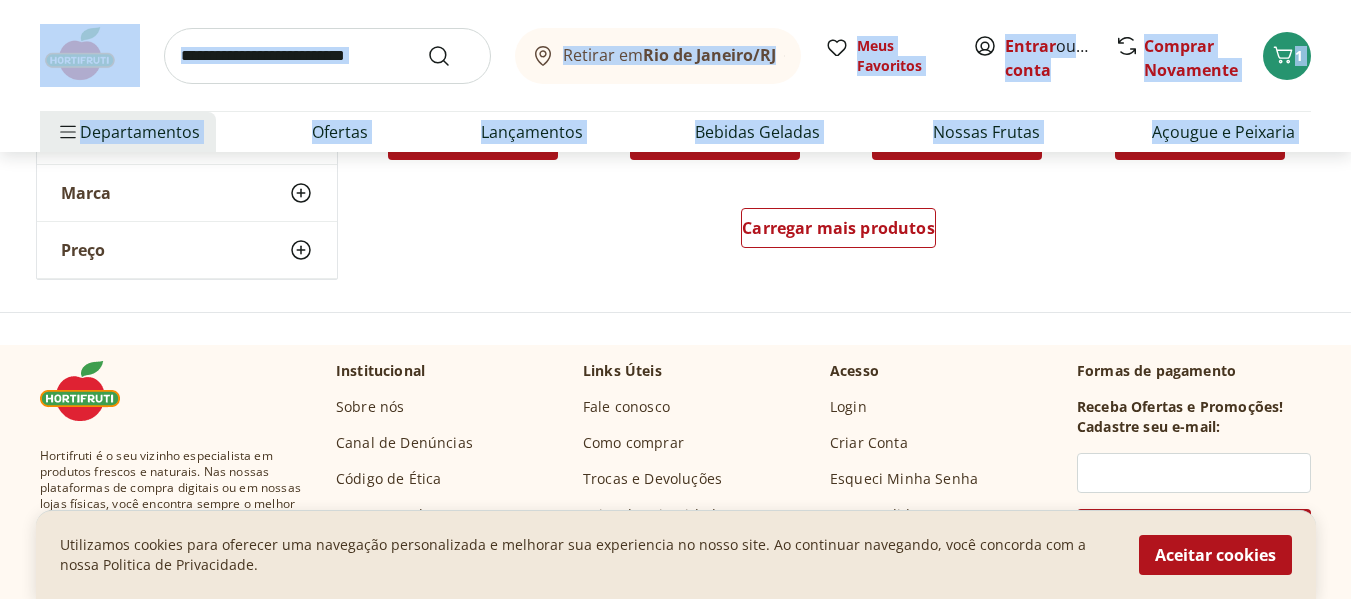 scroll, scrollTop: 1500, scrollLeft: 0, axis: vertical 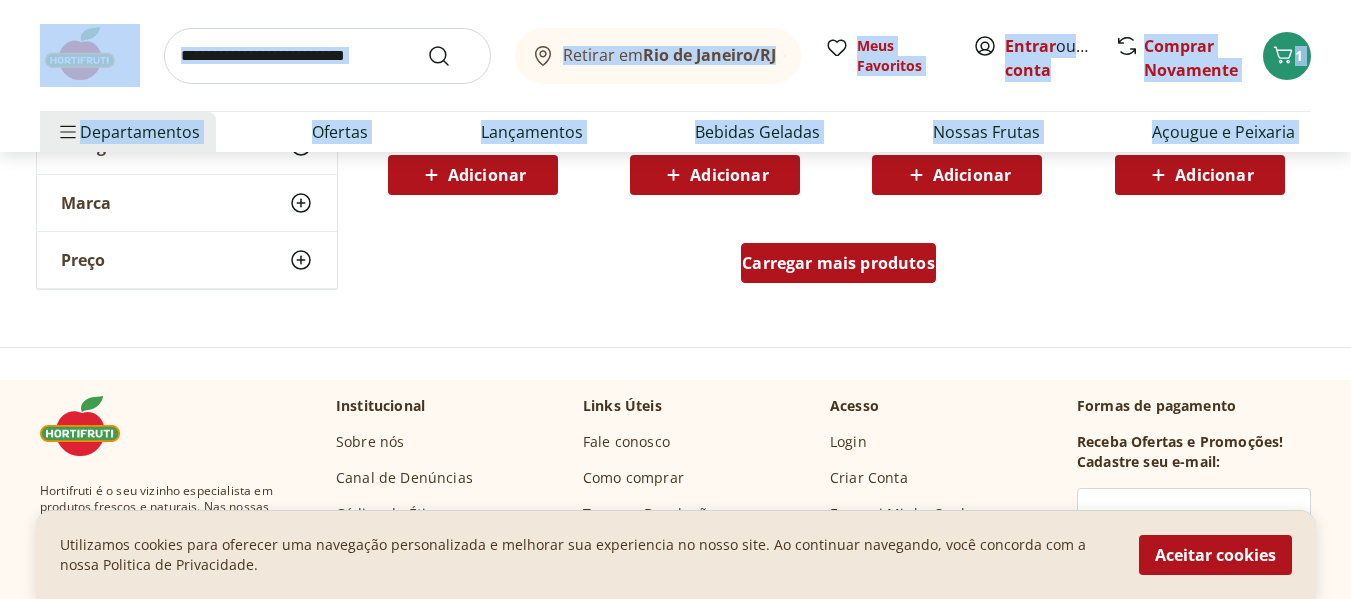 click on "Carregar mais produtos" at bounding box center (838, 263) 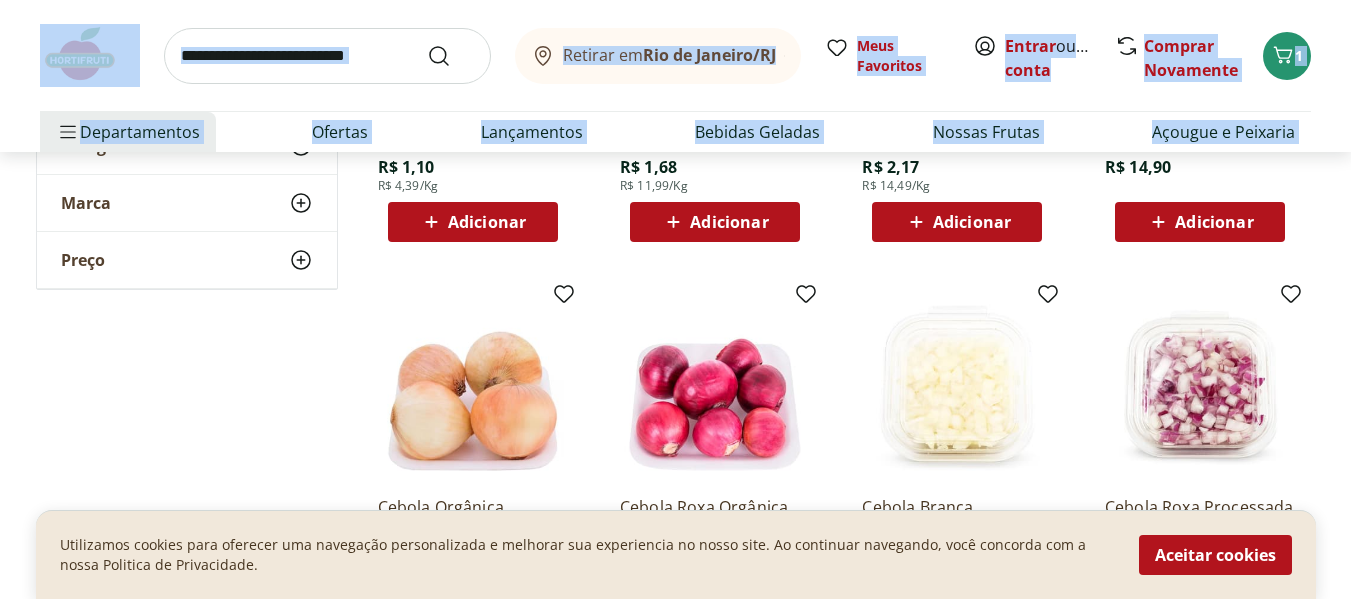 scroll, scrollTop: 600, scrollLeft: 0, axis: vertical 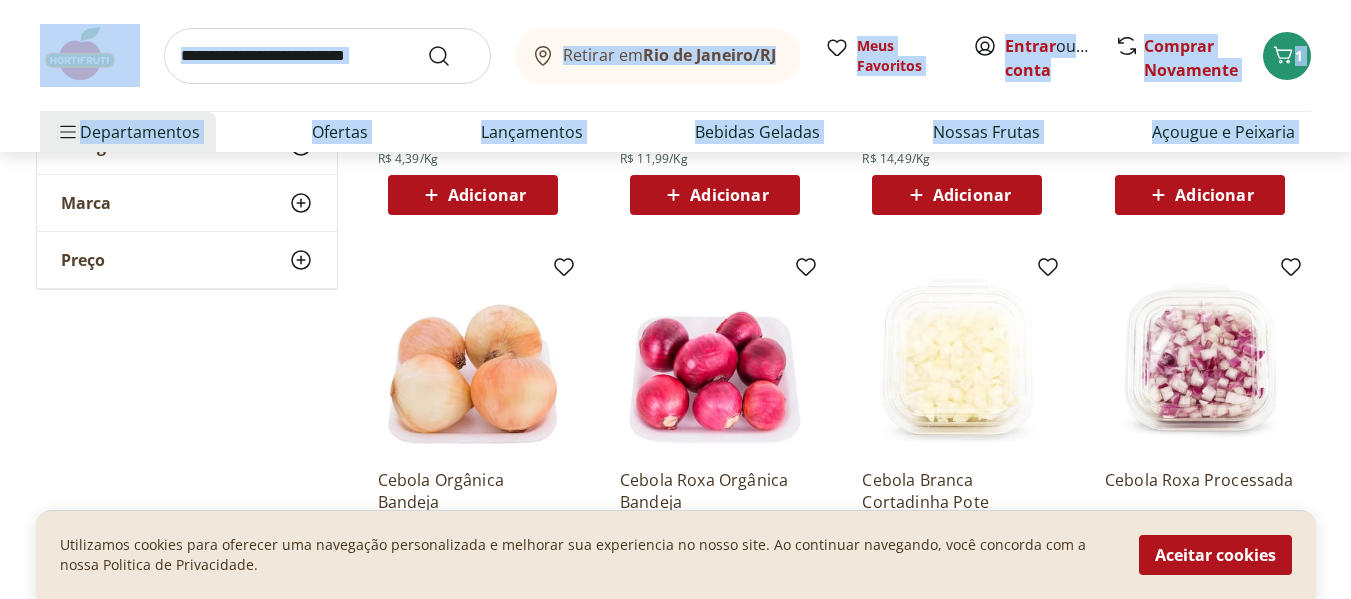click on "Adicionar" at bounding box center (487, 195) 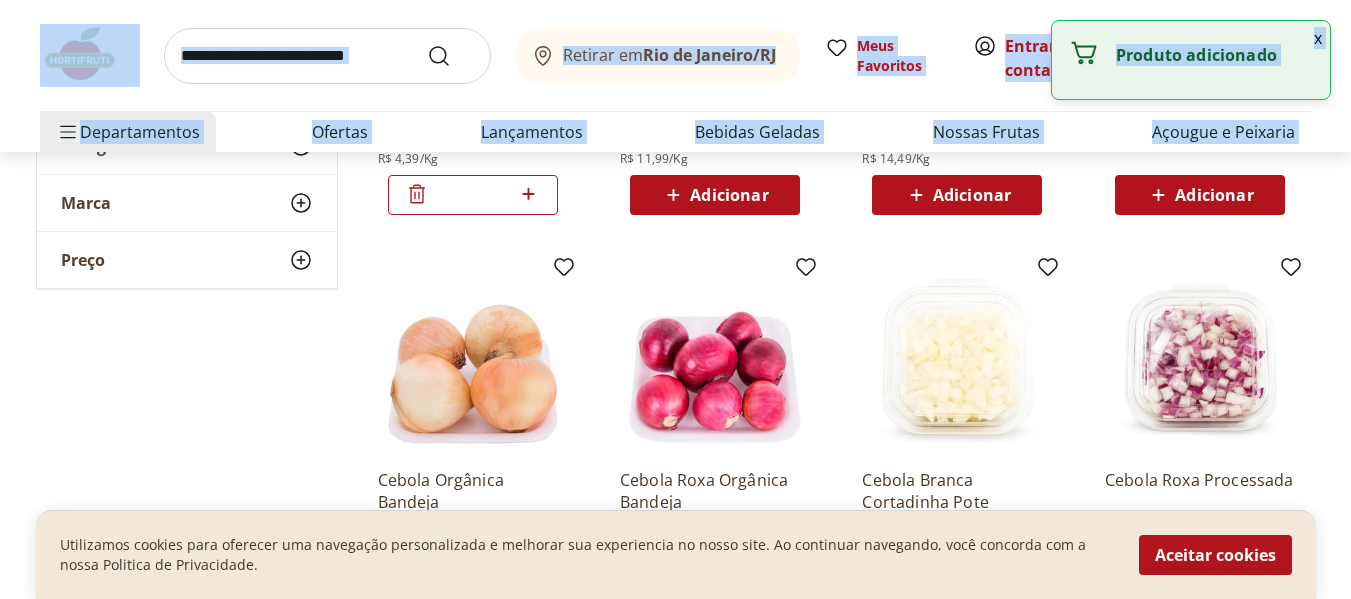 click 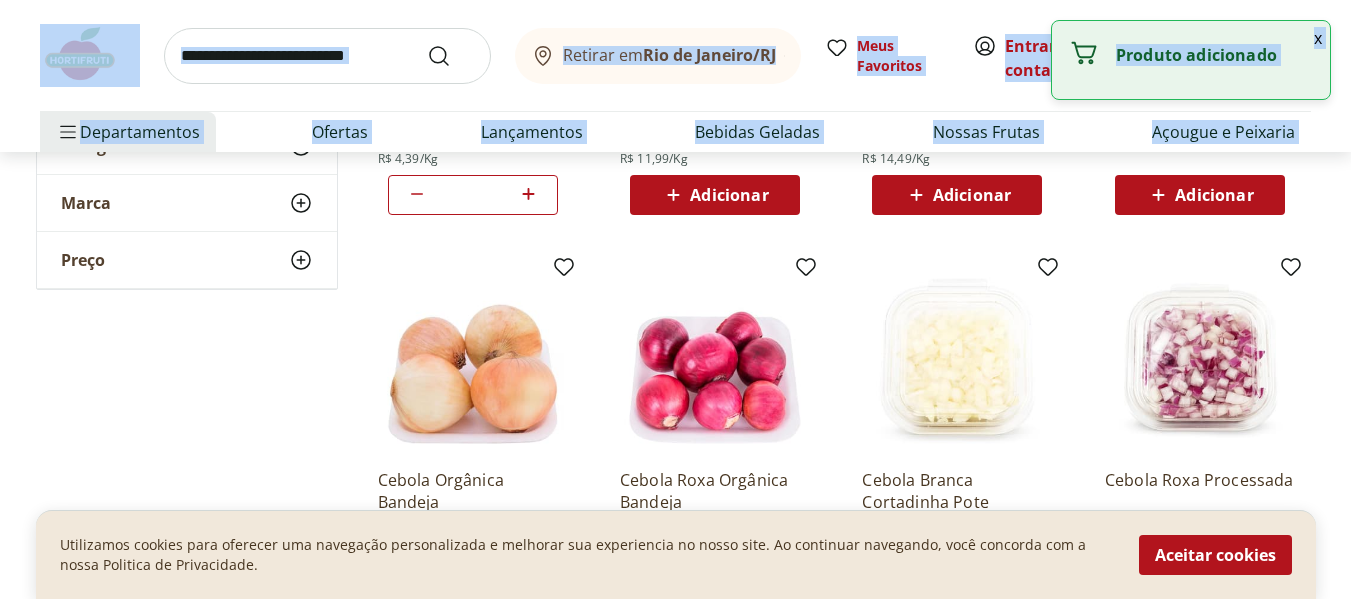 type on "*" 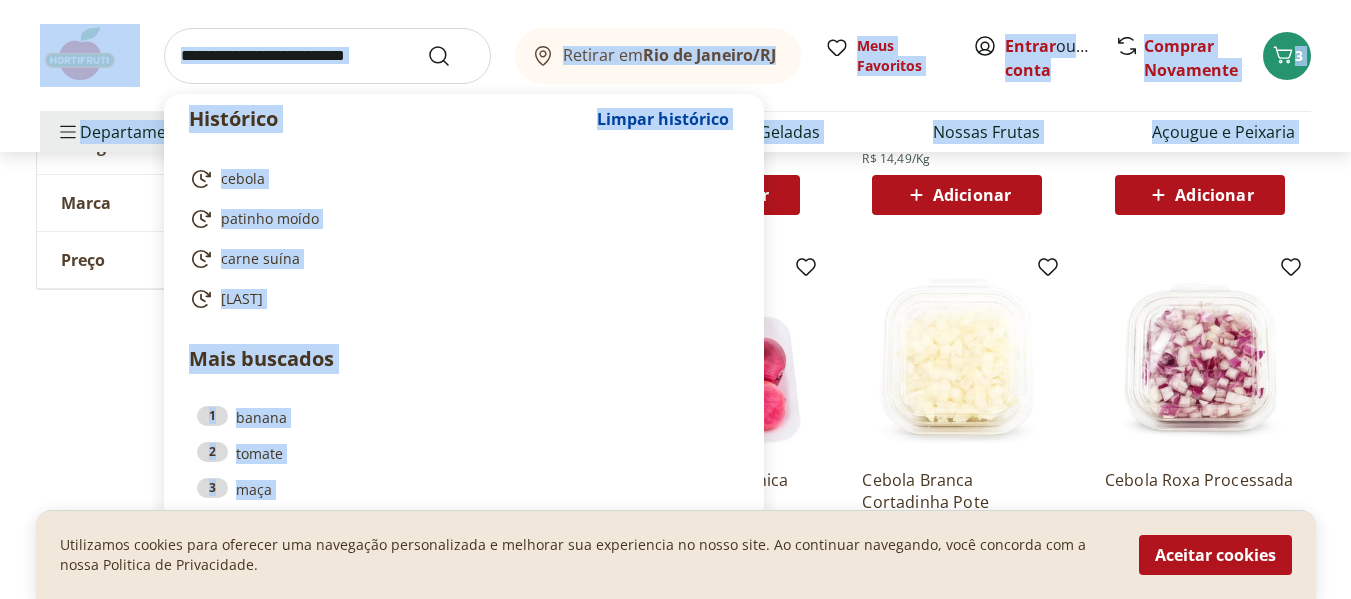 click at bounding box center [327, 56] 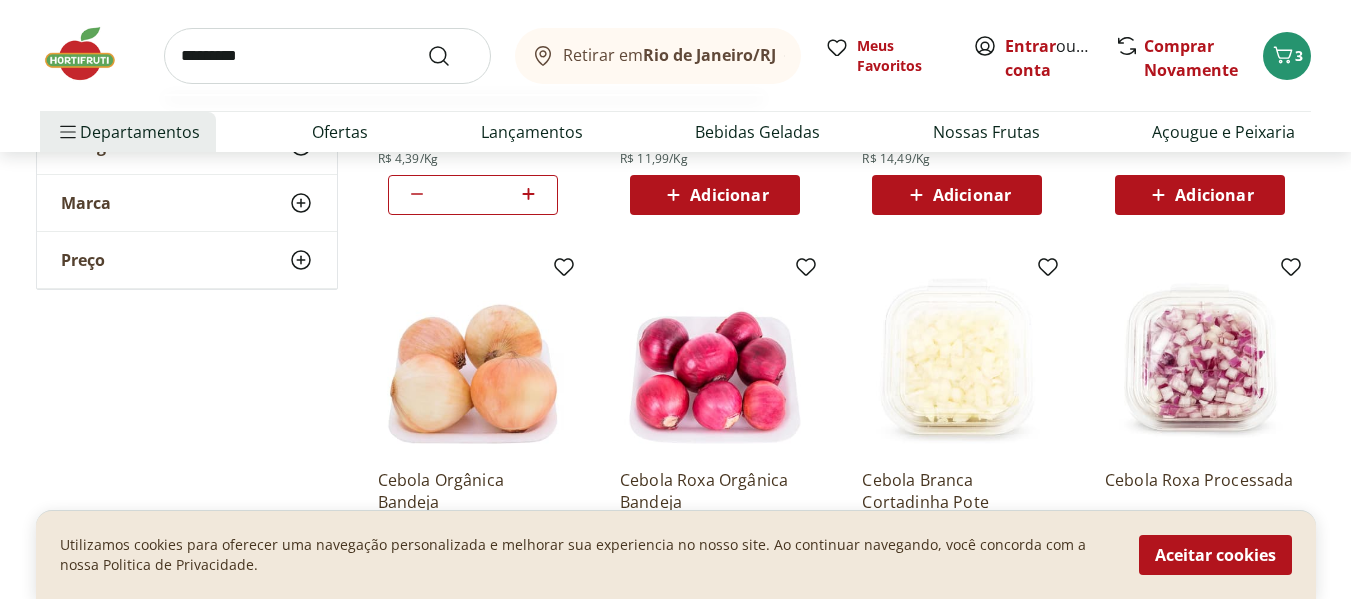 type on "*********" 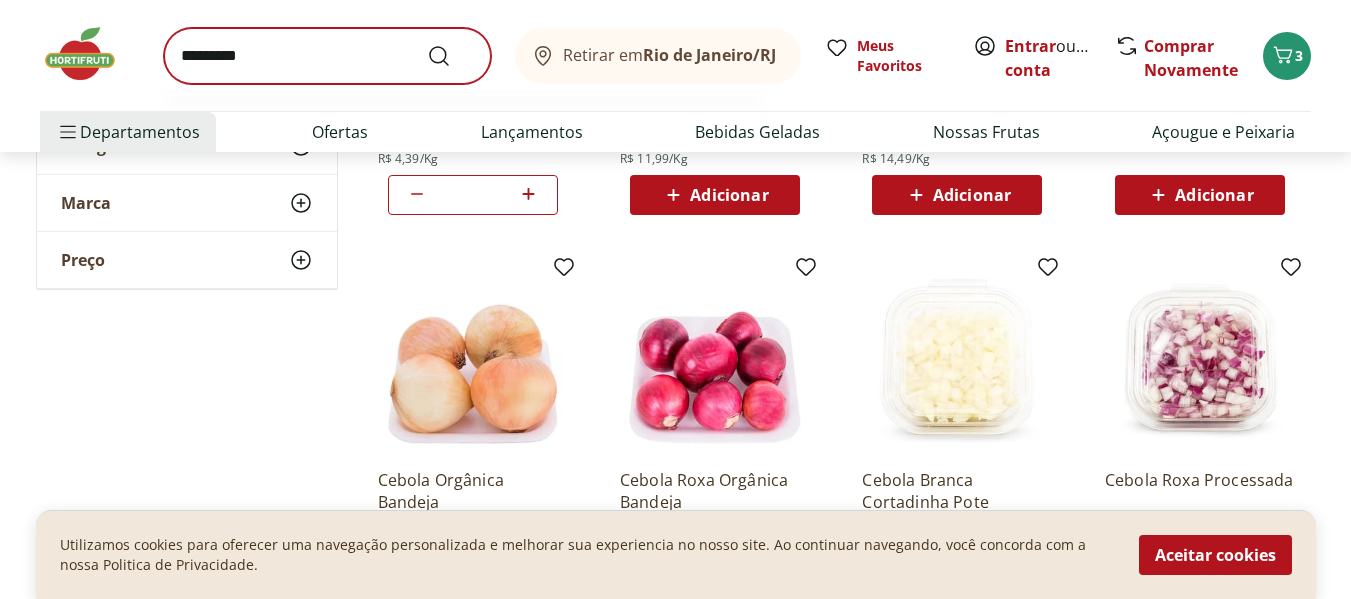 scroll, scrollTop: 0, scrollLeft: 0, axis: both 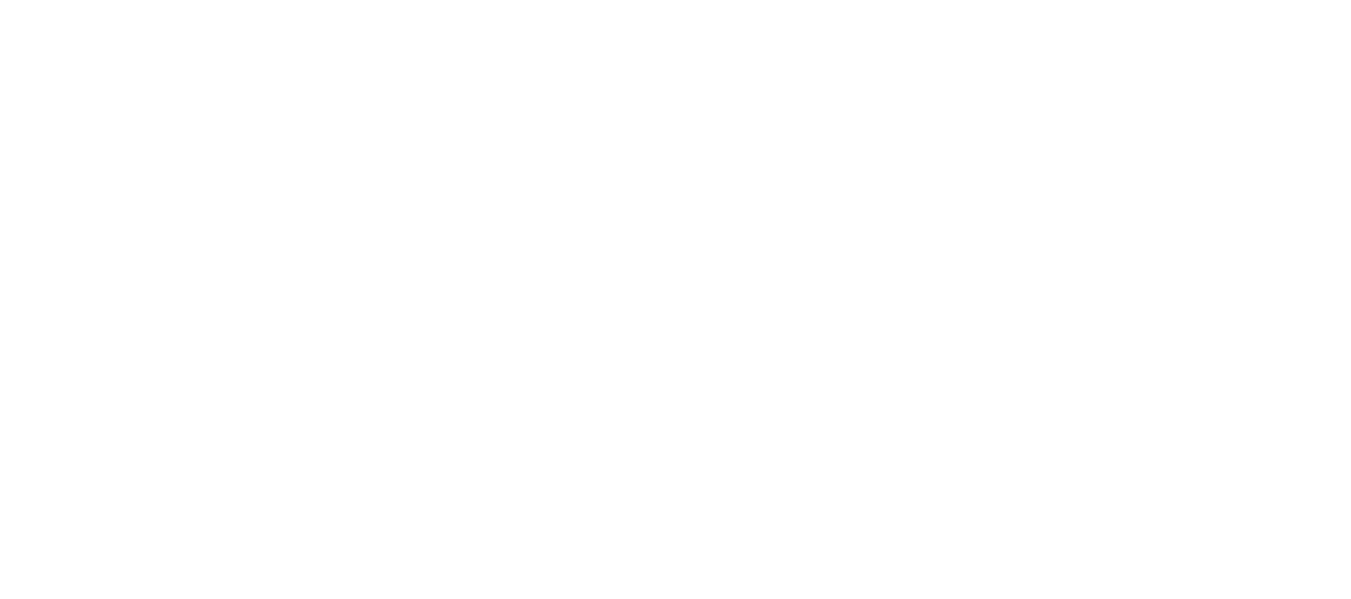 select on "**********" 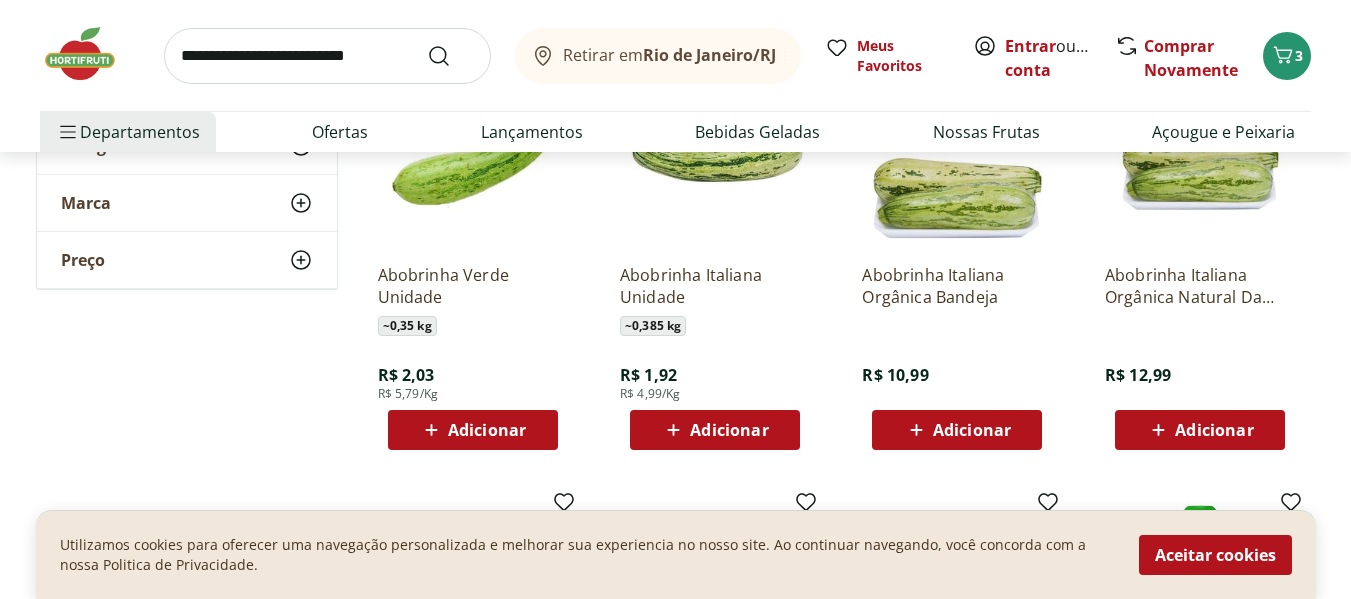 scroll, scrollTop: 400, scrollLeft: 0, axis: vertical 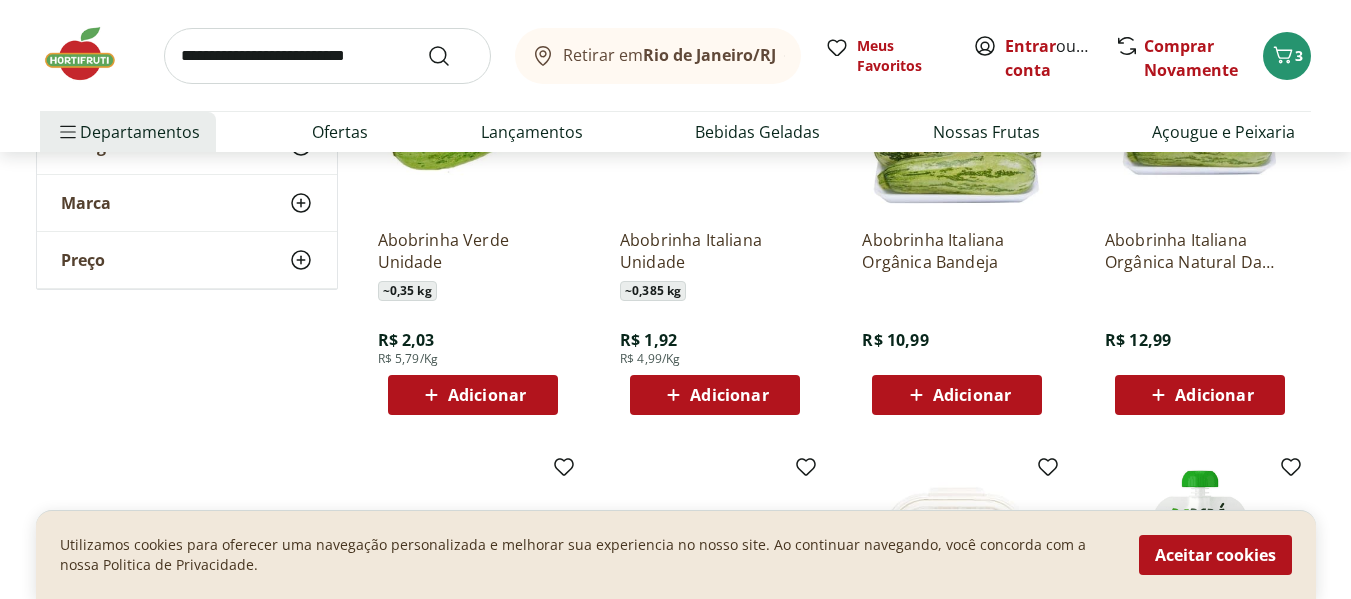 click on "Adicionar" at bounding box center (729, 395) 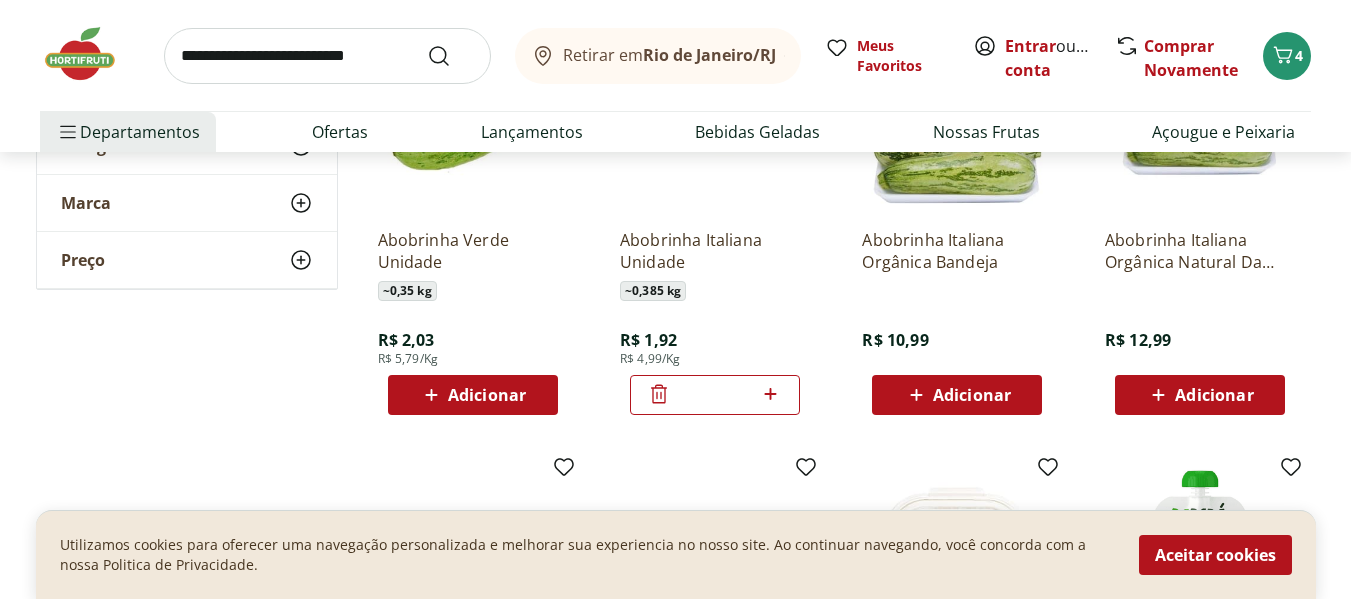 click at bounding box center [327, 56] 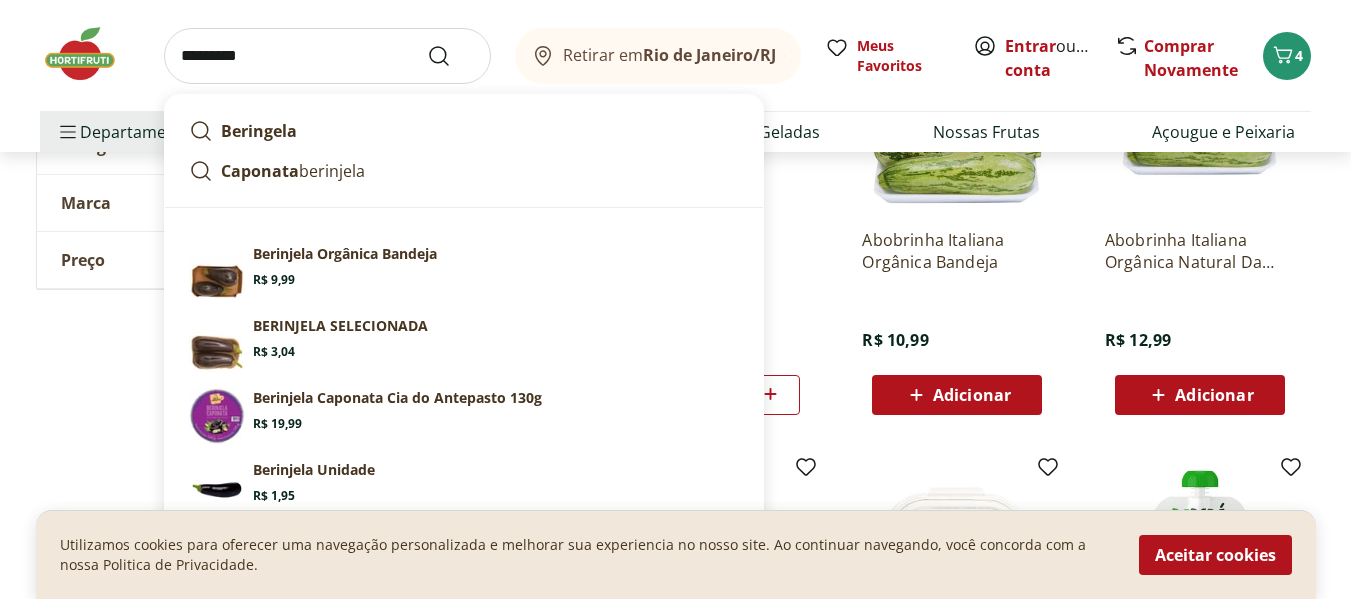 type on "*********" 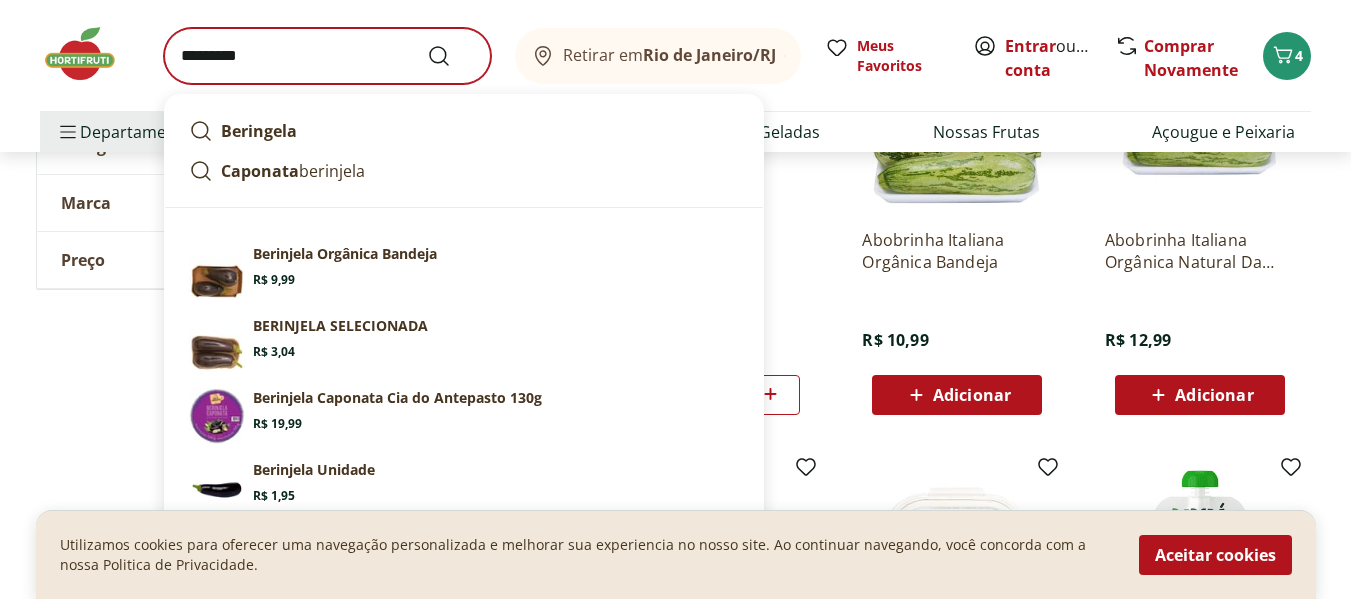 scroll, scrollTop: 0, scrollLeft: 0, axis: both 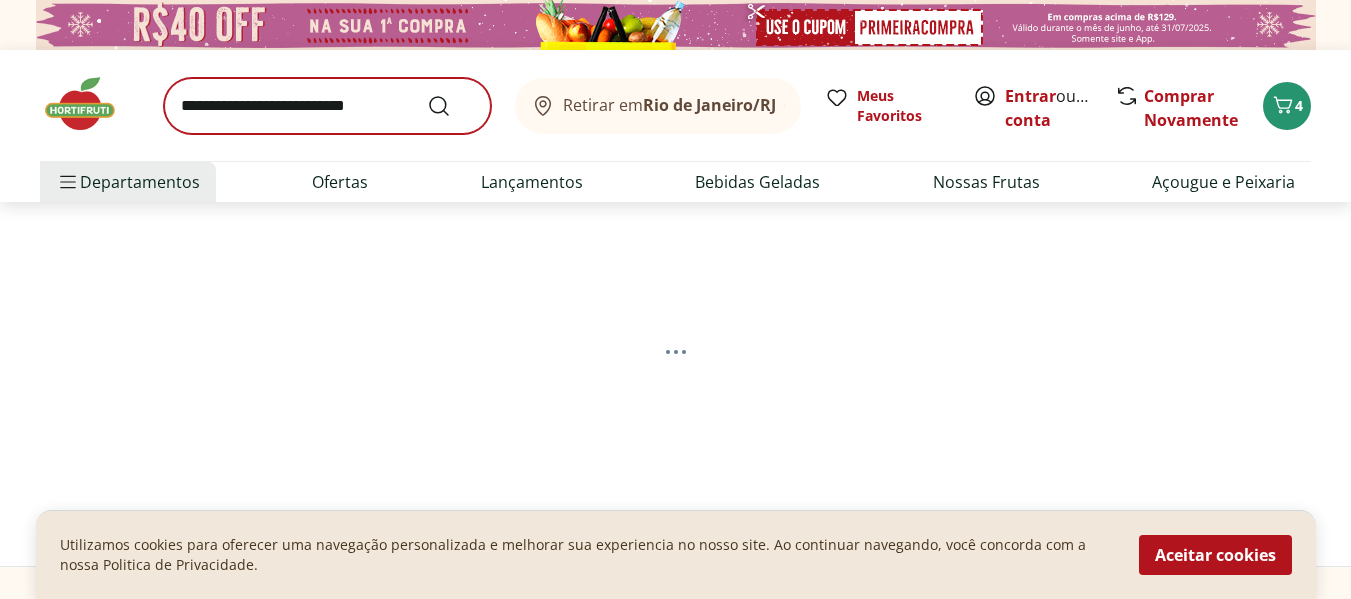 select on "**********" 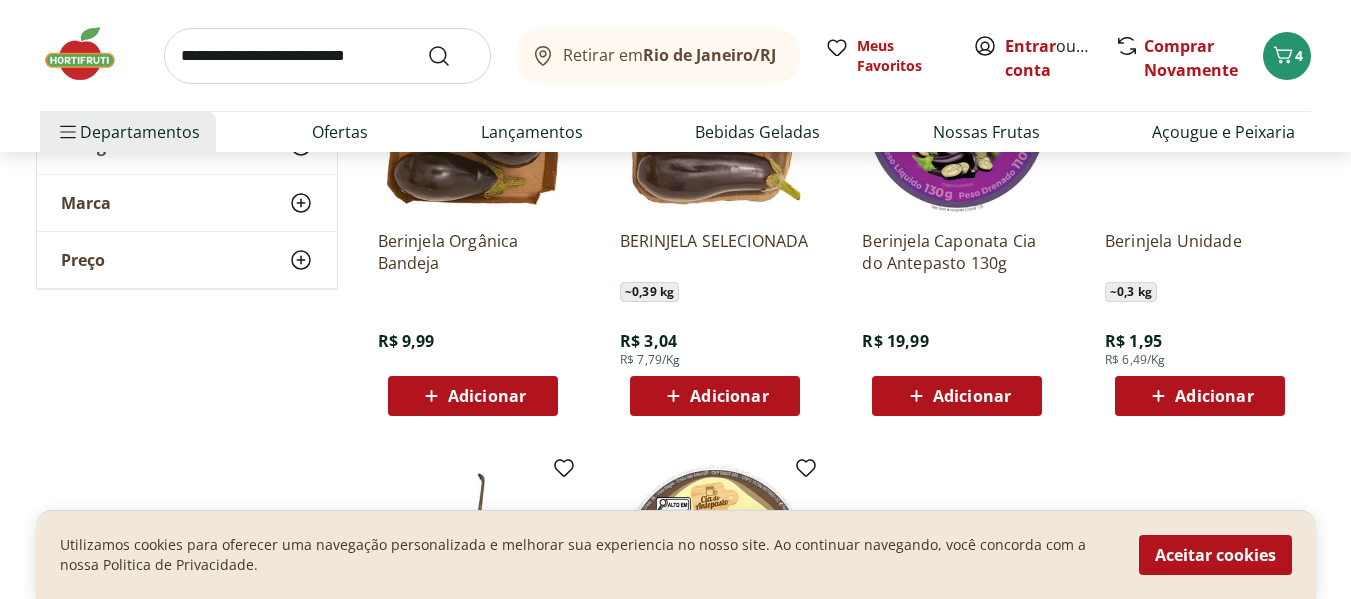 scroll, scrollTop: 400, scrollLeft: 0, axis: vertical 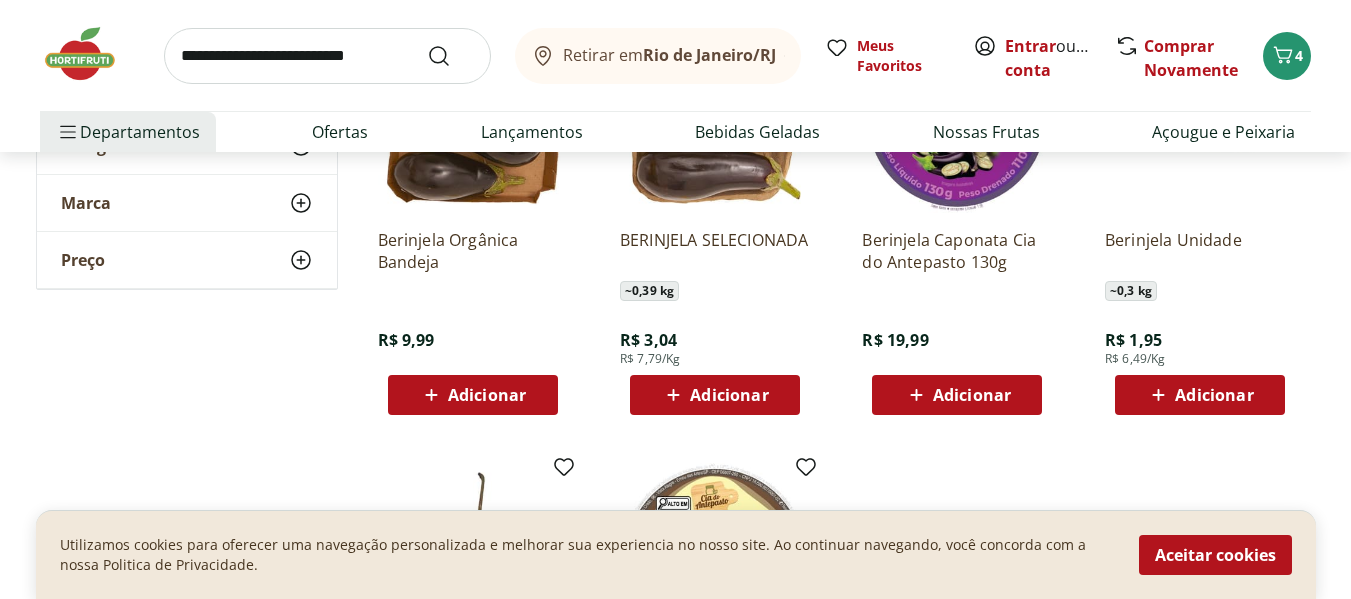 click on "Adicionar" at bounding box center (729, 395) 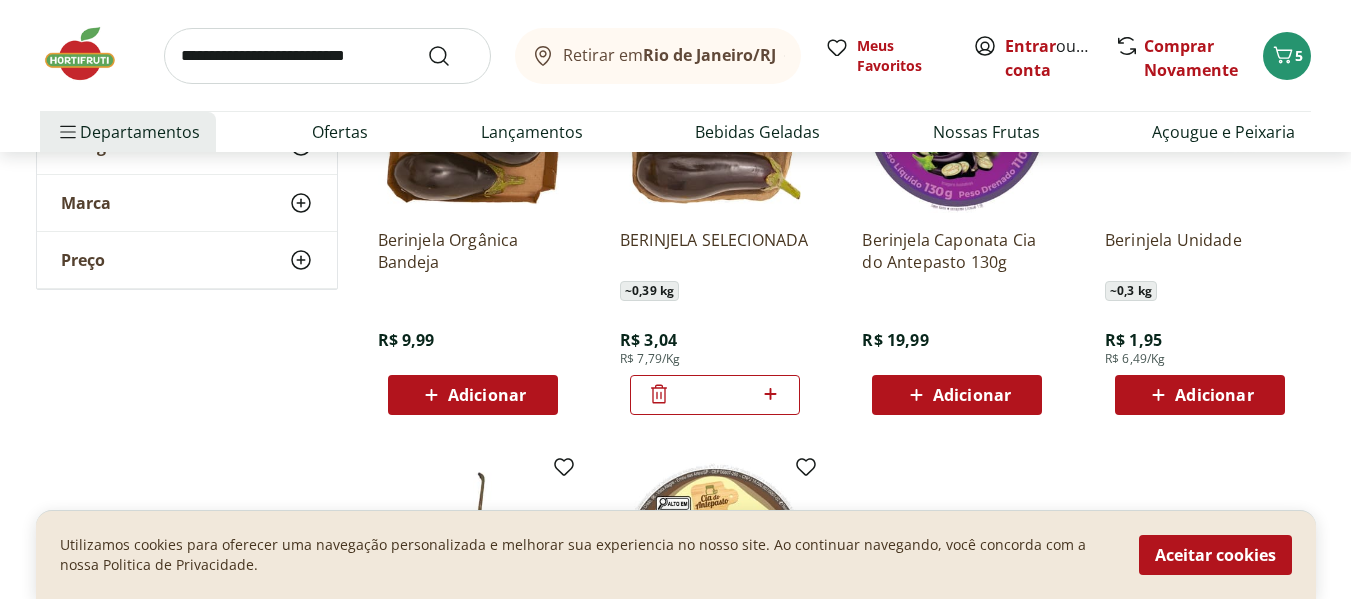 click at bounding box center (327, 56) 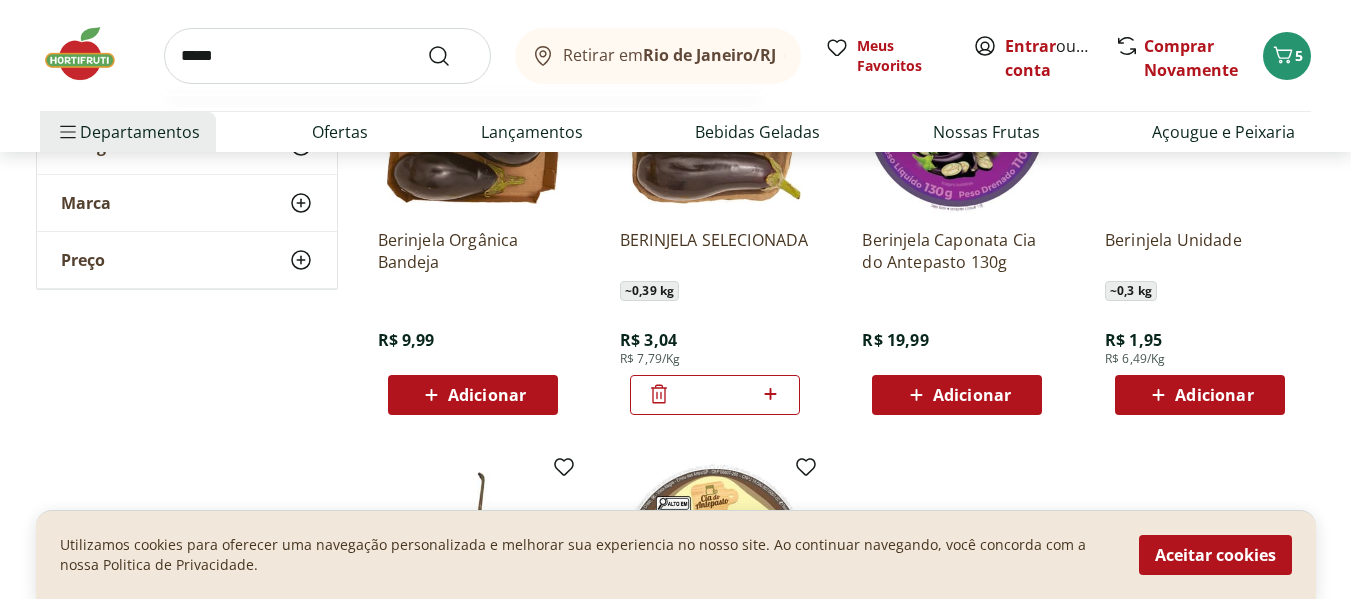 type on "******" 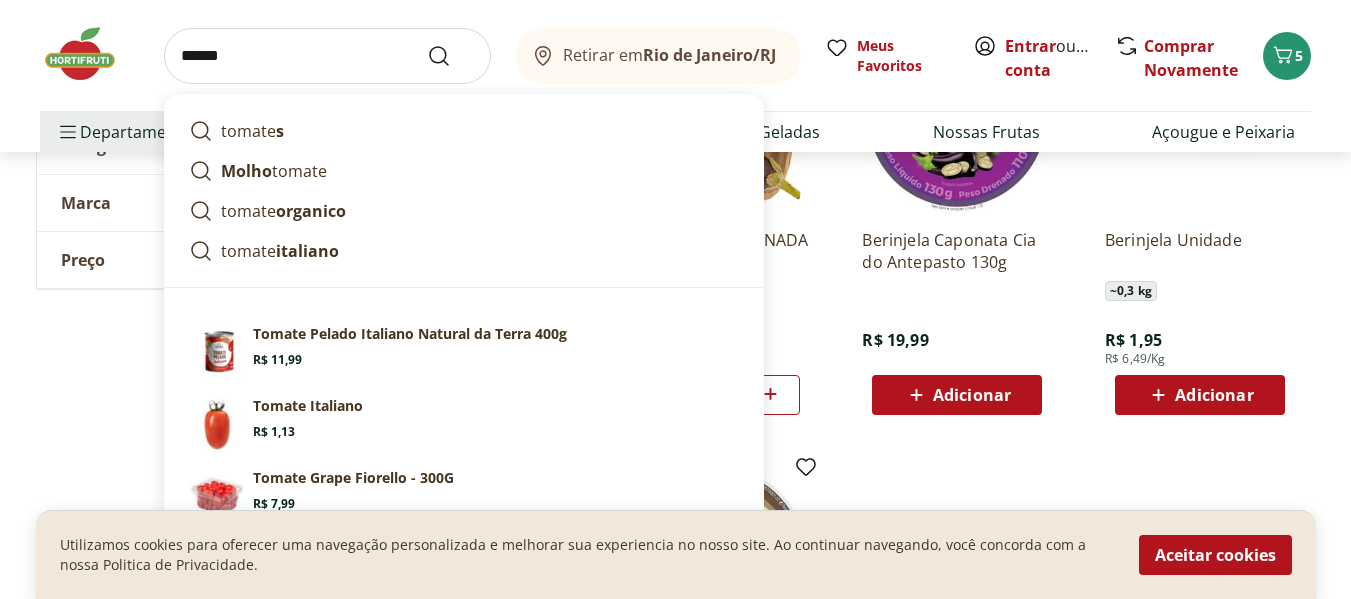 click at bounding box center (451, 56) 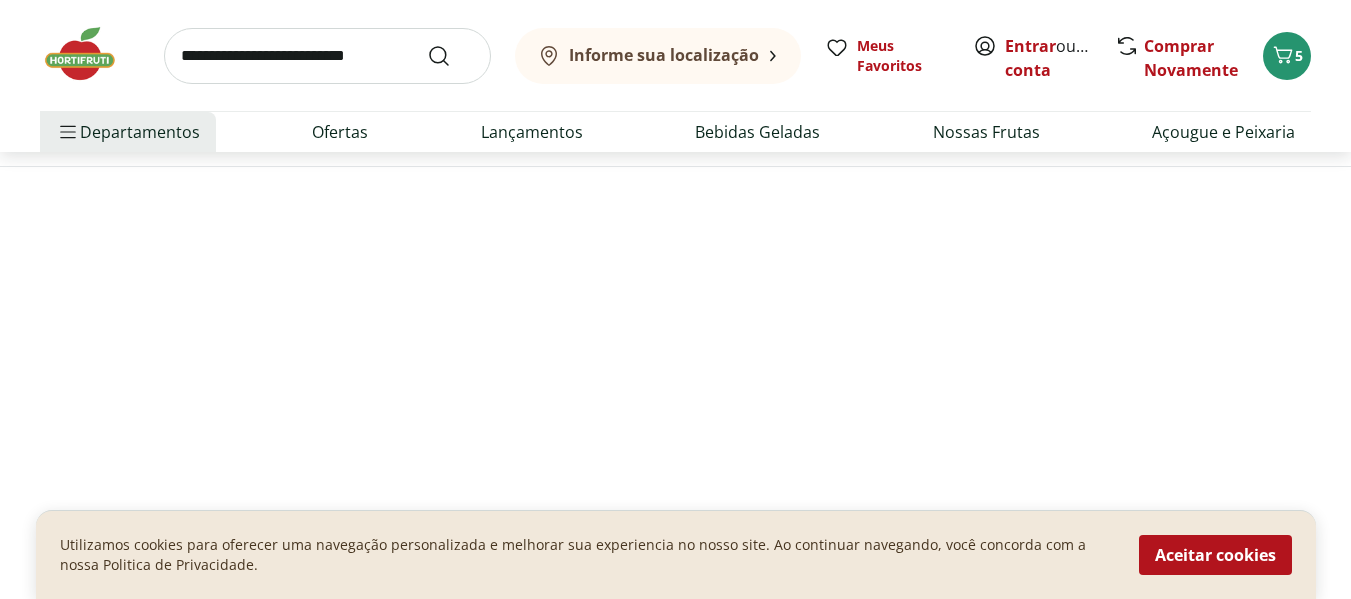 scroll, scrollTop: 0, scrollLeft: 0, axis: both 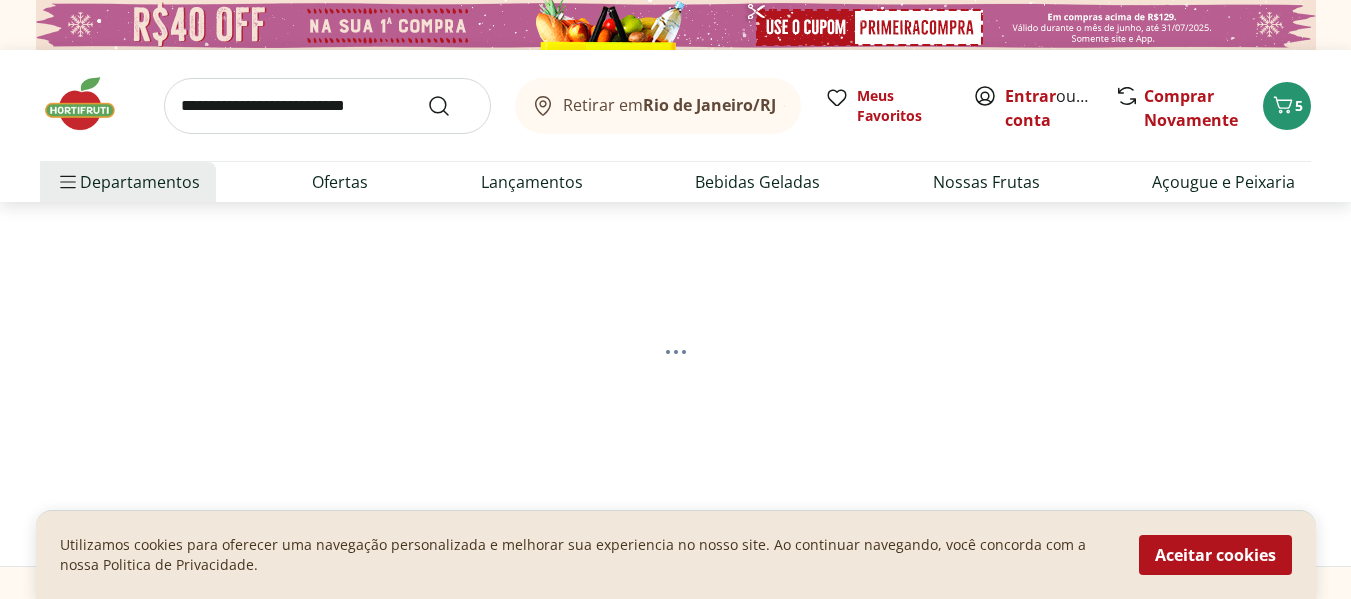 select on "**********" 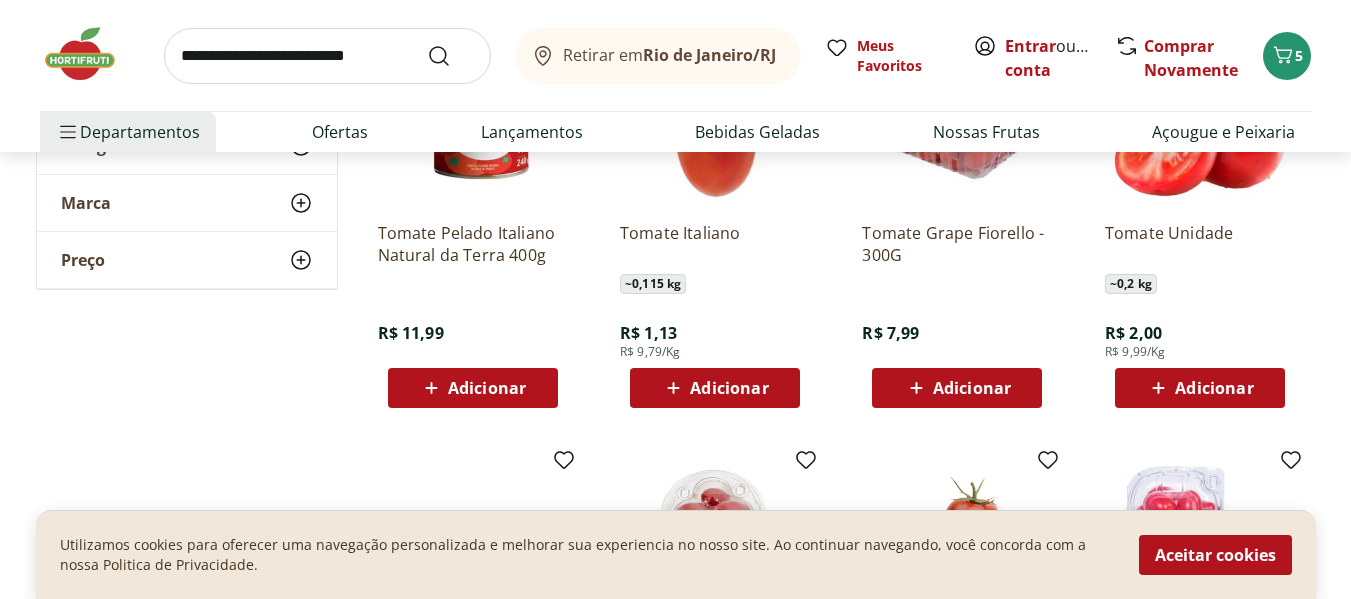 scroll, scrollTop: 400, scrollLeft: 0, axis: vertical 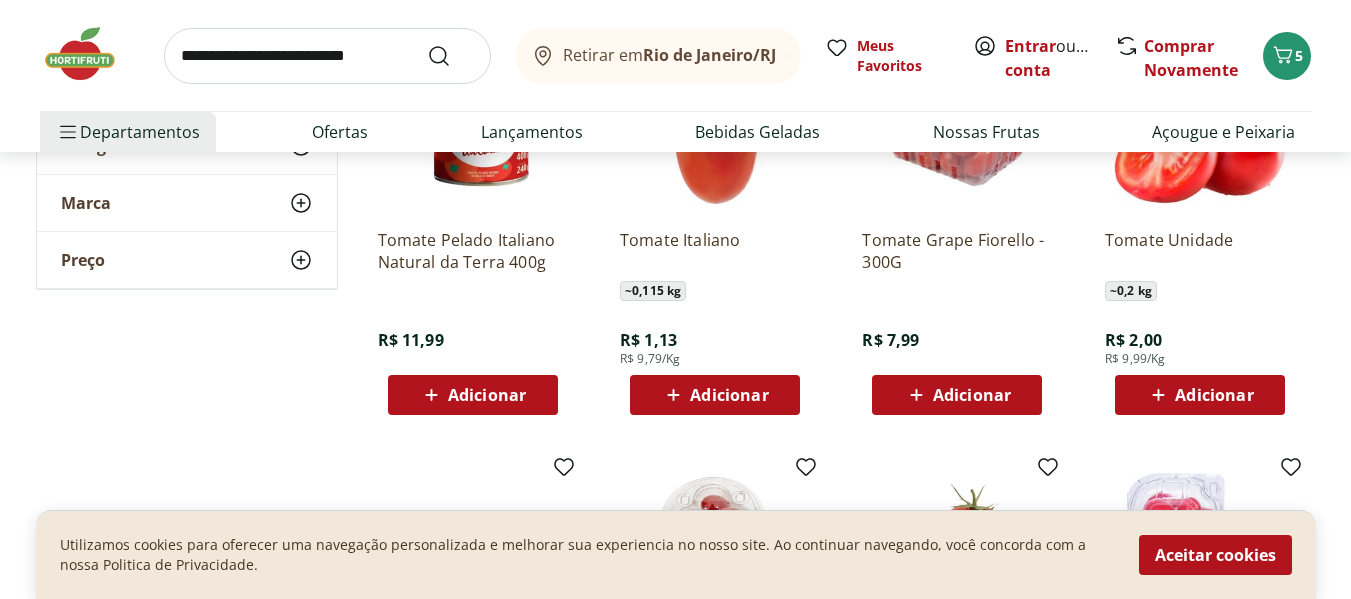 click on "Adicionar" at bounding box center (729, 395) 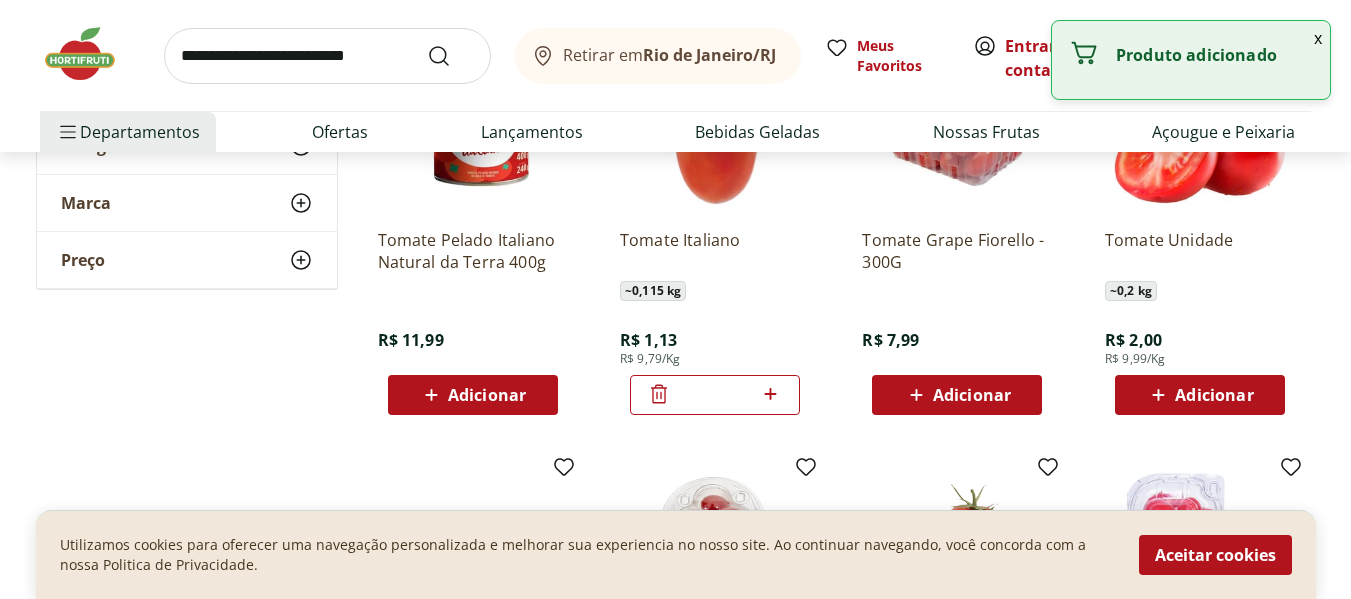 click 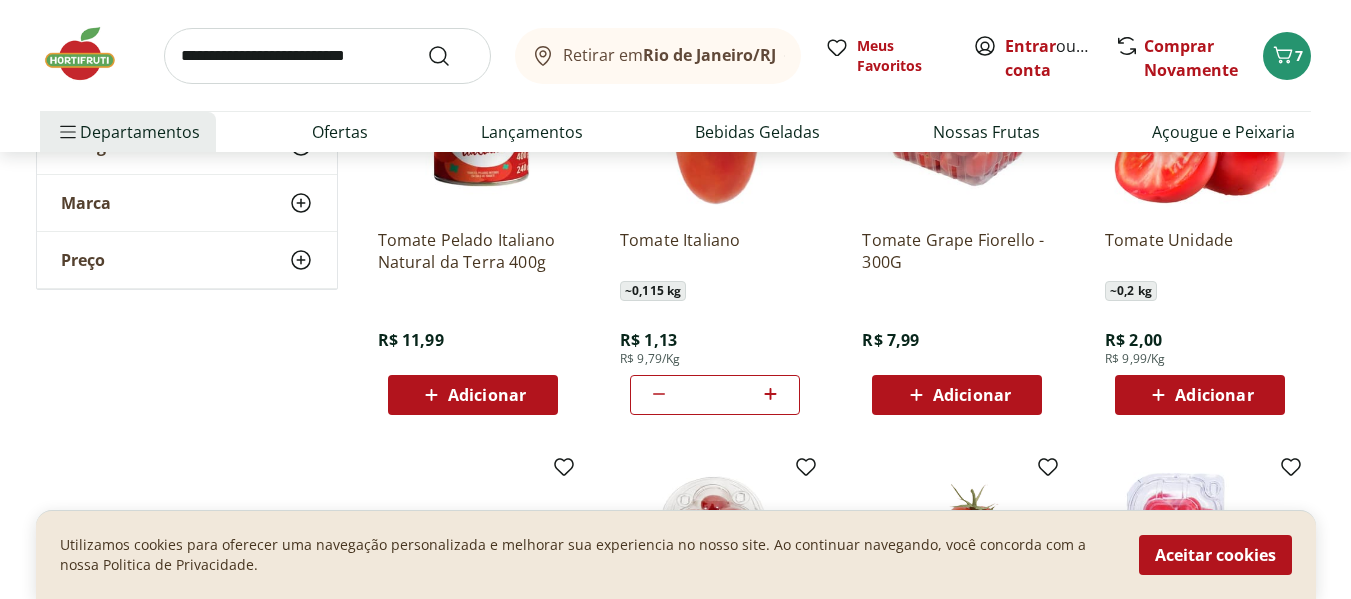 click at bounding box center (327, 56) 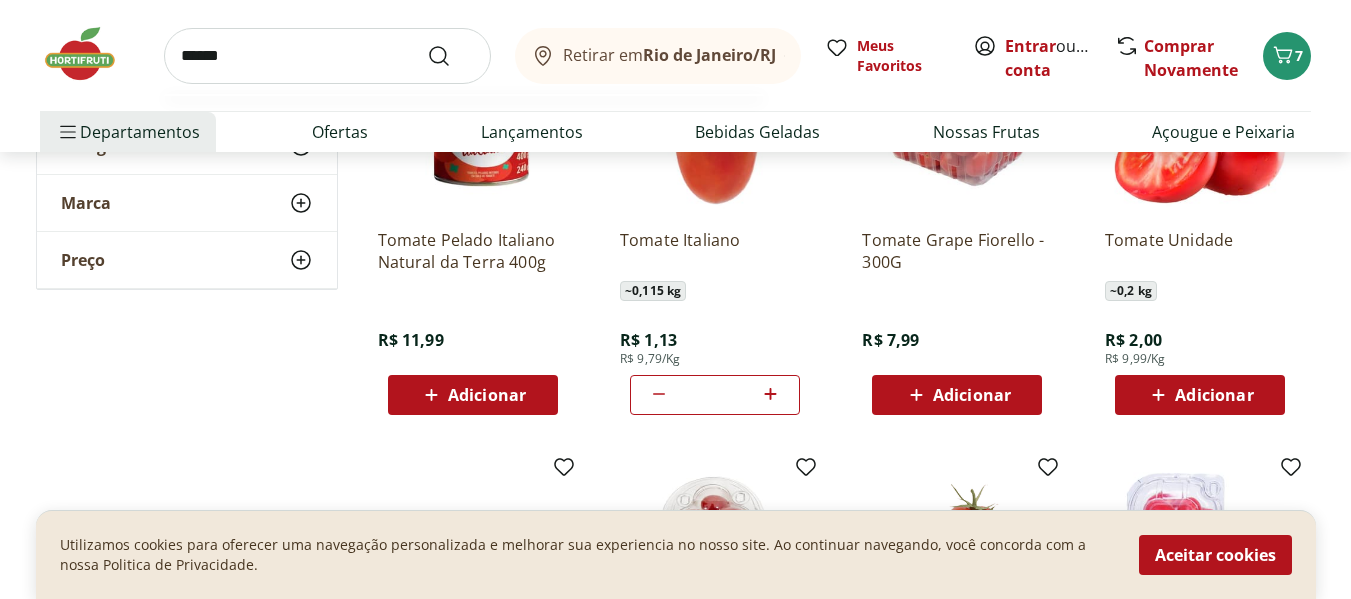 type on "******" 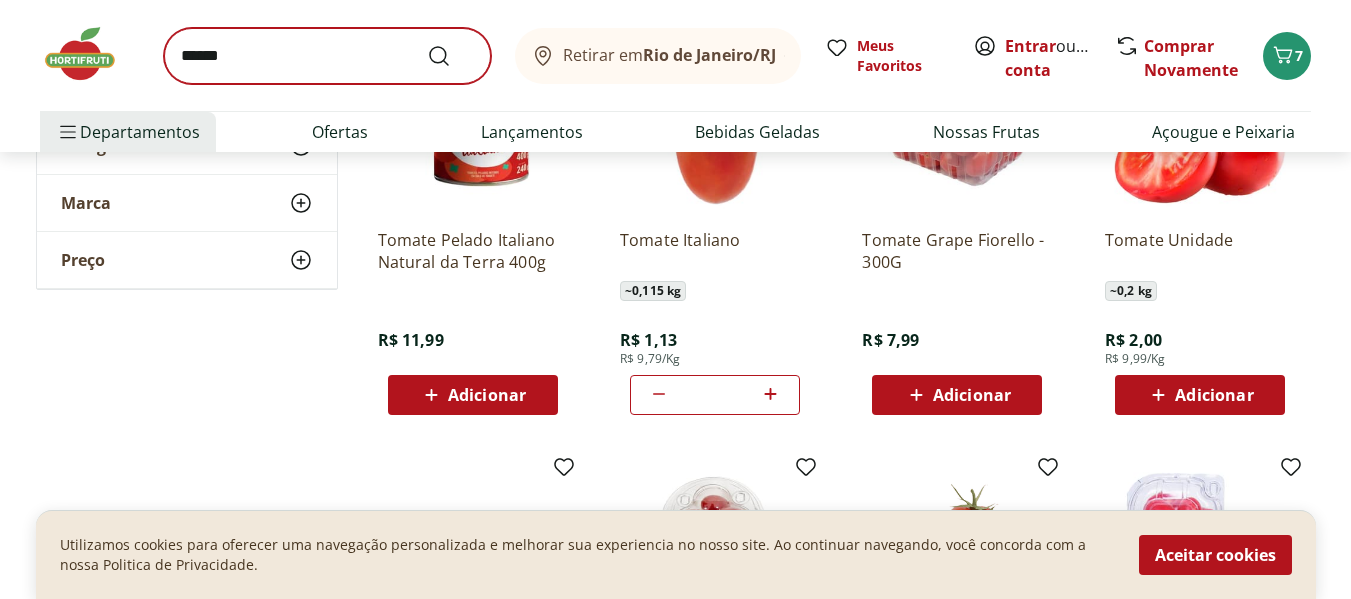 scroll, scrollTop: 0, scrollLeft: 0, axis: both 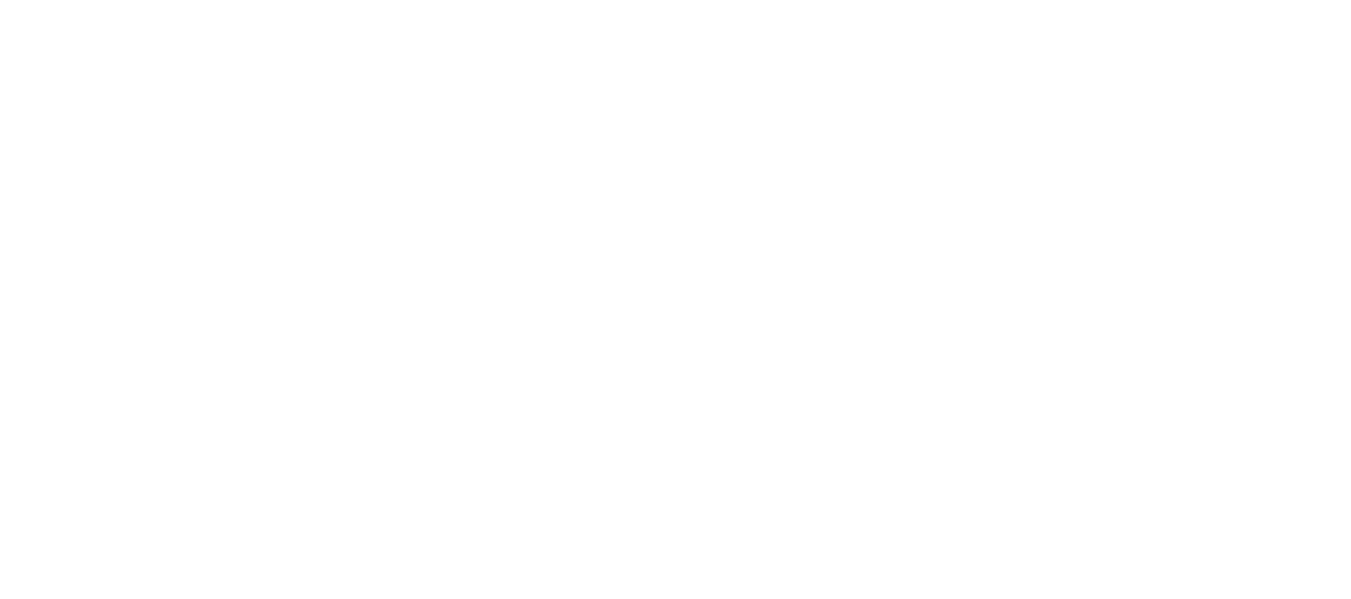 select on "**********" 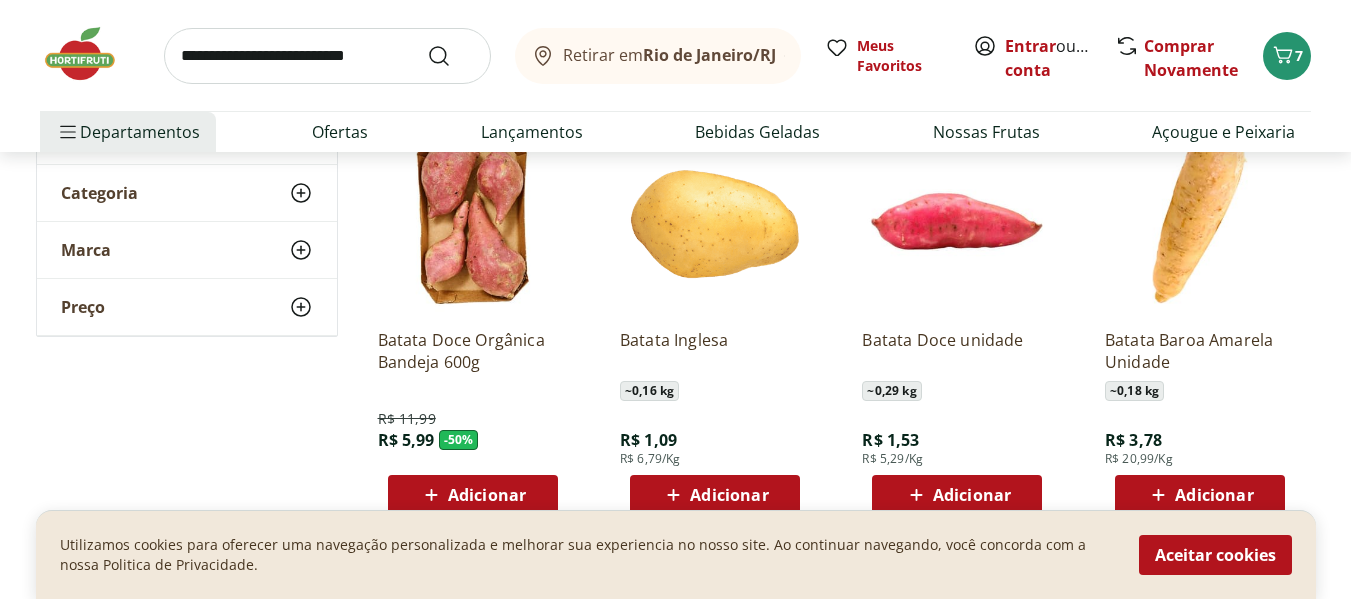 scroll, scrollTop: 400, scrollLeft: 0, axis: vertical 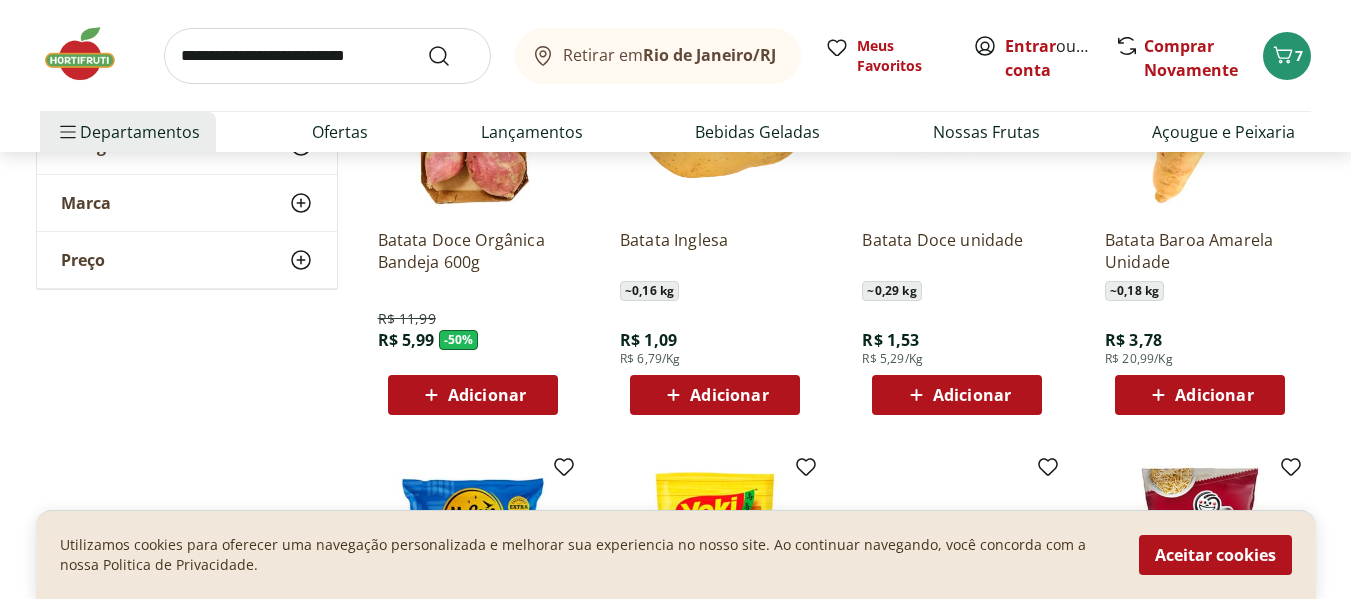 click on "Adicionar" at bounding box center [729, 395] 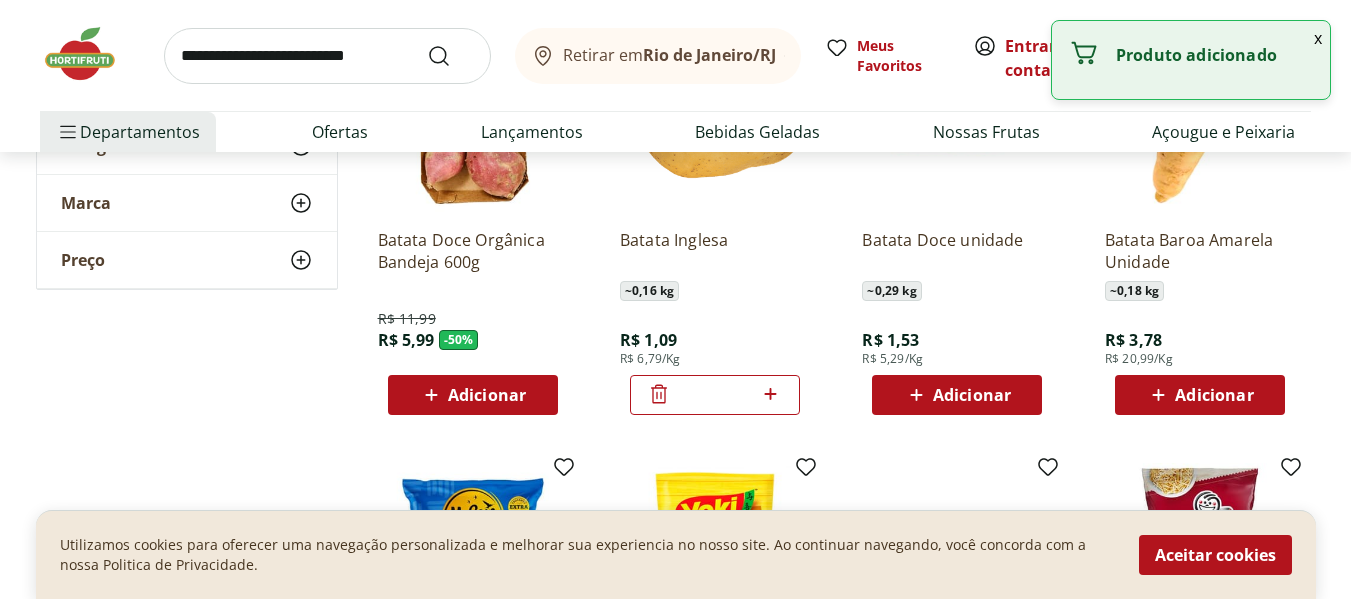 click 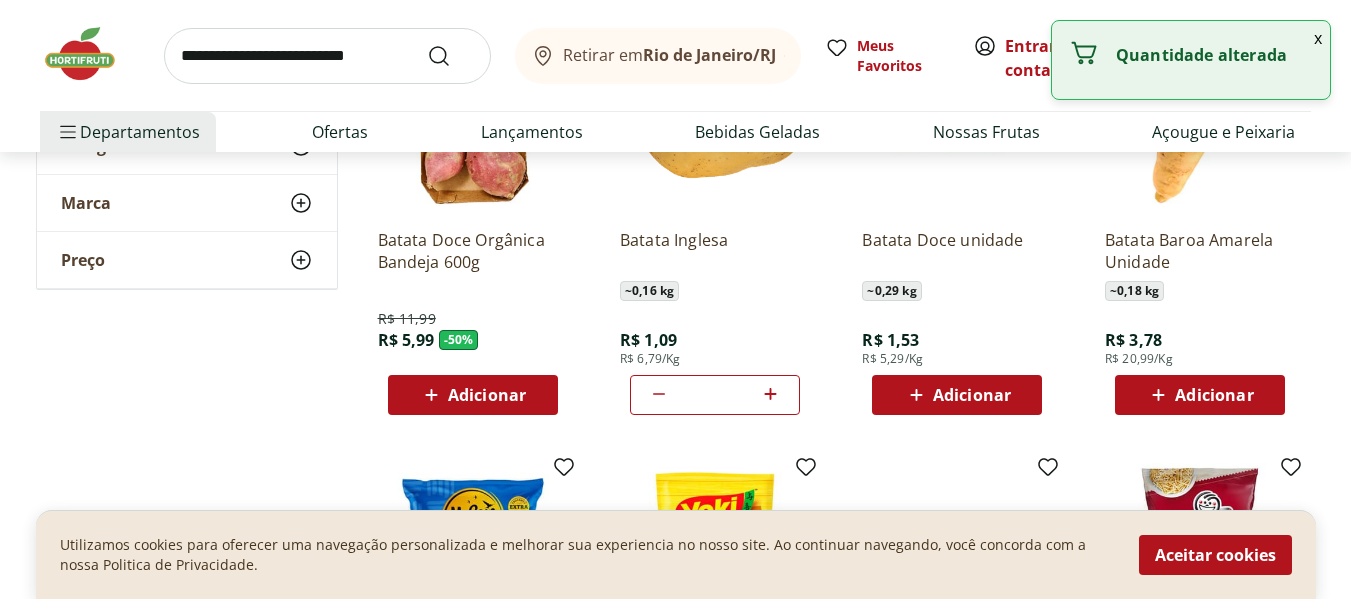 click 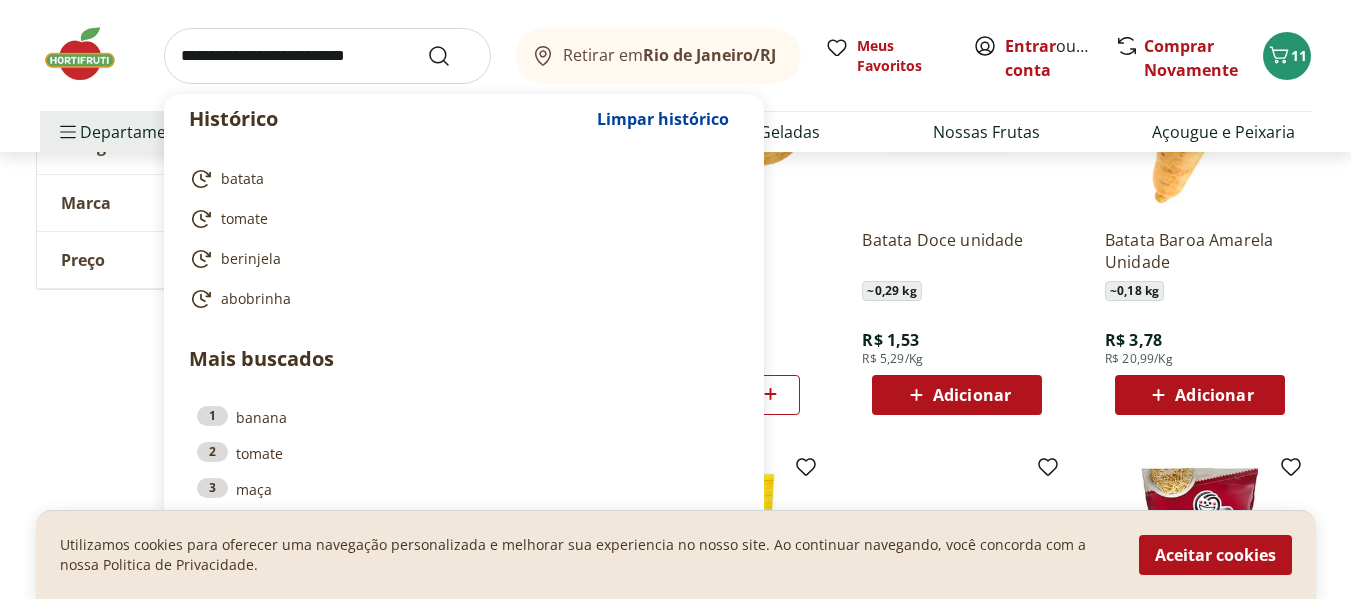 click at bounding box center (327, 56) 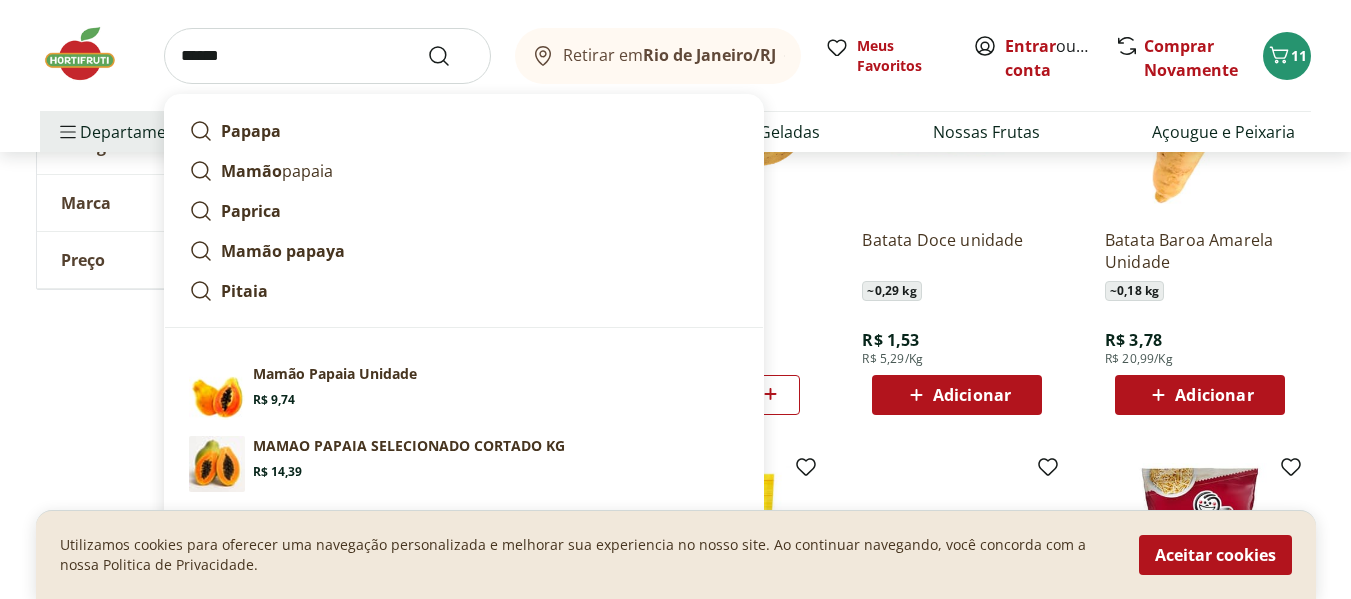 type on "******" 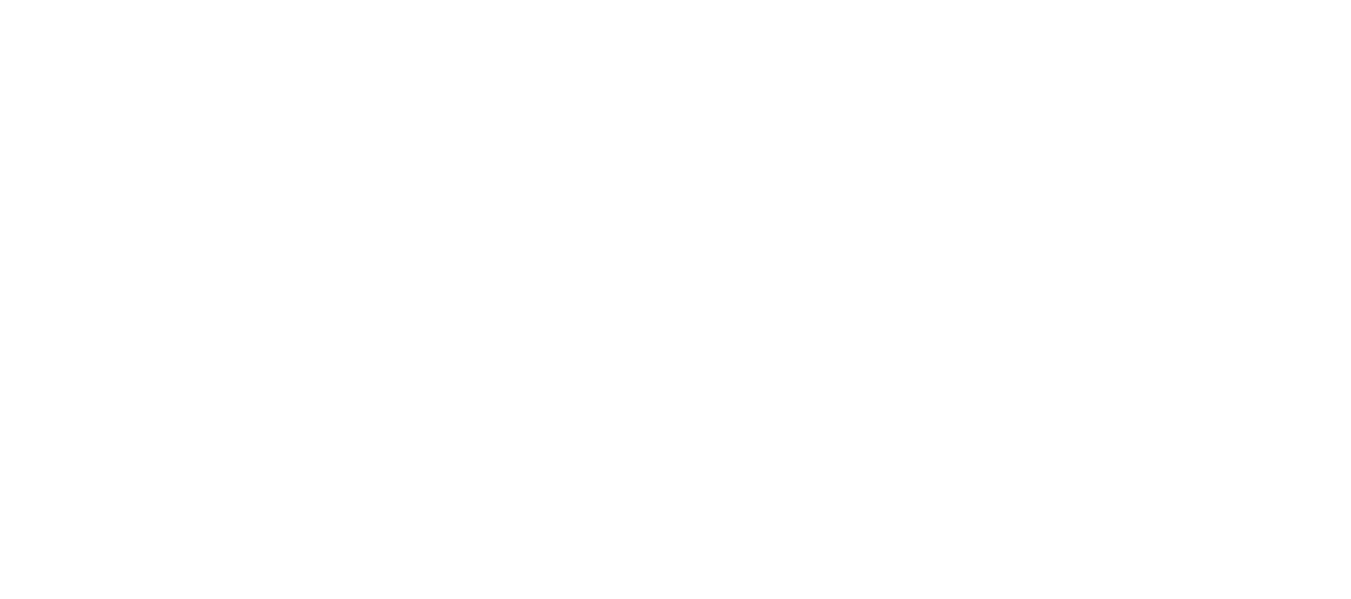 scroll, scrollTop: 0, scrollLeft: 0, axis: both 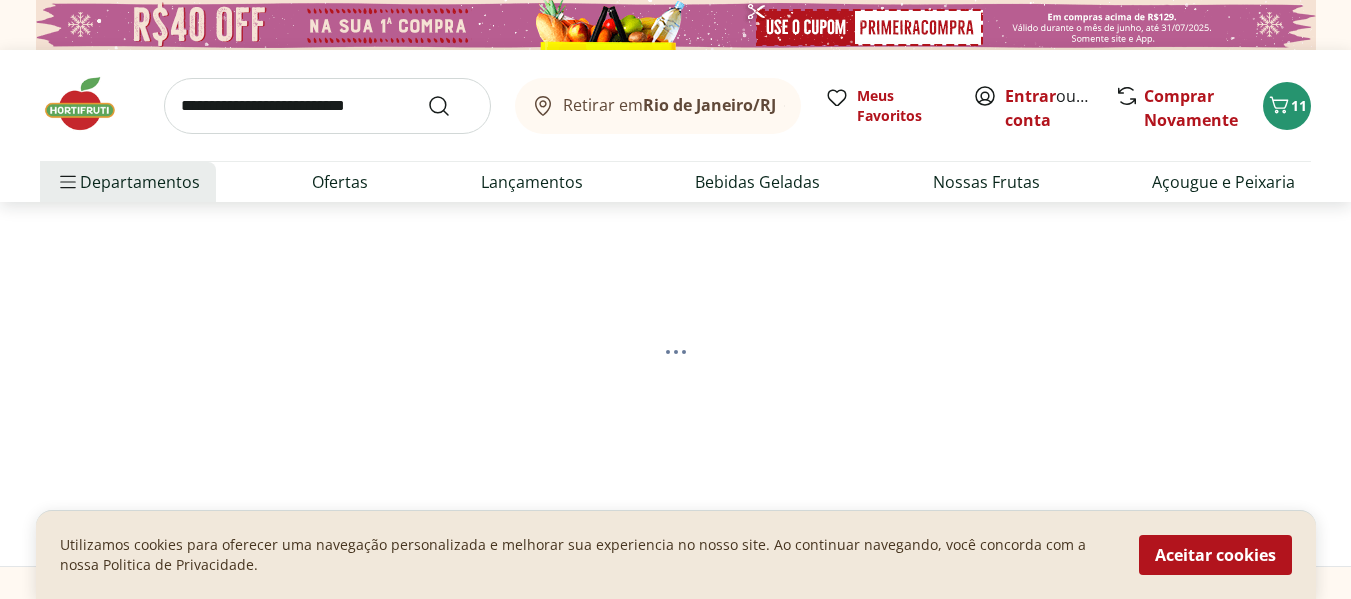 select on "**********" 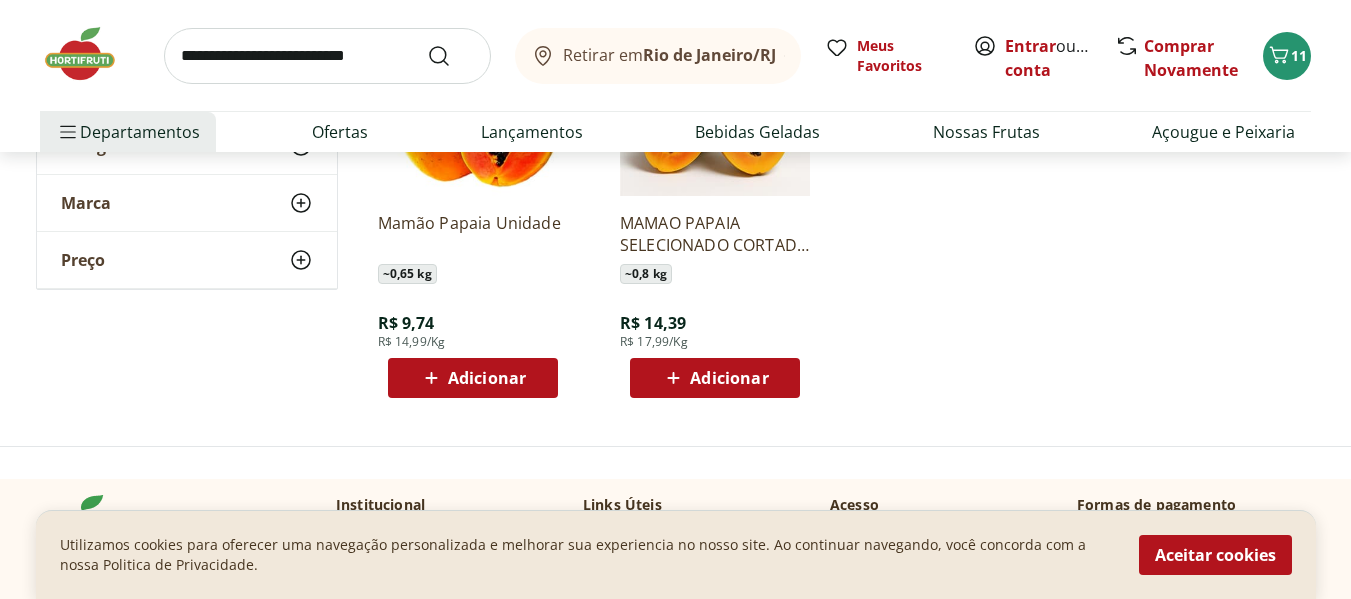 scroll, scrollTop: 400, scrollLeft: 0, axis: vertical 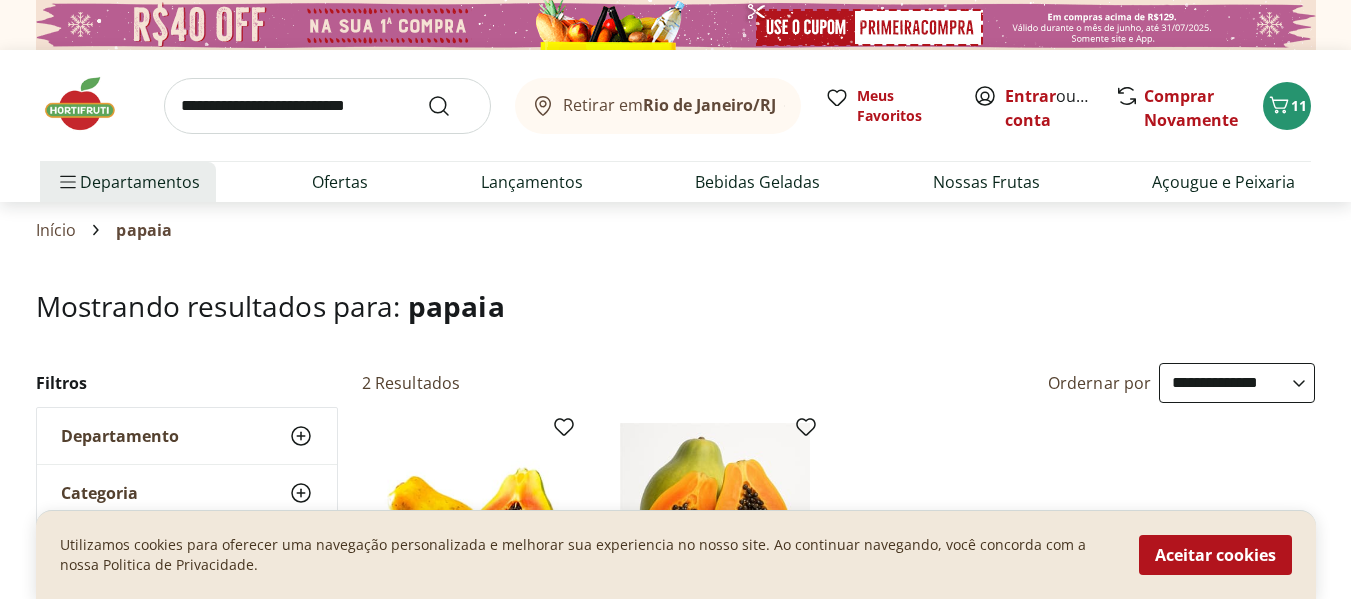 select on "**********" 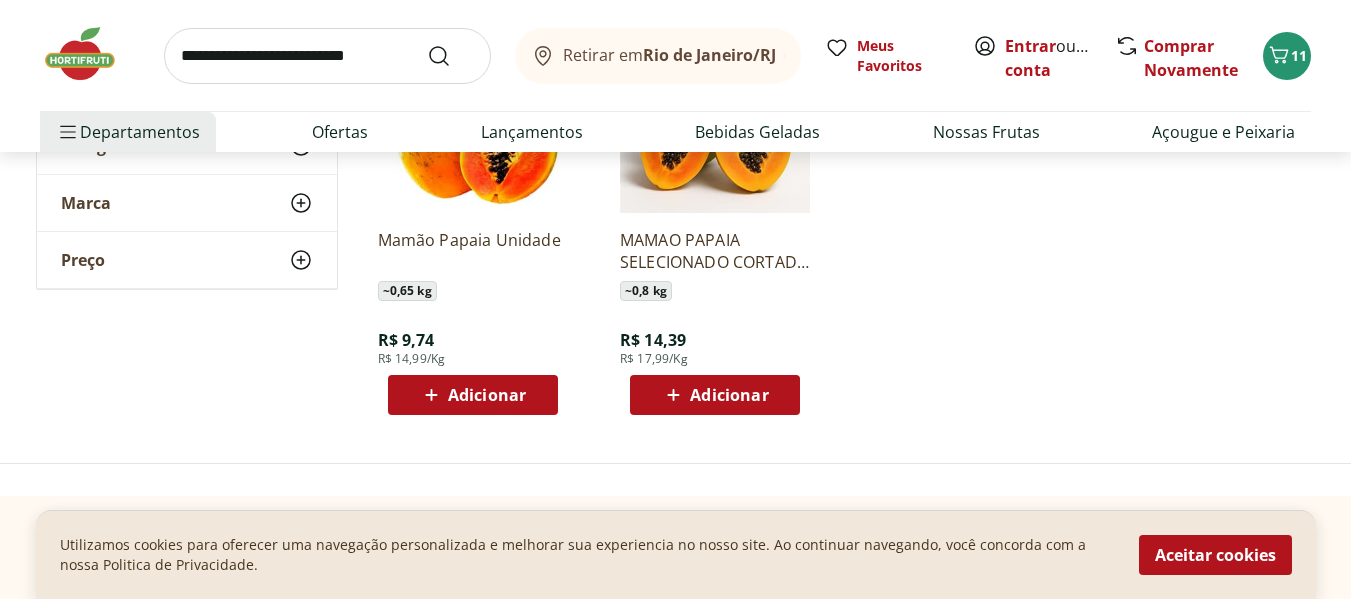 scroll, scrollTop: 0, scrollLeft: 0, axis: both 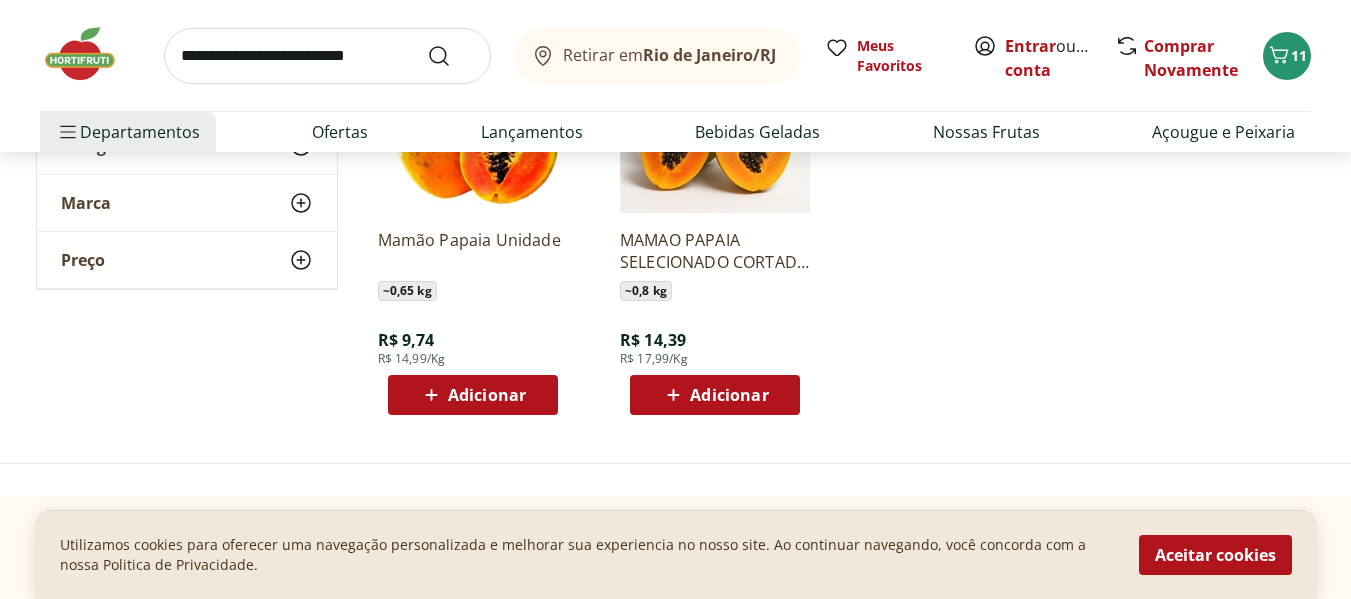 click on "Adicionar" at bounding box center [729, 395] 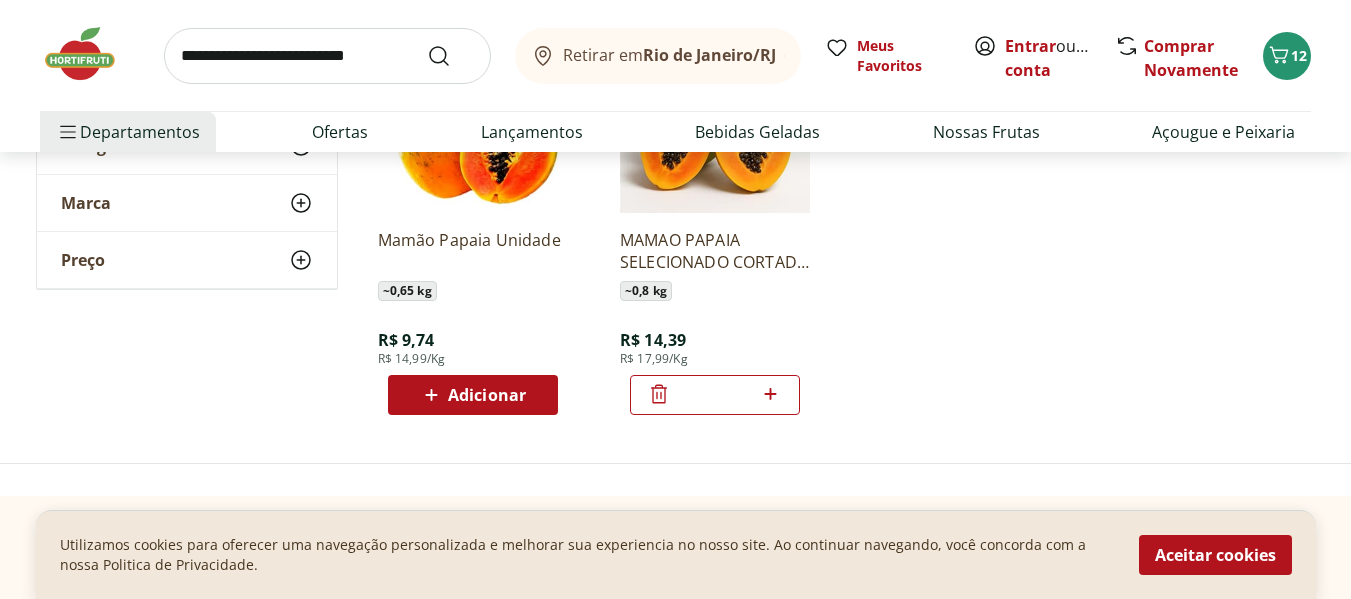 click at bounding box center (327, 56) 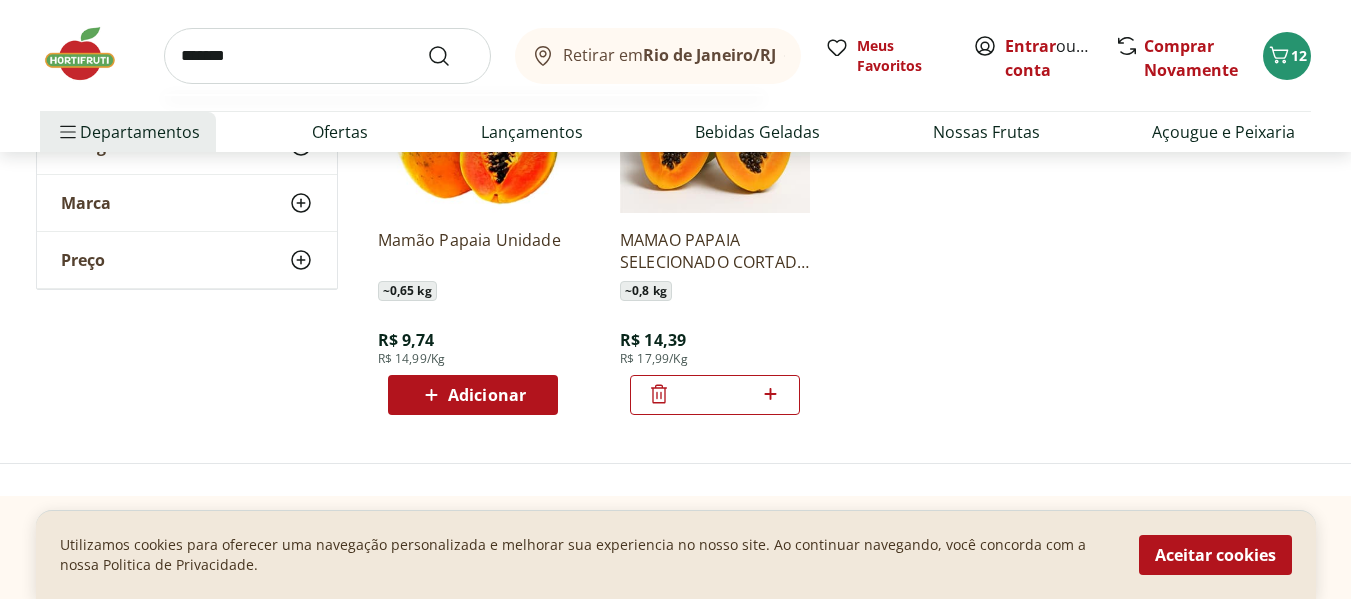 type on "*******" 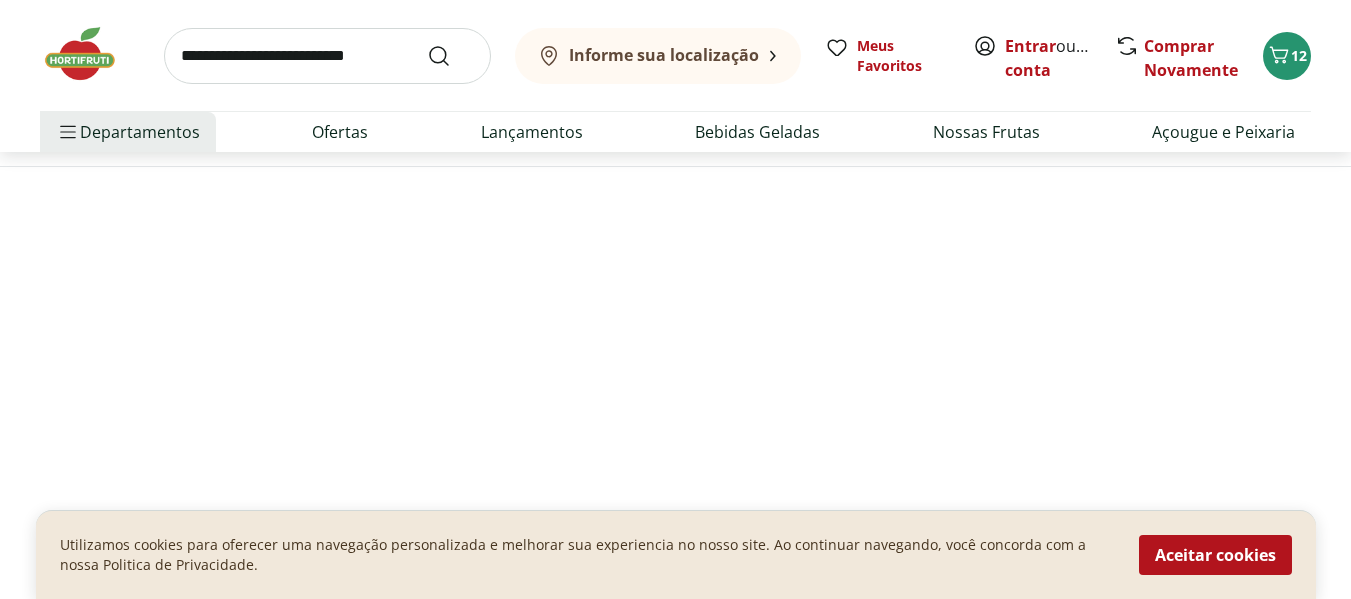 scroll, scrollTop: 0, scrollLeft: 0, axis: both 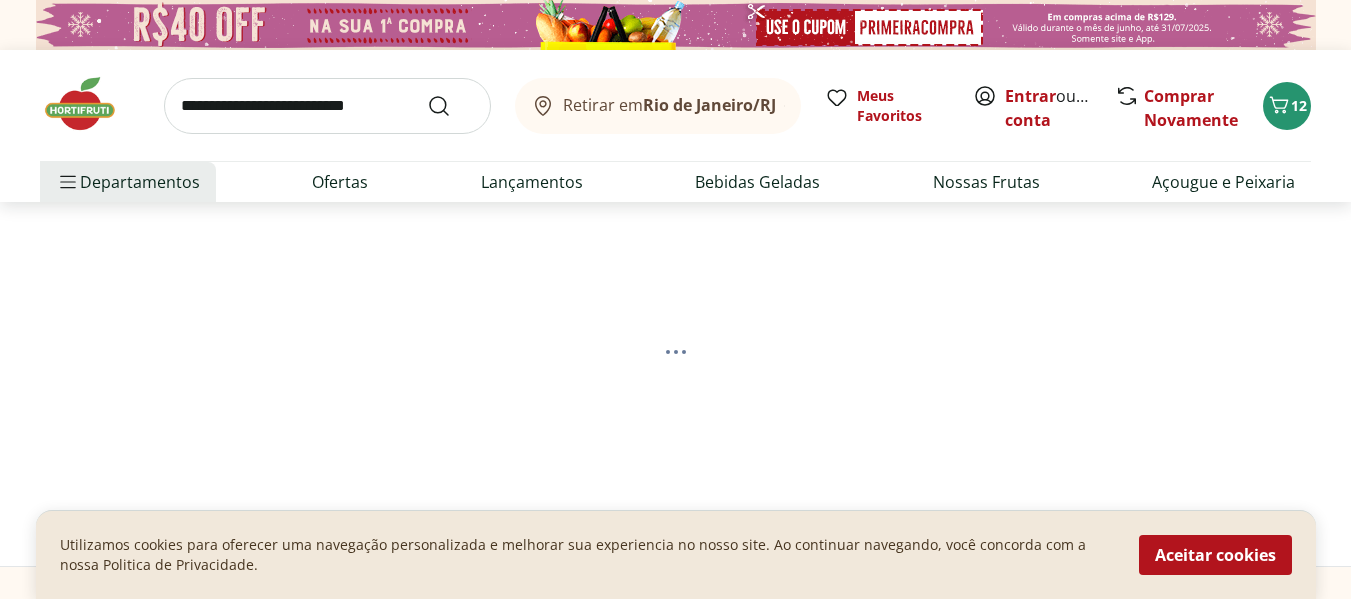 select on "**********" 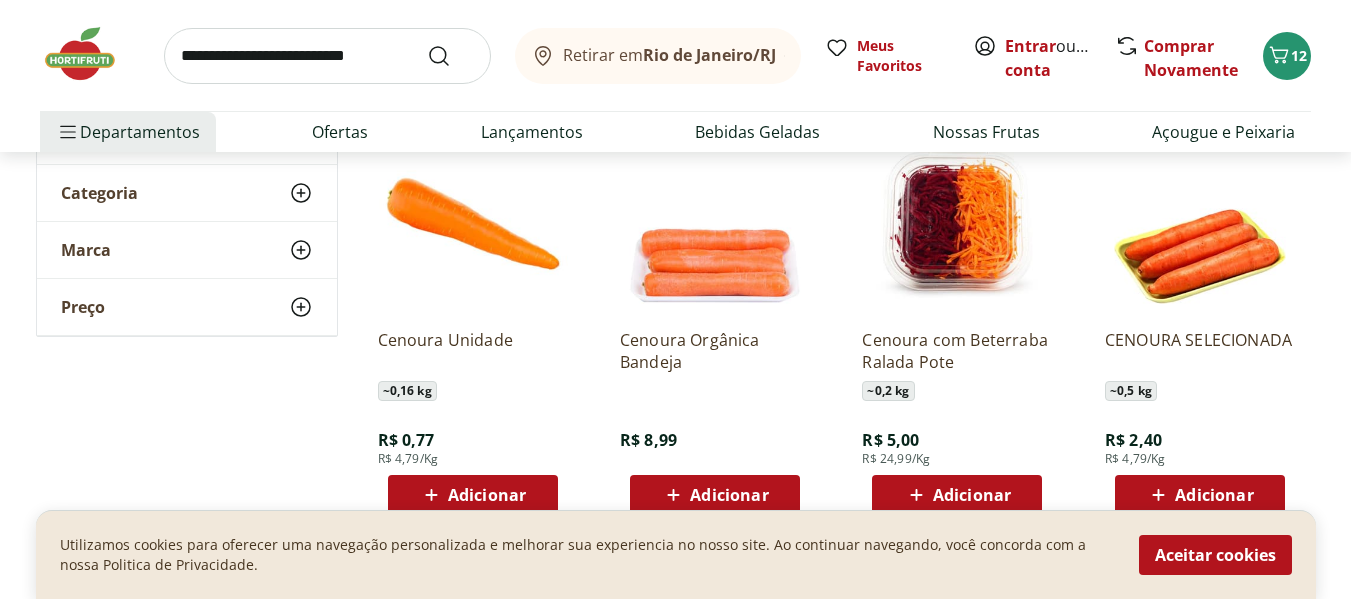 scroll, scrollTop: 400, scrollLeft: 0, axis: vertical 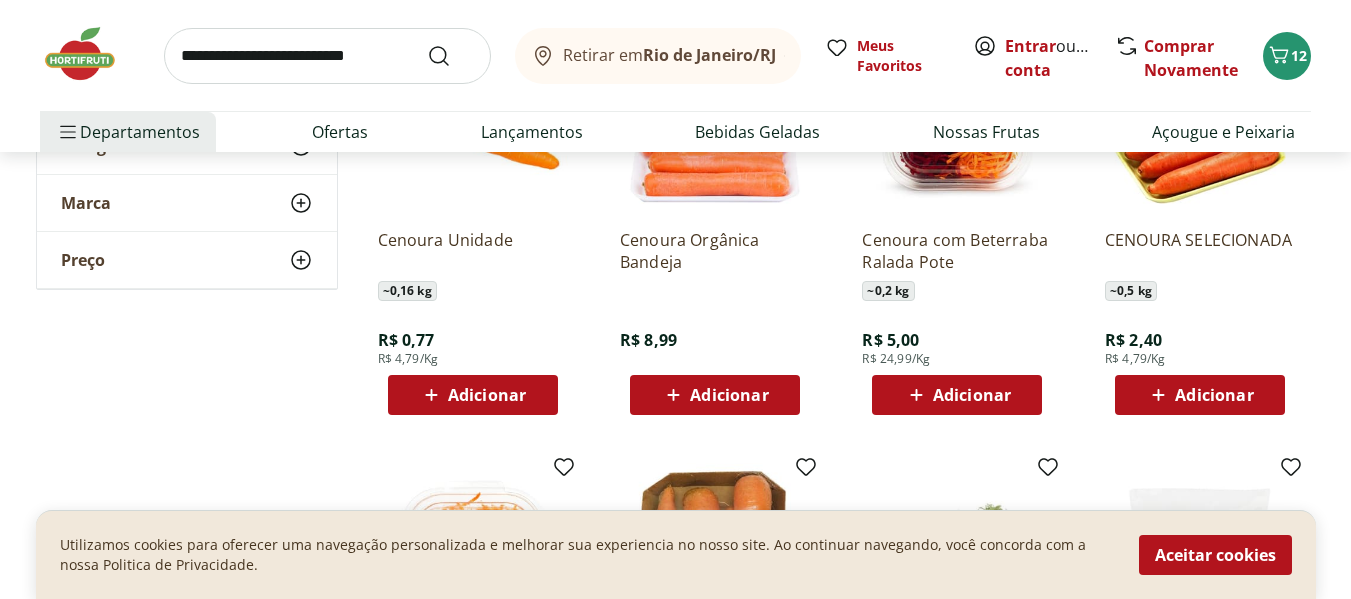 click on "Adicionar" at bounding box center [487, 395] 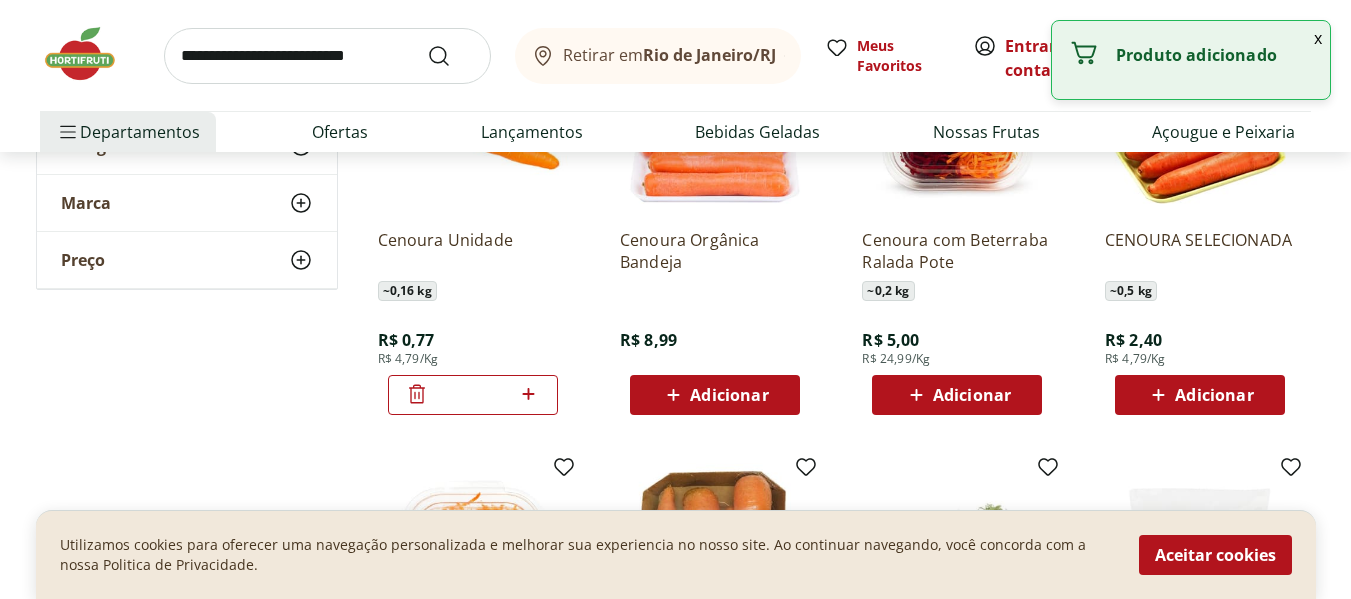 click 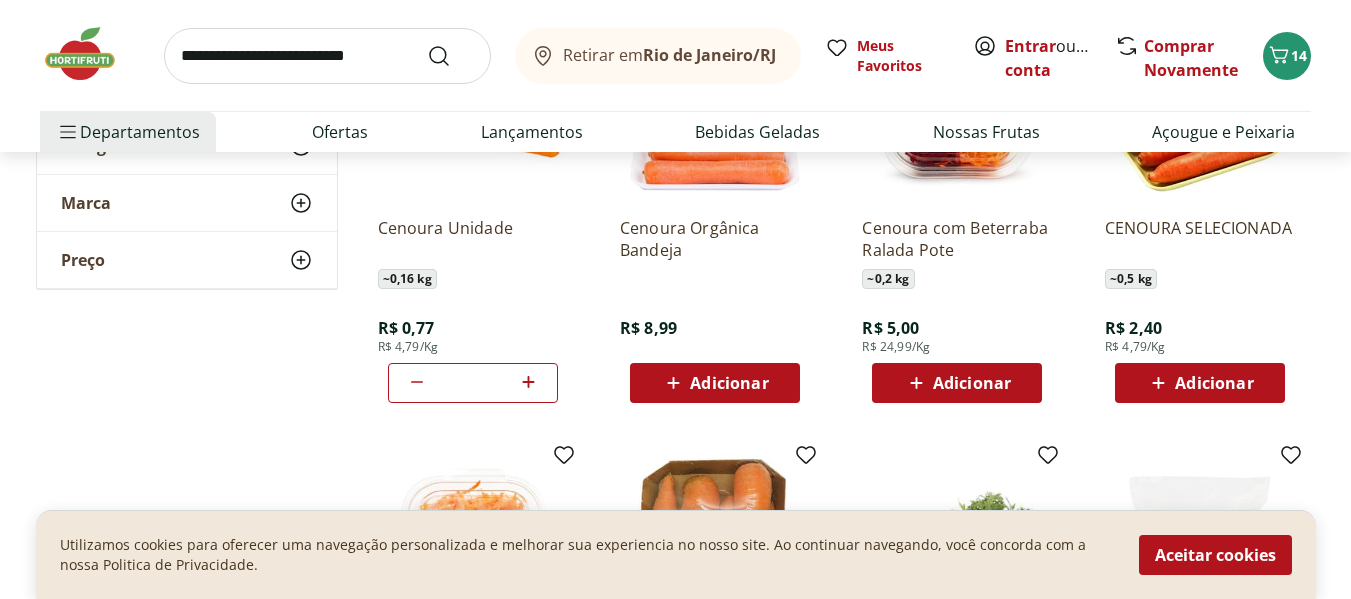 scroll, scrollTop: 400, scrollLeft: 0, axis: vertical 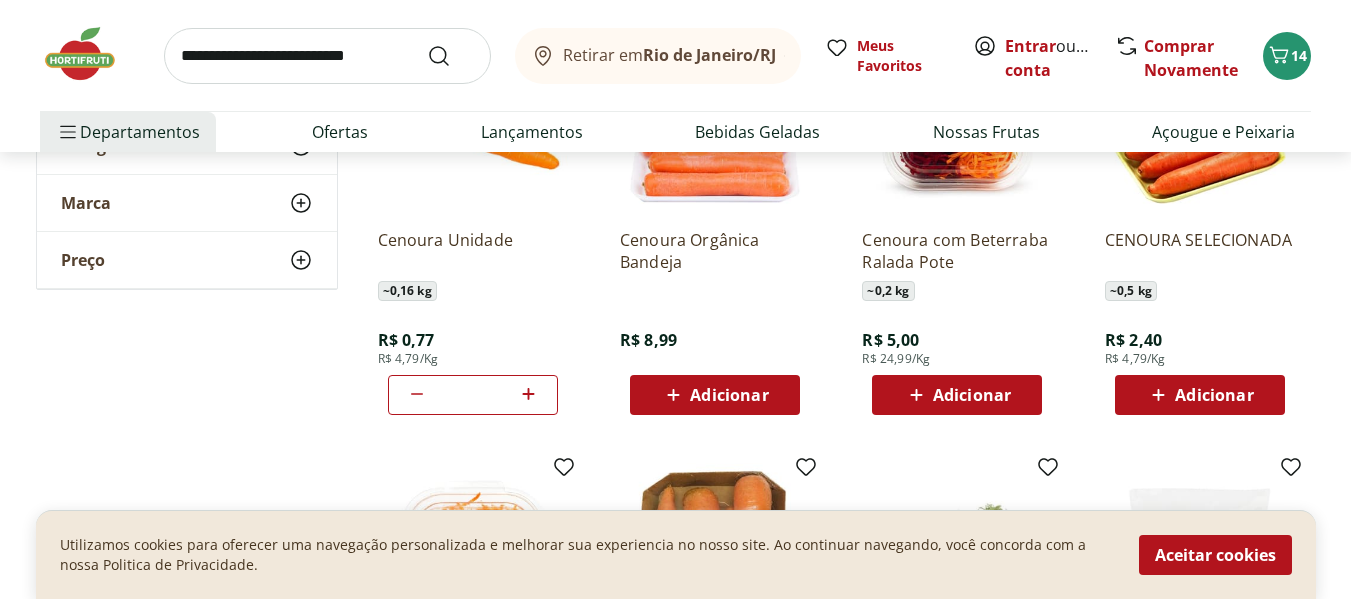 click 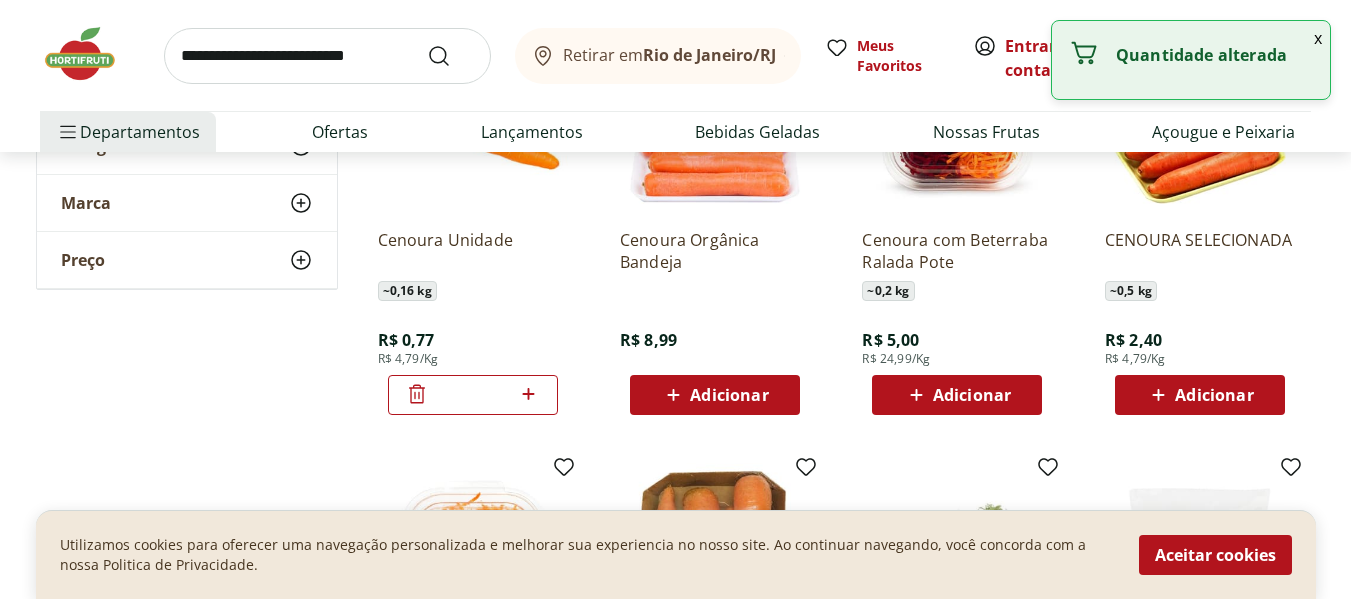 click 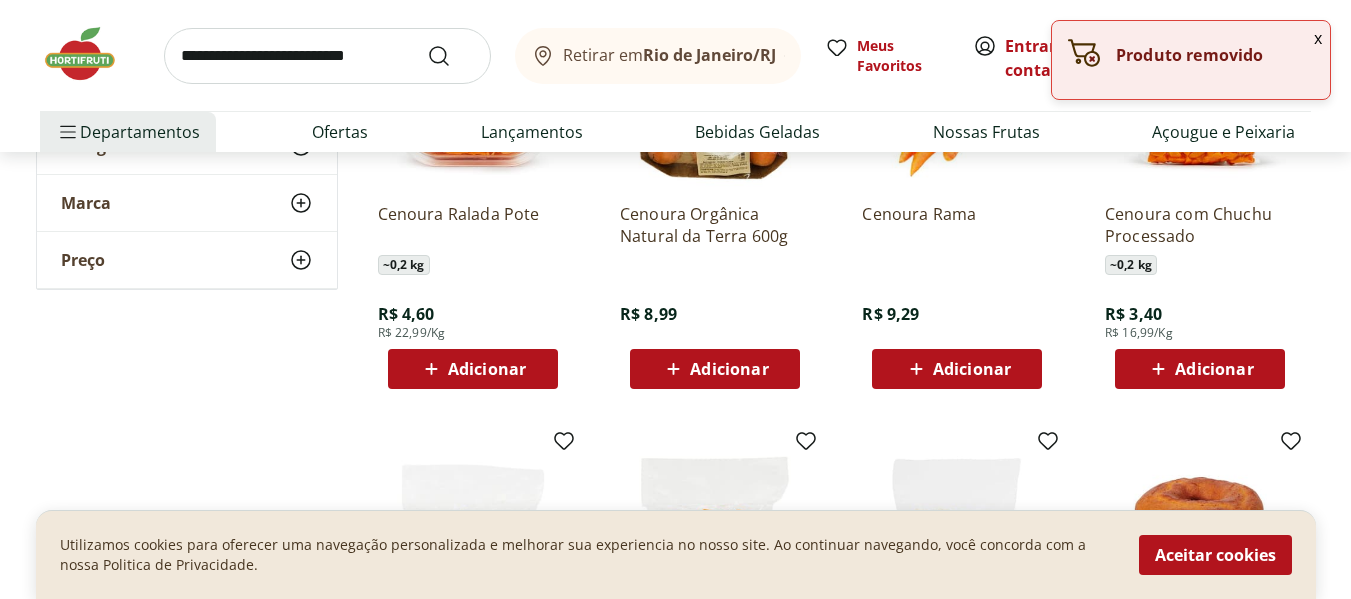 scroll, scrollTop: 900, scrollLeft: 0, axis: vertical 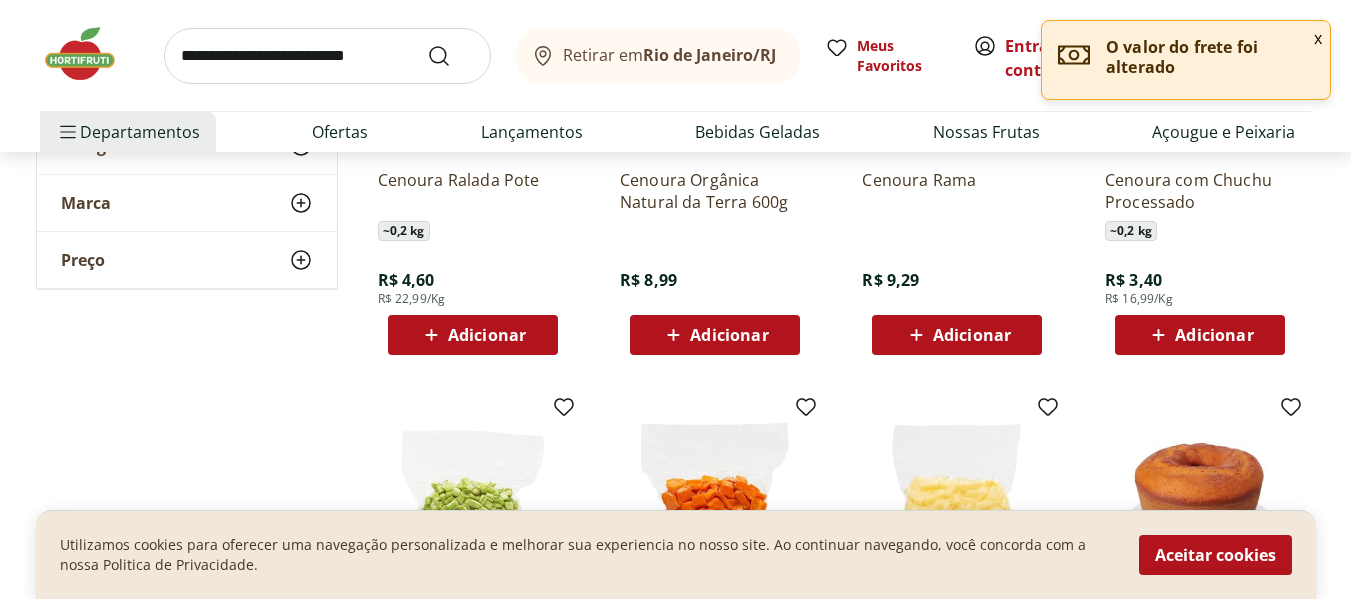 click on "Adicionar" at bounding box center [487, 335] 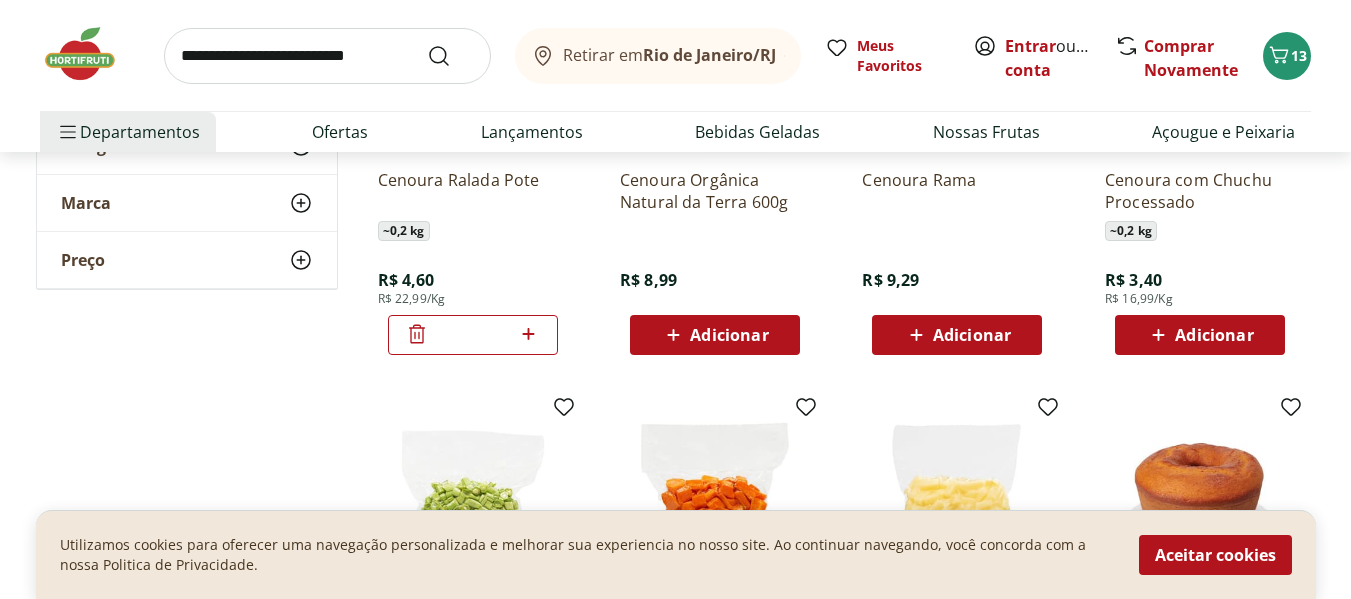 click at bounding box center (327, 56) 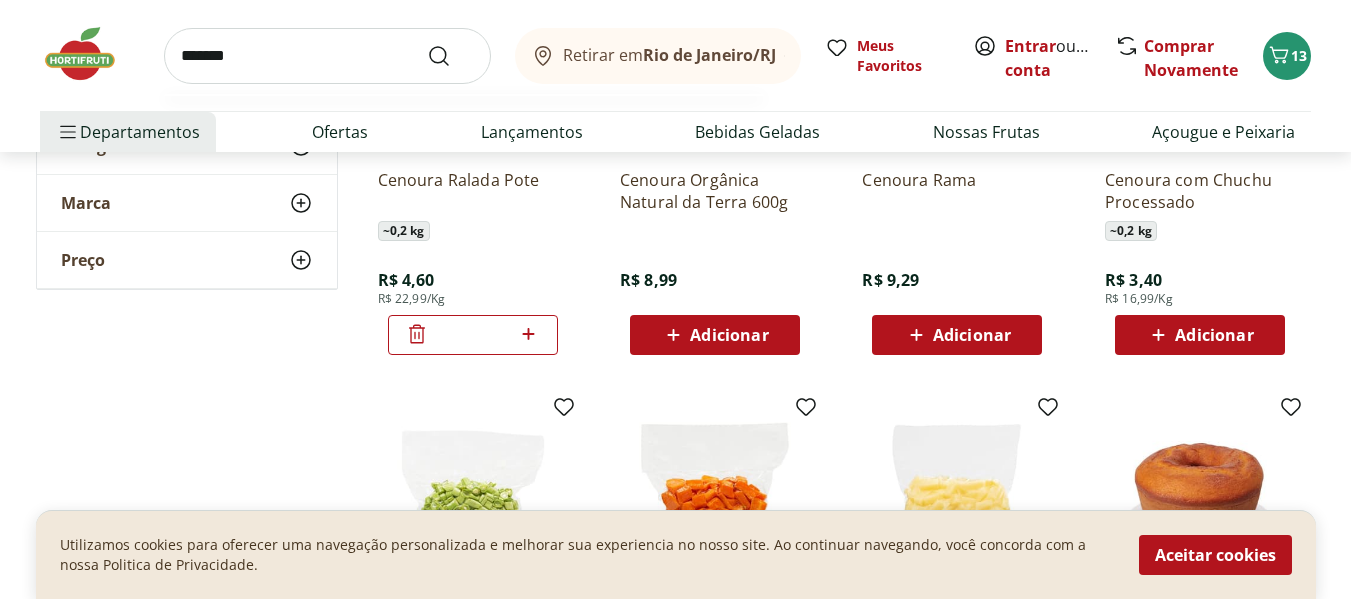 type on "*******" 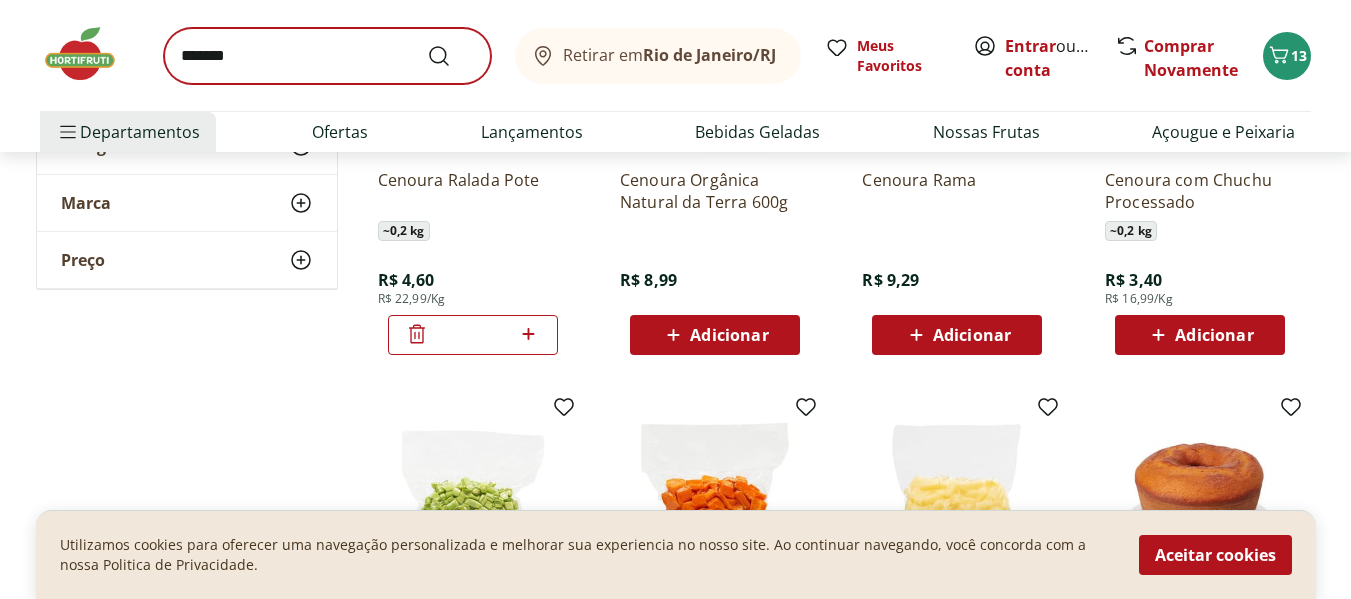 scroll, scrollTop: 0, scrollLeft: 0, axis: both 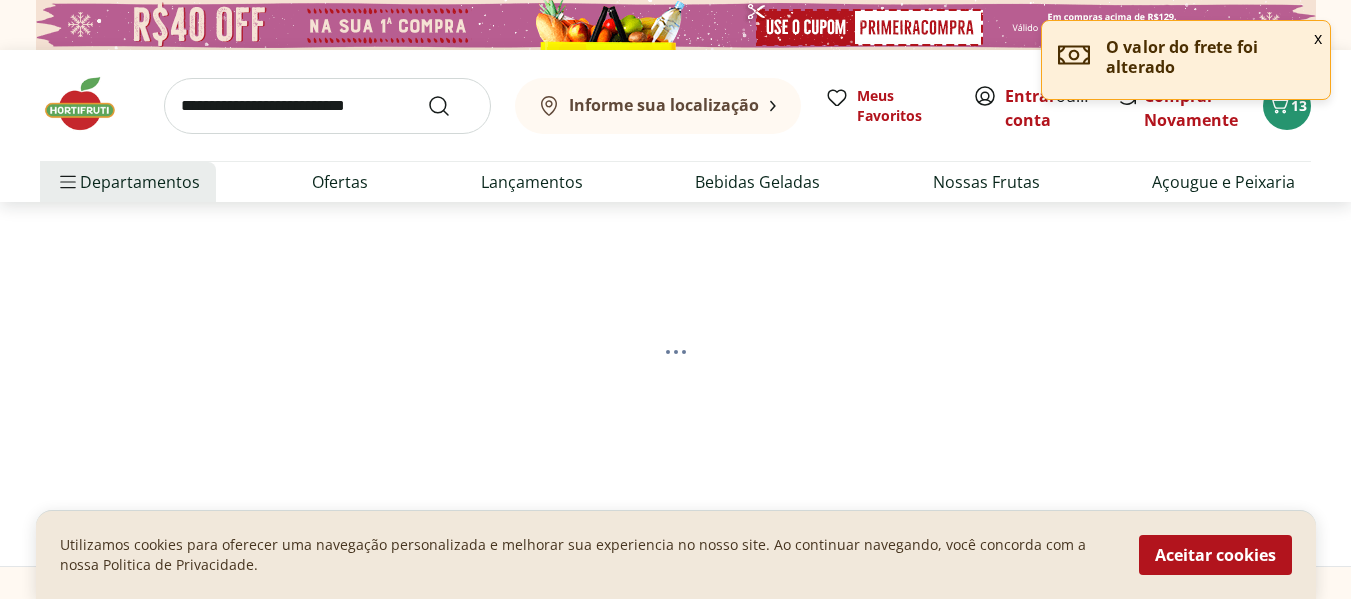 select on "**********" 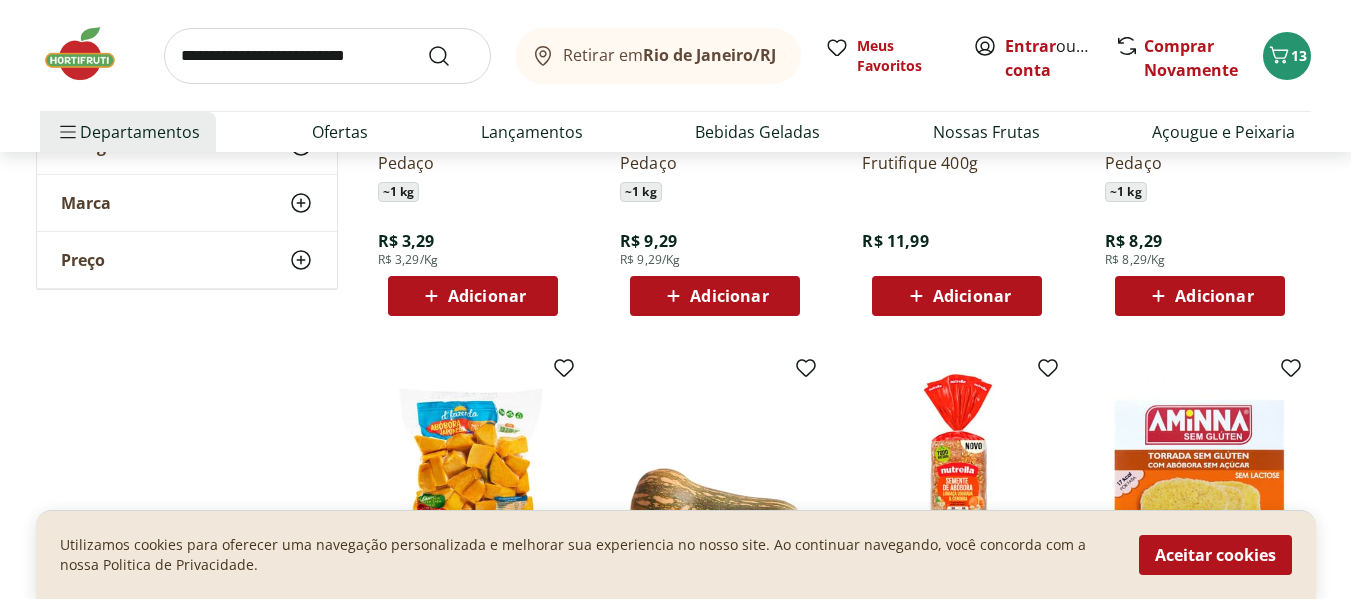 scroll, scrollTop: 500, scrollLeft: 0, axis: vertical 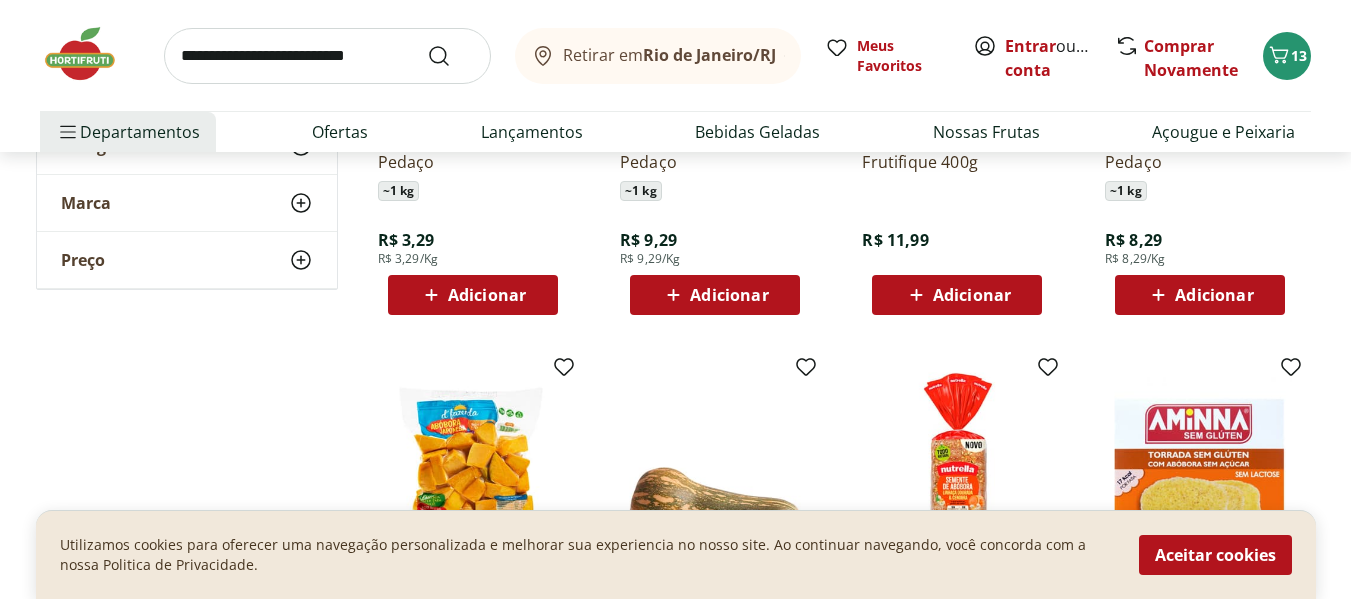 click on "Adicionar" at bounding box center [487, 295] 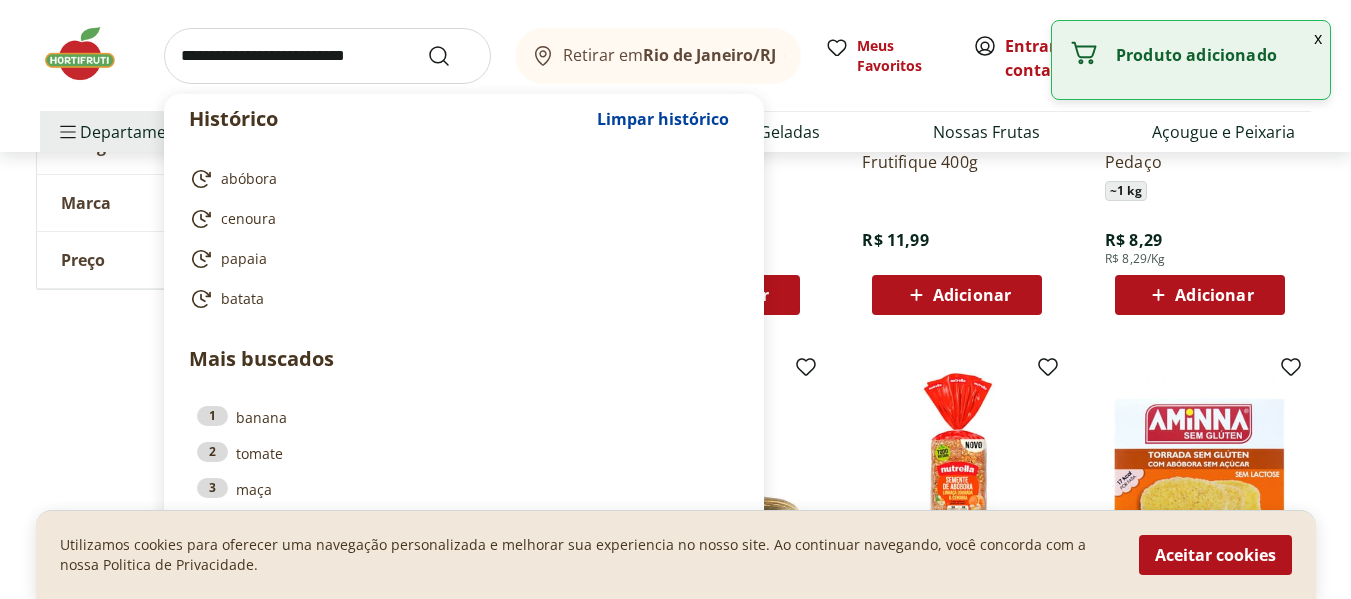 click at bounding box center [327, 56] 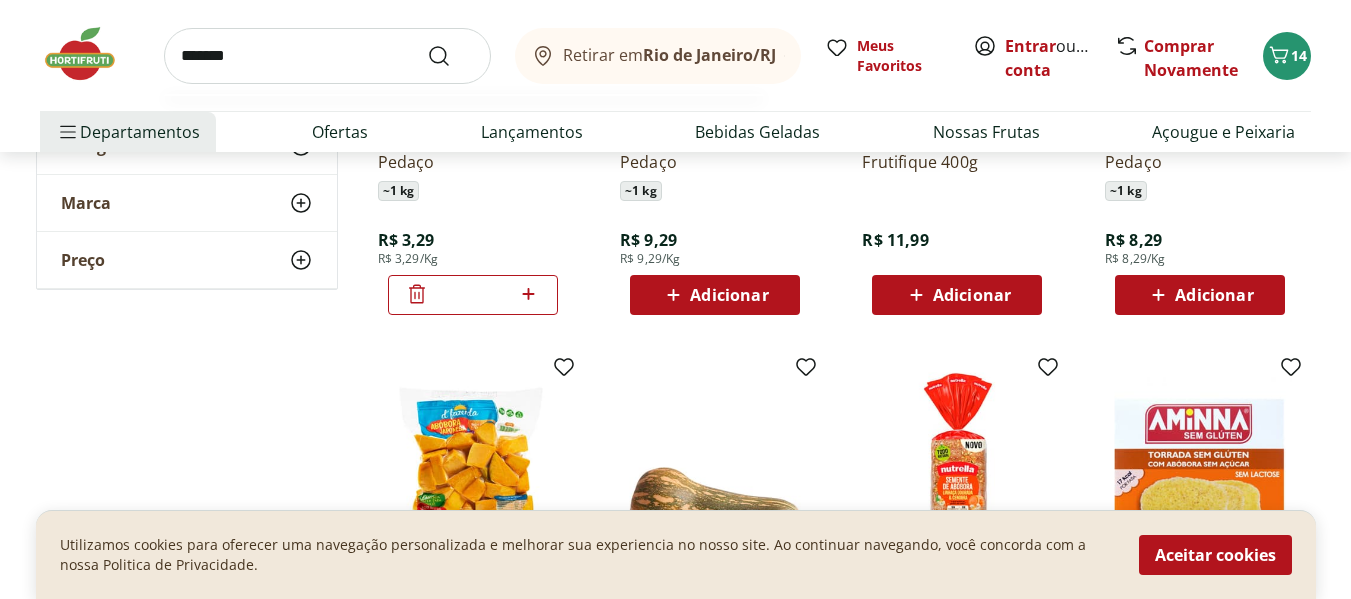 type on "*******" 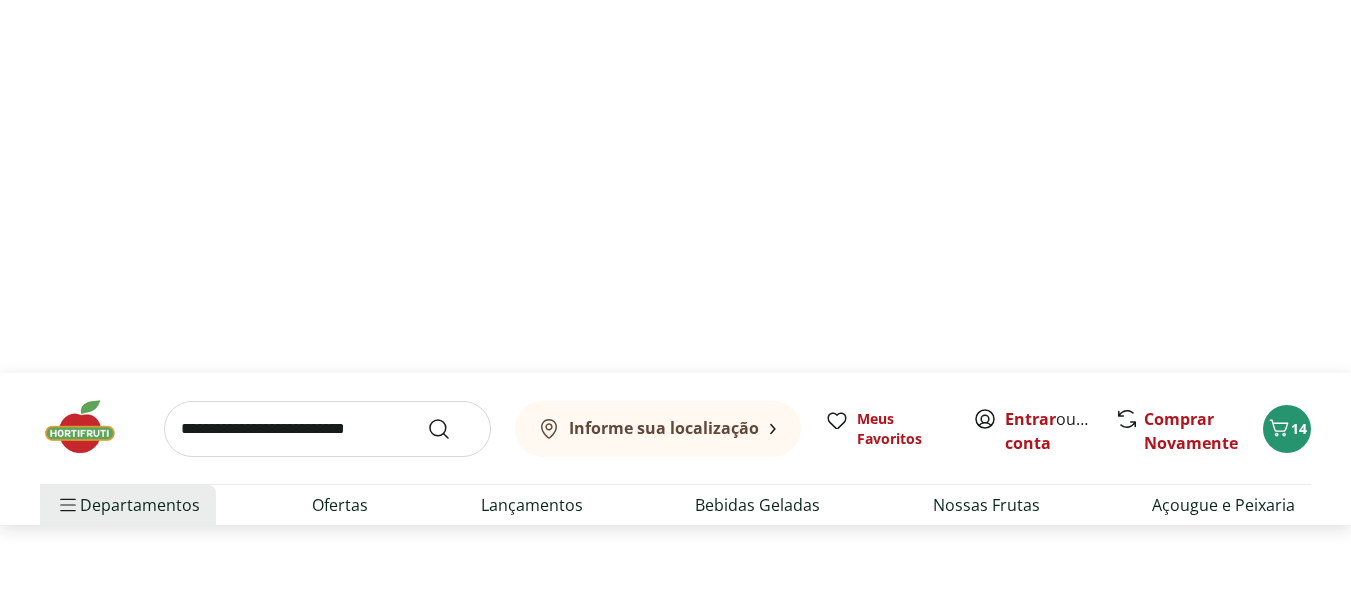 scroll, scrollTop: 0, scrollLeft: 0, axis: both 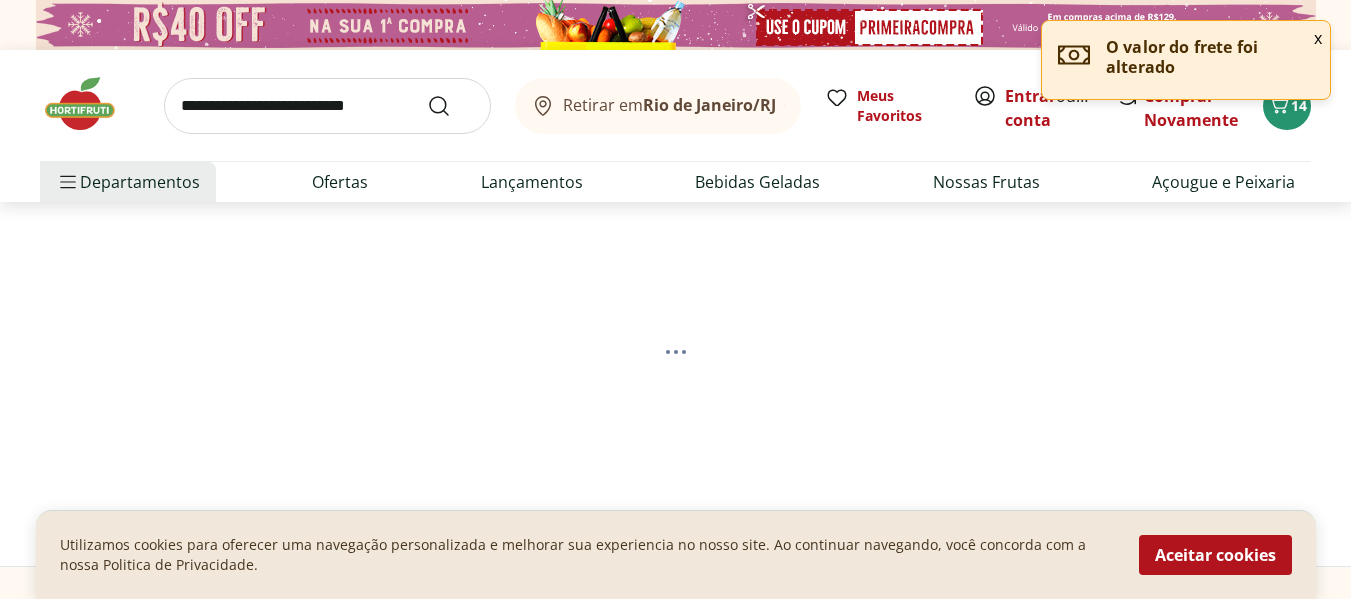 select on "**********" 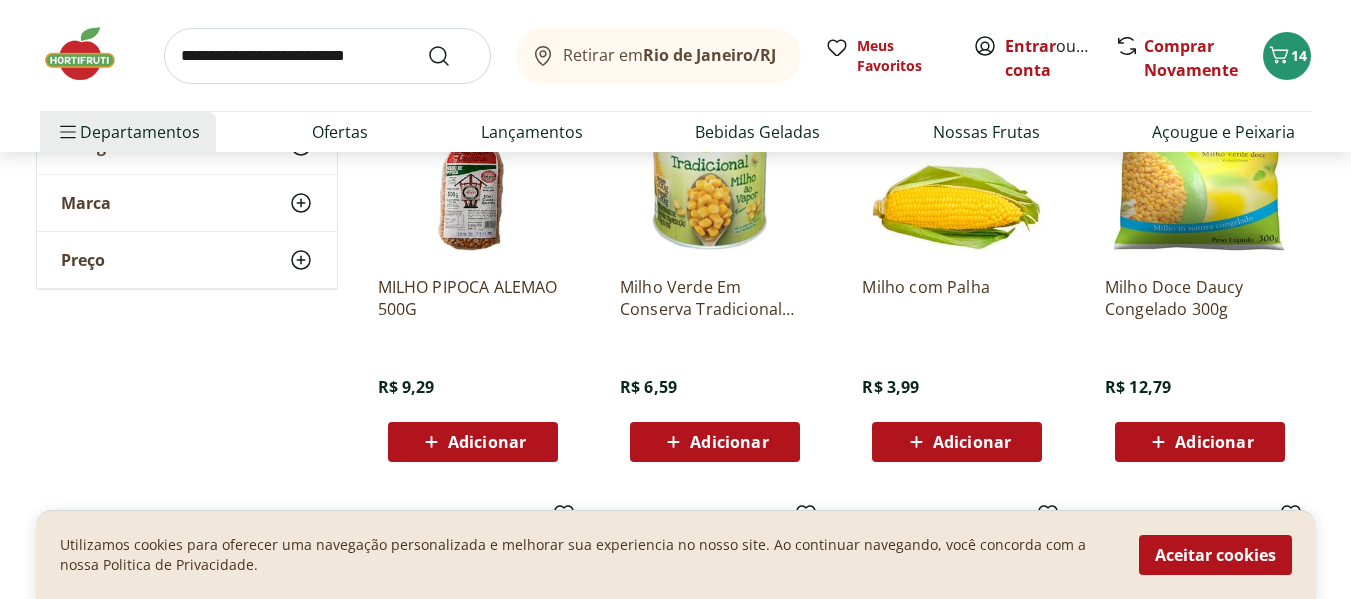 scroll, scrollTop: 800, scrollLeft: 0, axis: vertical 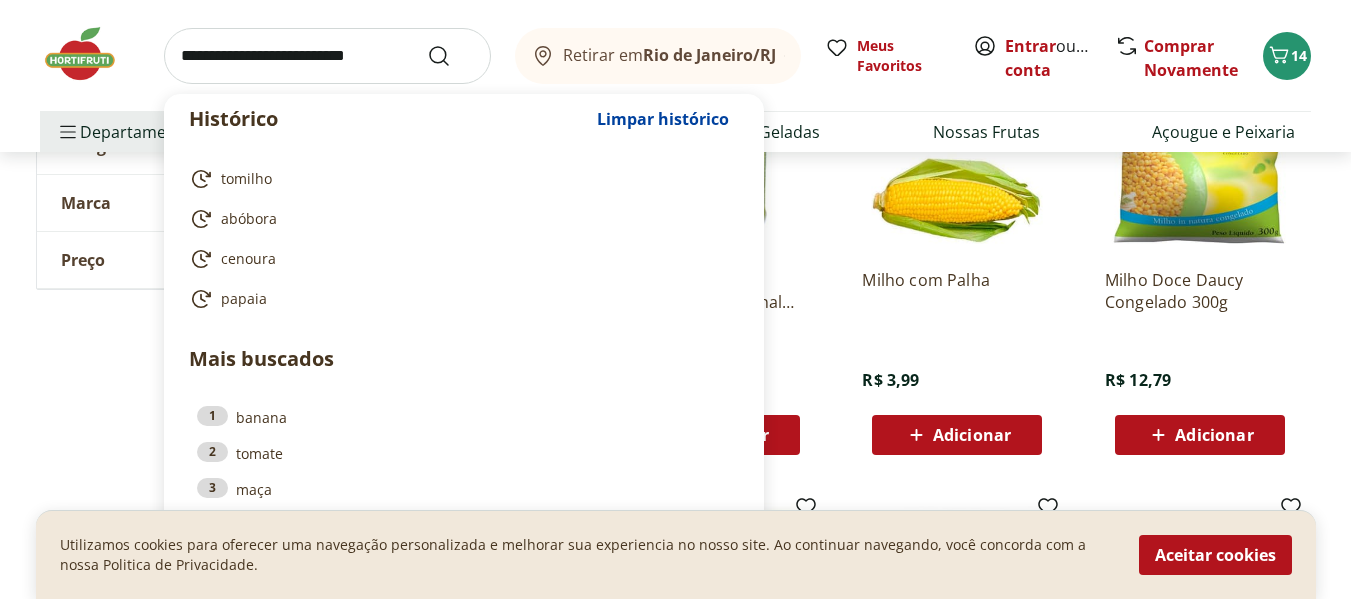 click at bounding box center (327, 56) 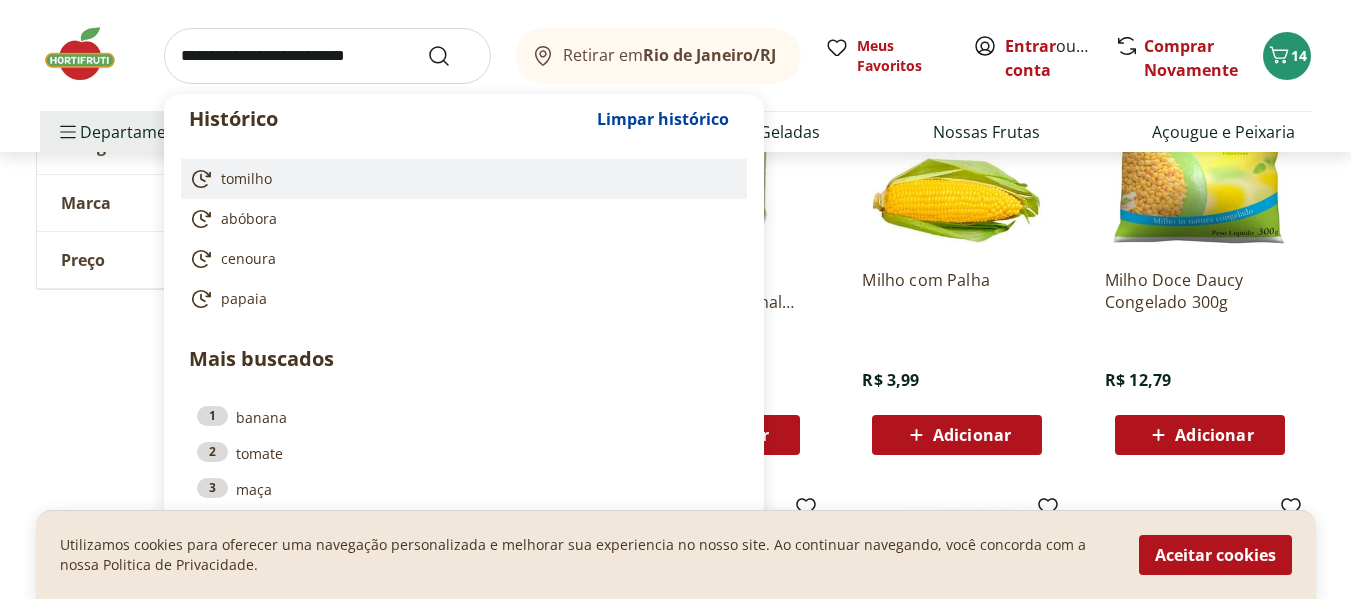 click on "tomilho" at bounding box center (246, 179) 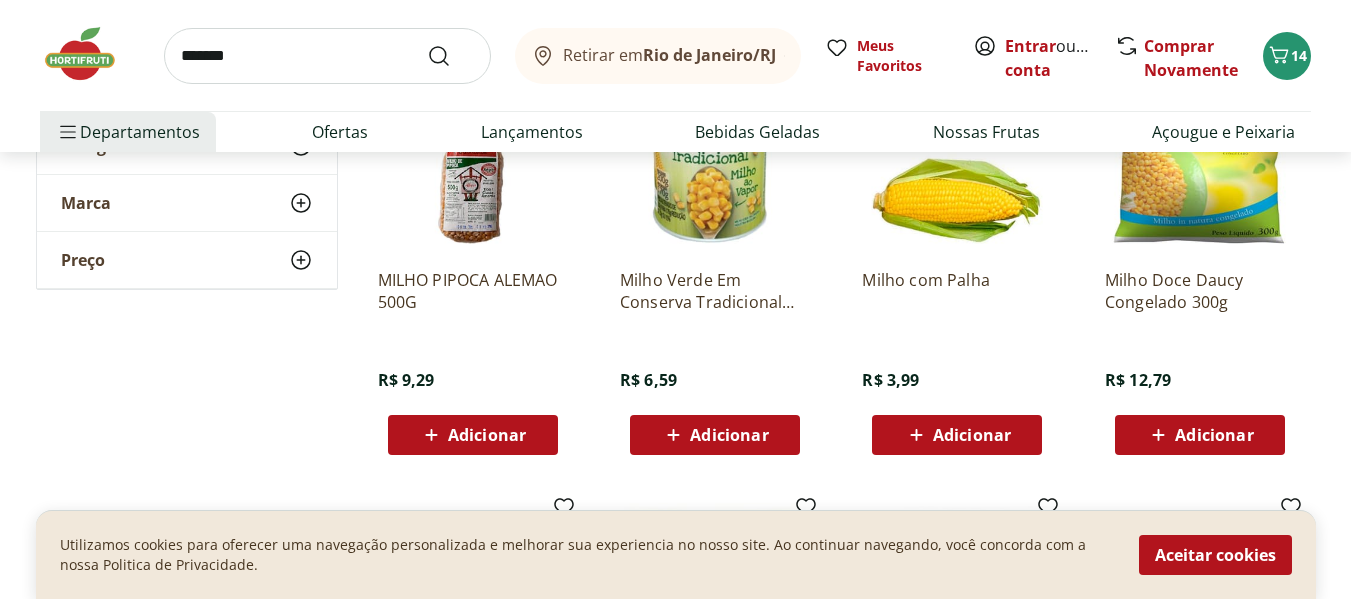 type on "*******" 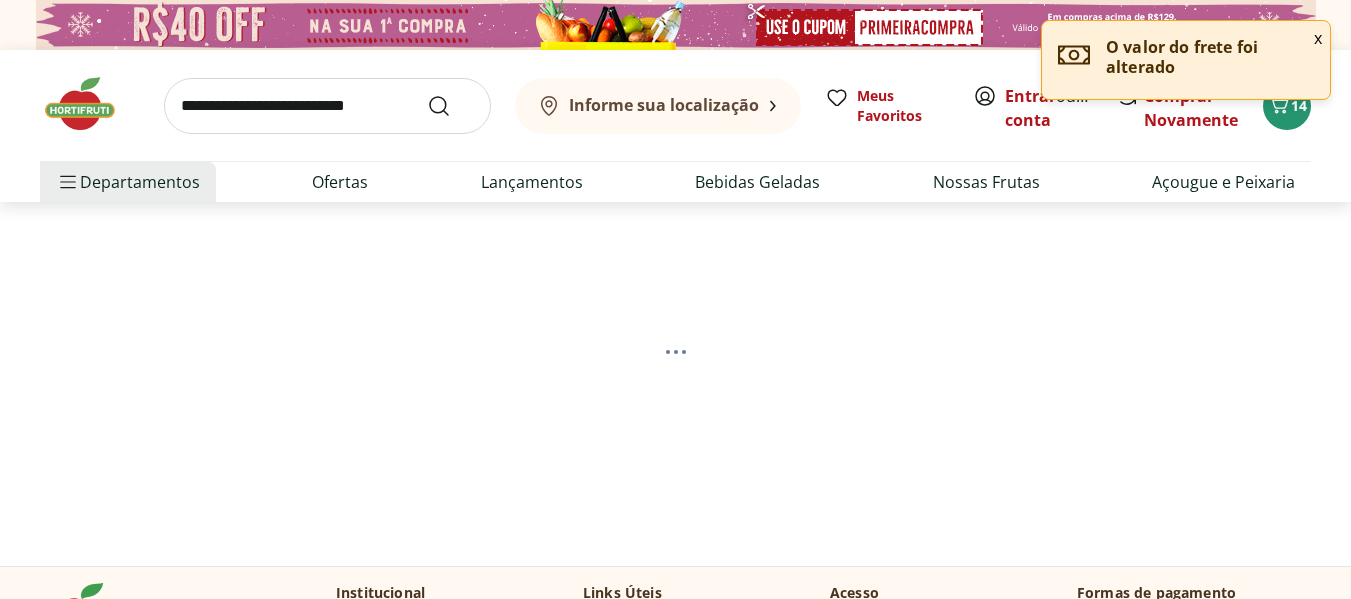 scroll, scrollTop: 0, scrollLeft: 0, axis: both 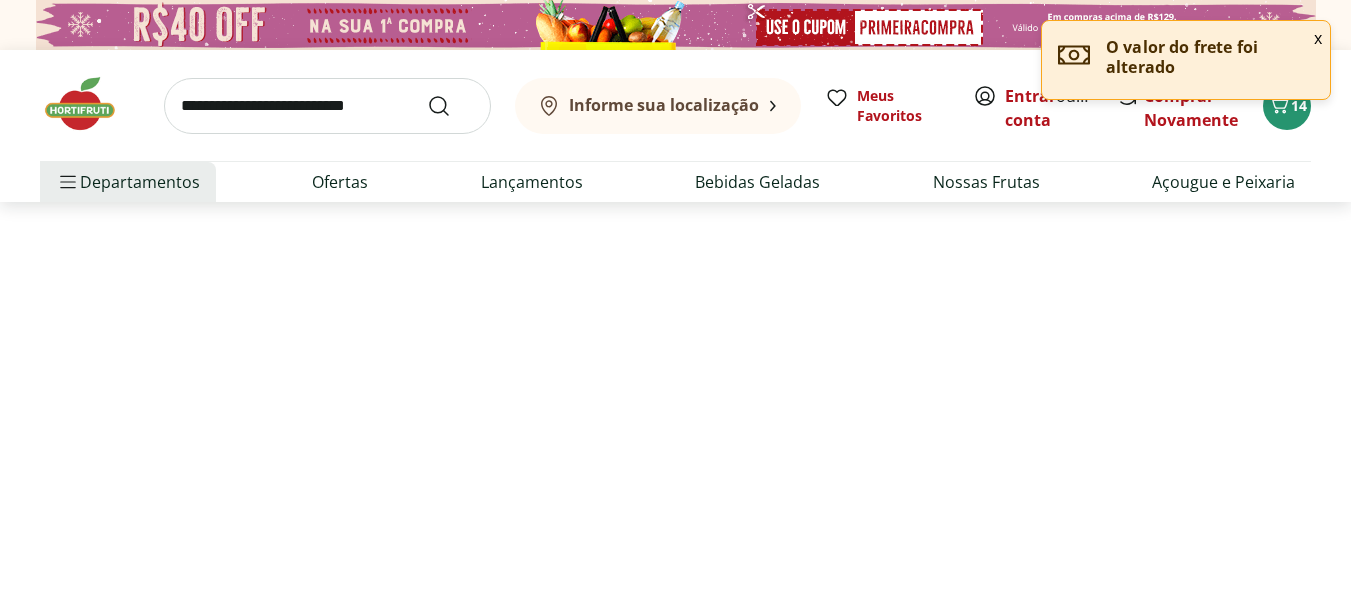 select on "**********" 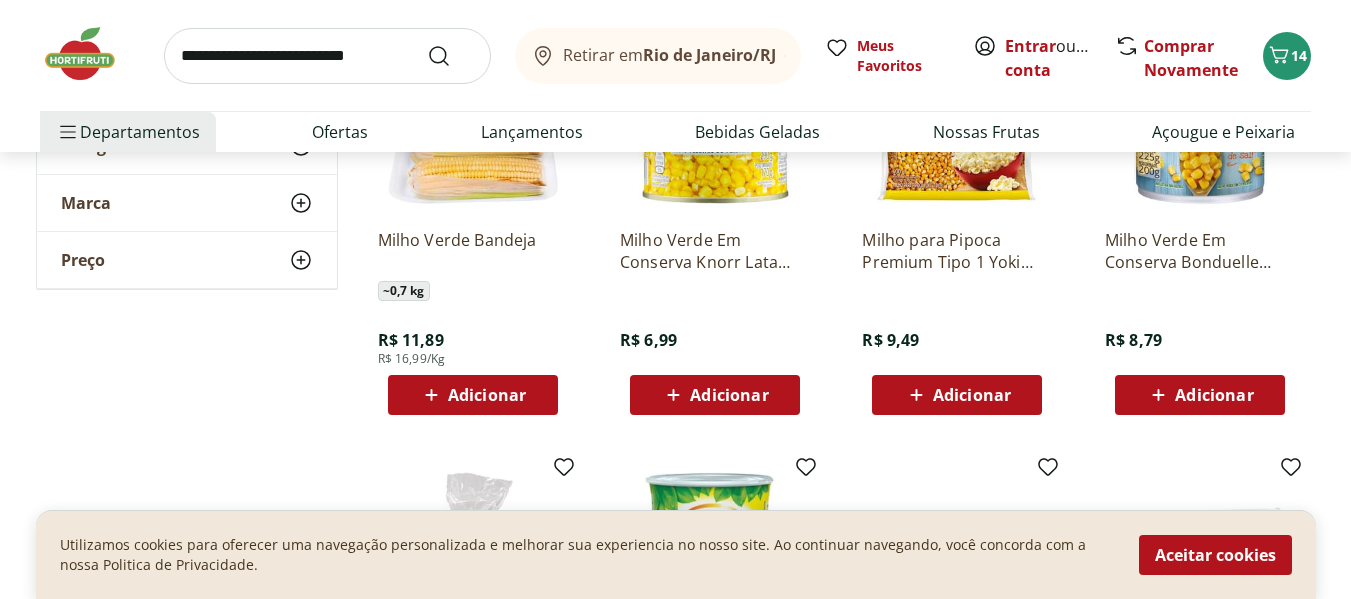 scroll, scrollTop: 0, scrollLeft: 0, axis: both 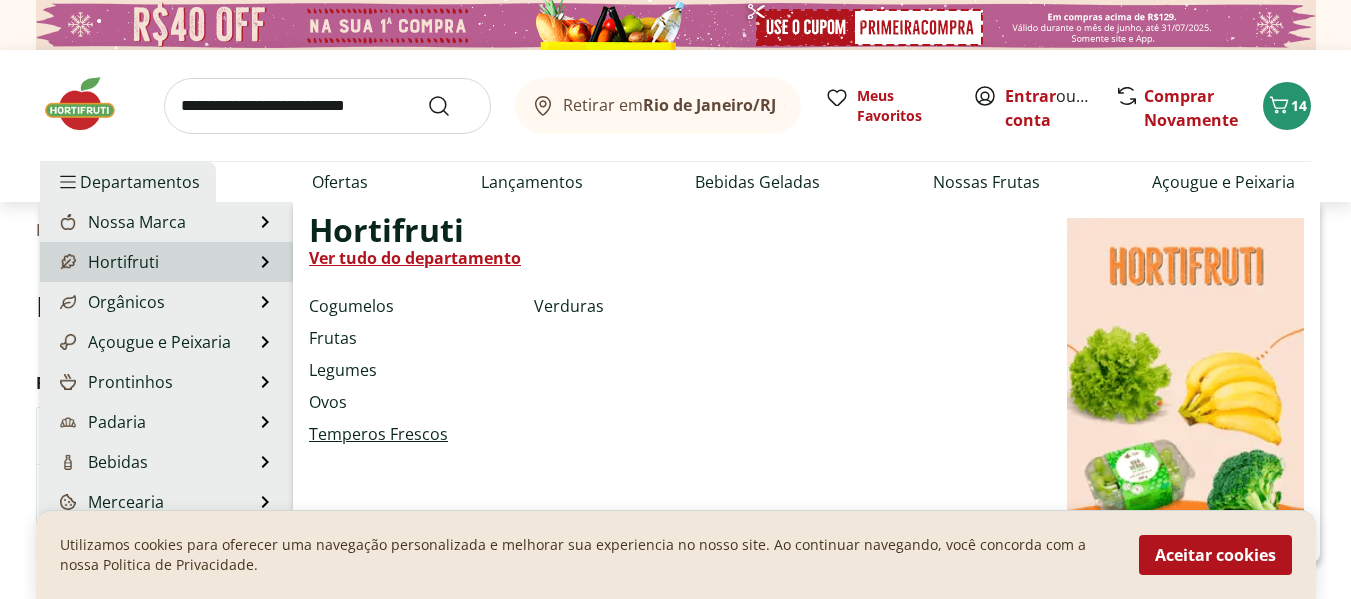 click on "Temperos Frescos" at bounding box center [378, 434] 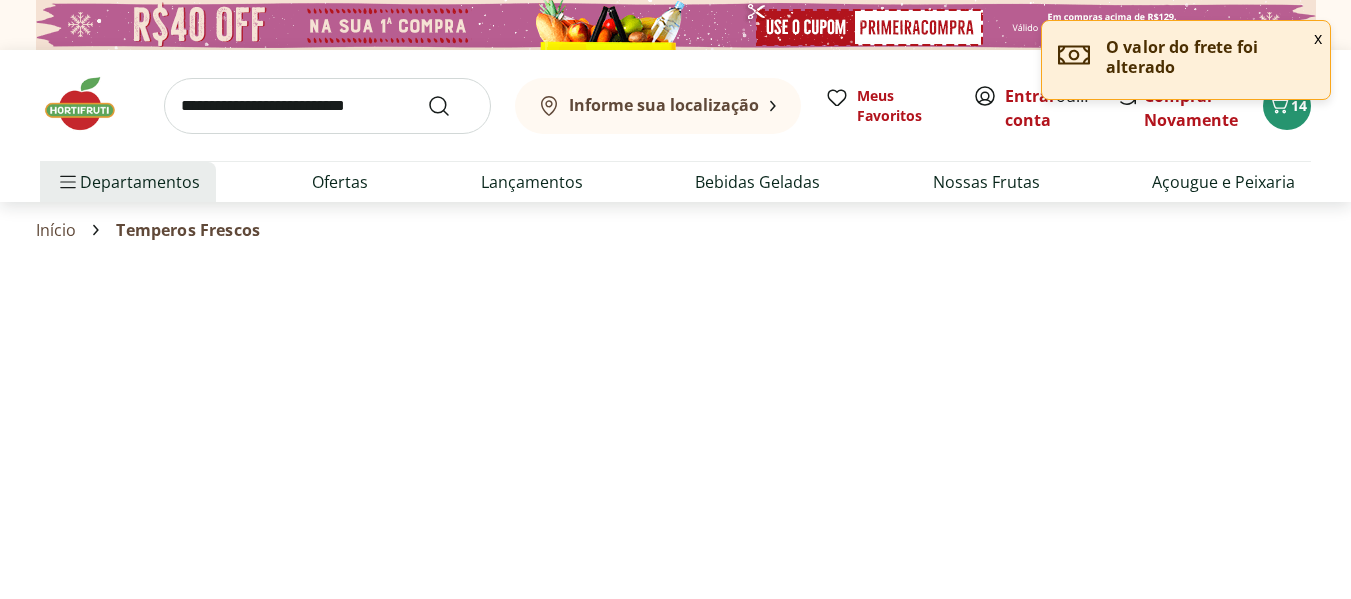 select on "**********" 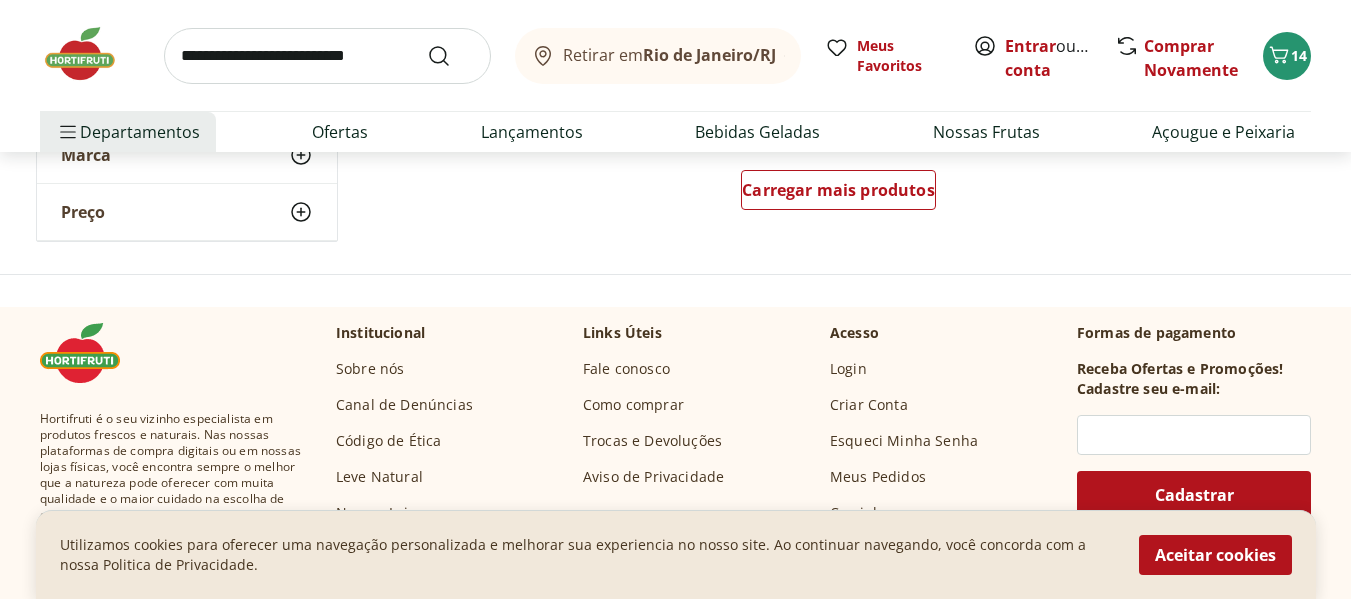 scroll, scrollTop: 1400, scrollLeft: 0, axis: vertical 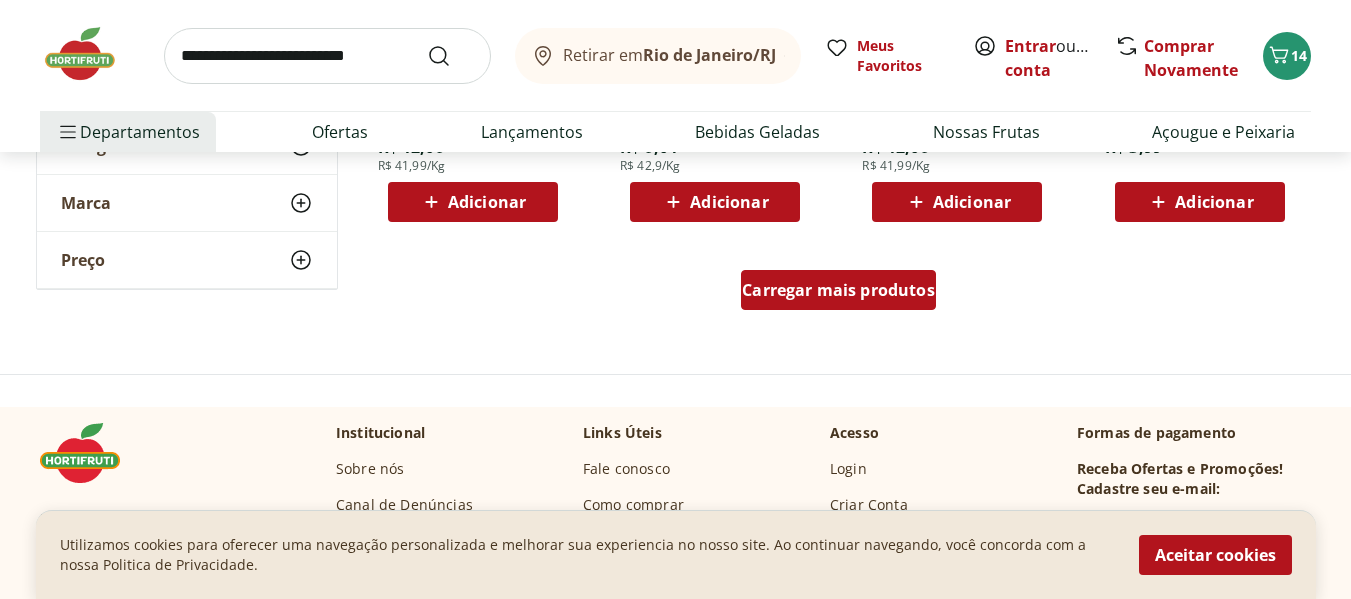 click on "Carregar mais produtos" at bounding box center [838, 290] 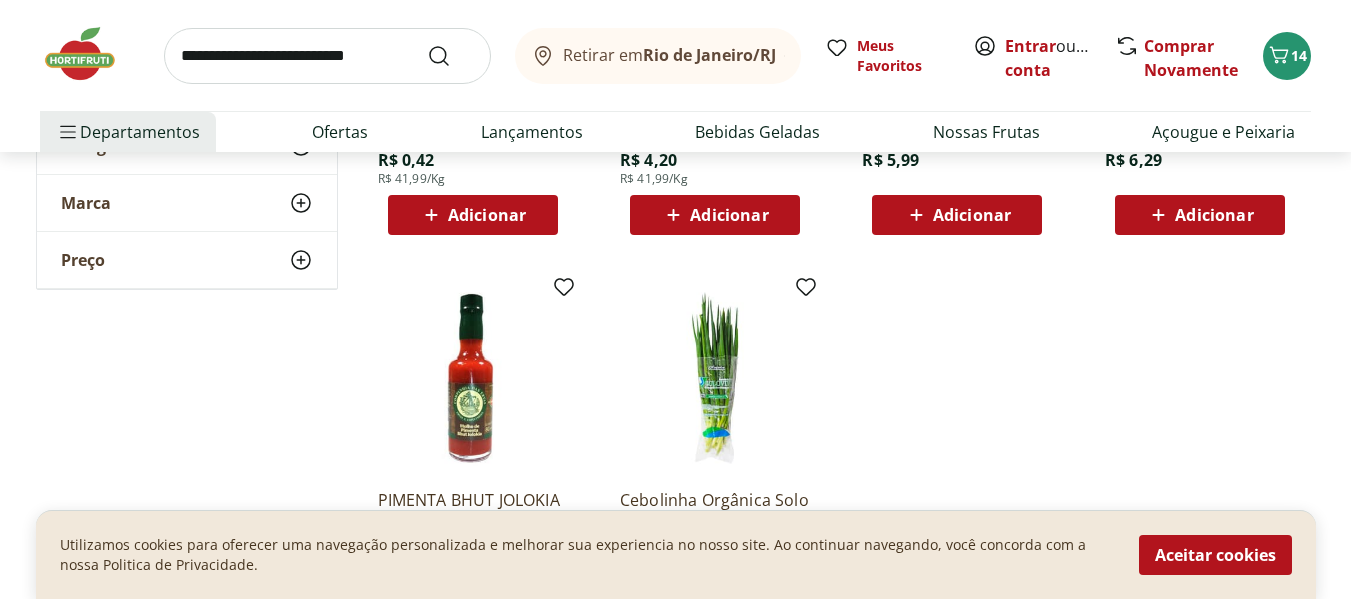 scroll, scrollTop: 2300, scrollLeft: 0, axis: vertical 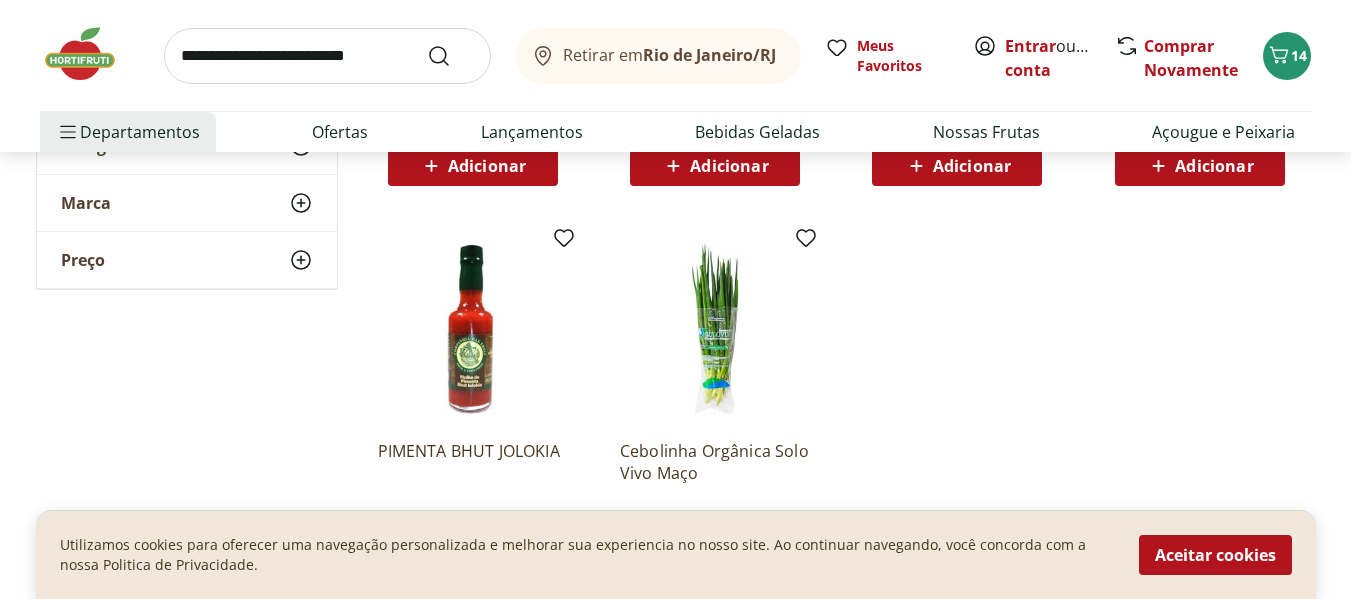 click at bounding box center (715, 329) 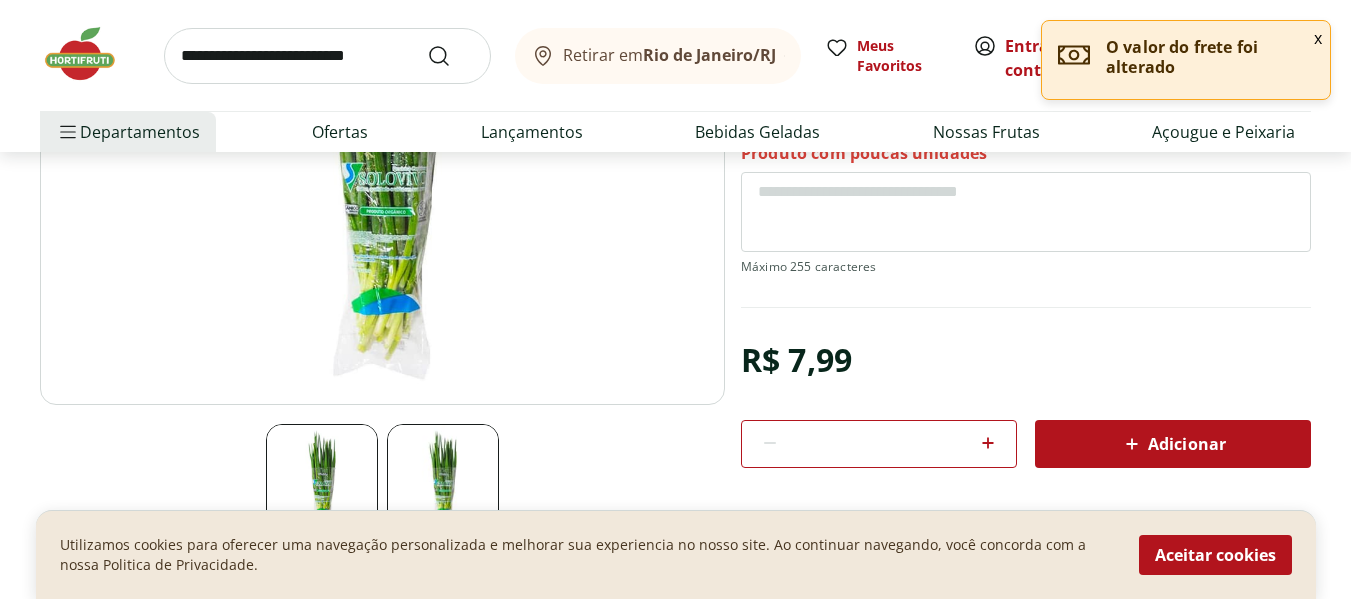 scroll, scrollTop: 400, scrollLeft: 0, axis: vertical 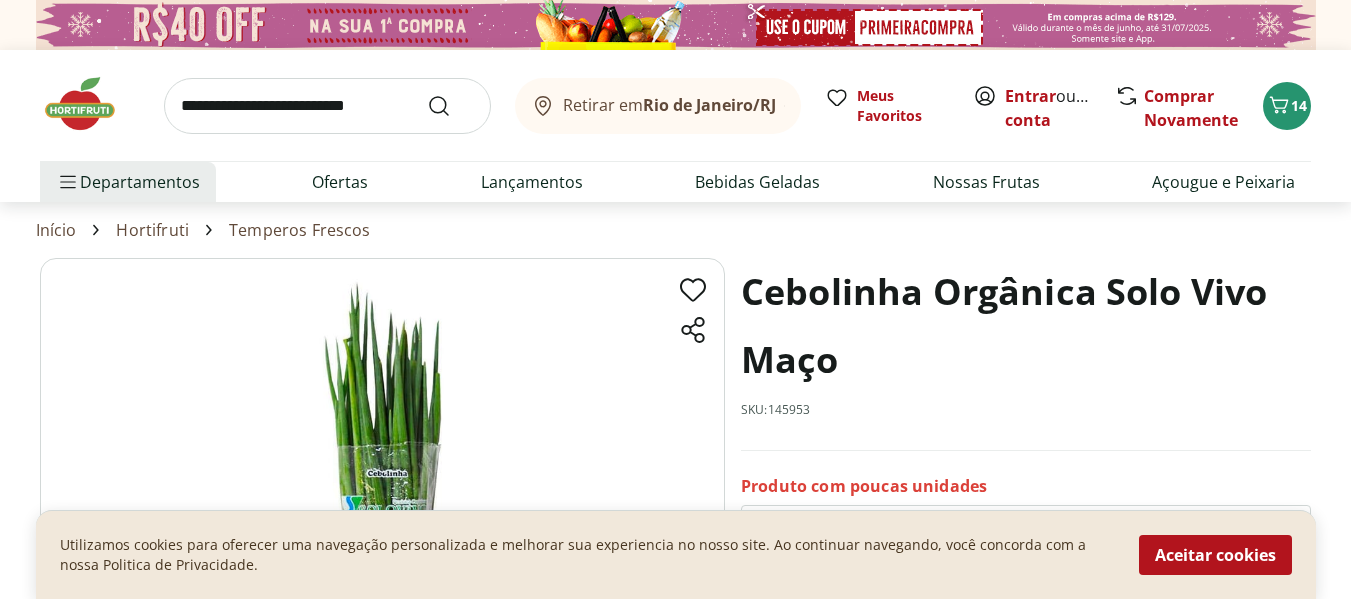 select on "**********" 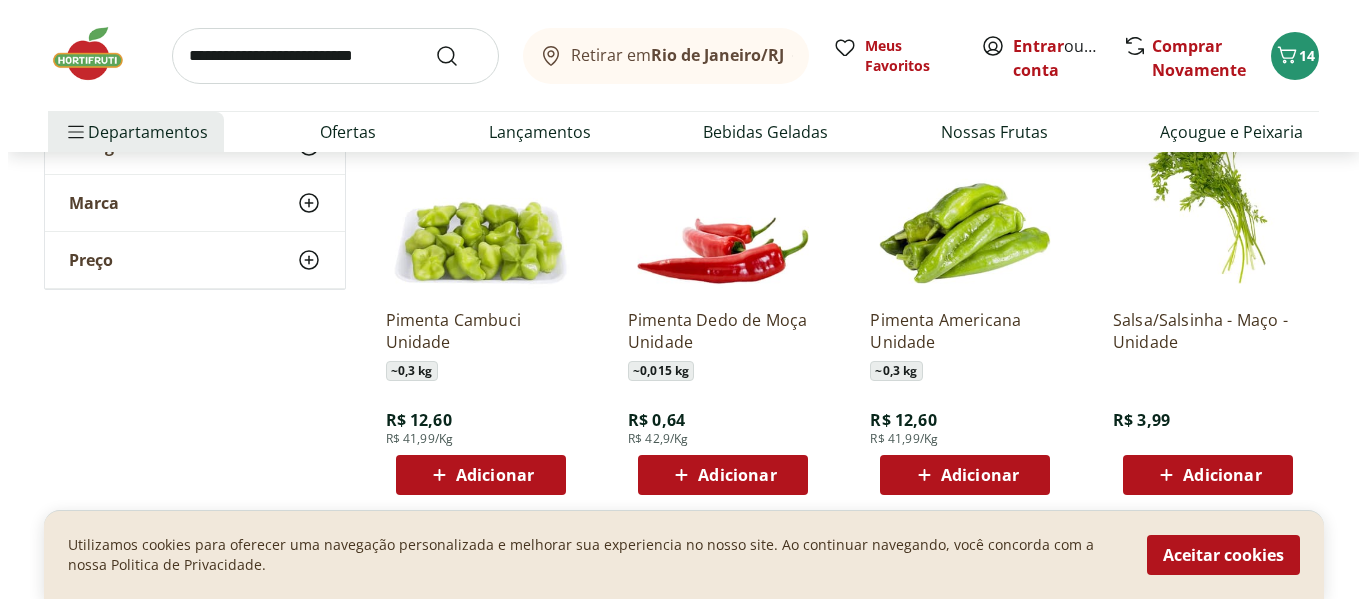 scroll, scrollTop: 1100, scrollLeft: 0, axis: vertical 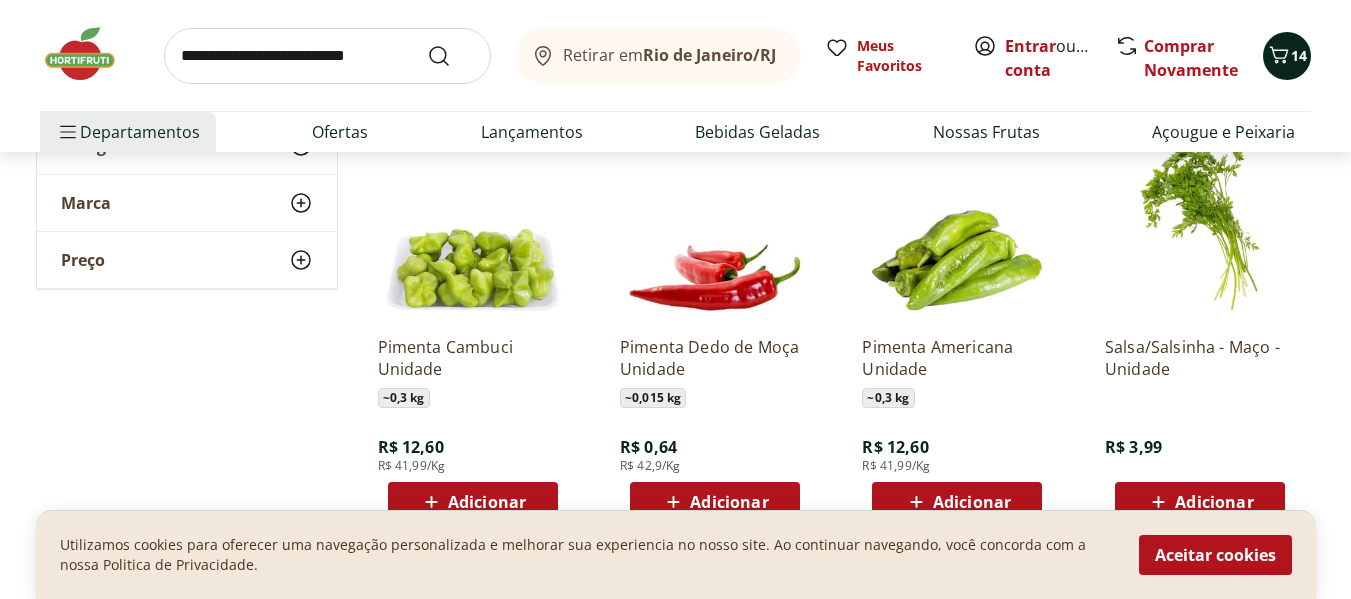click 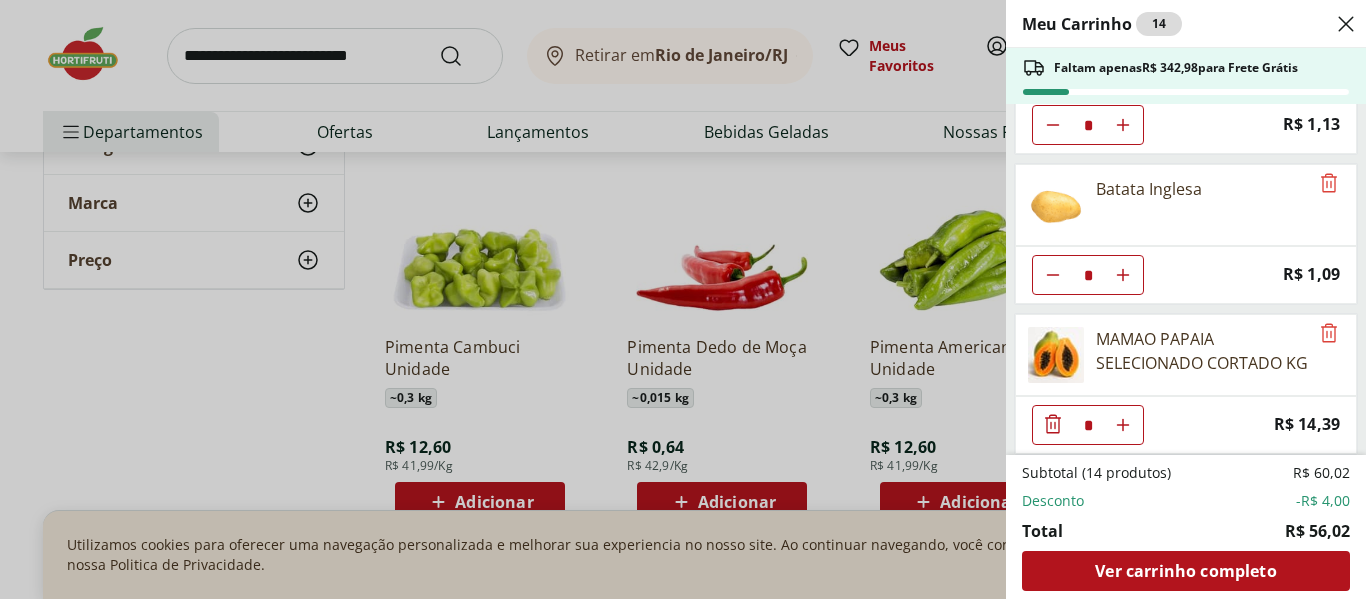 scroll, scrollTop: 700, scrollLeft: 0, axis: vertical 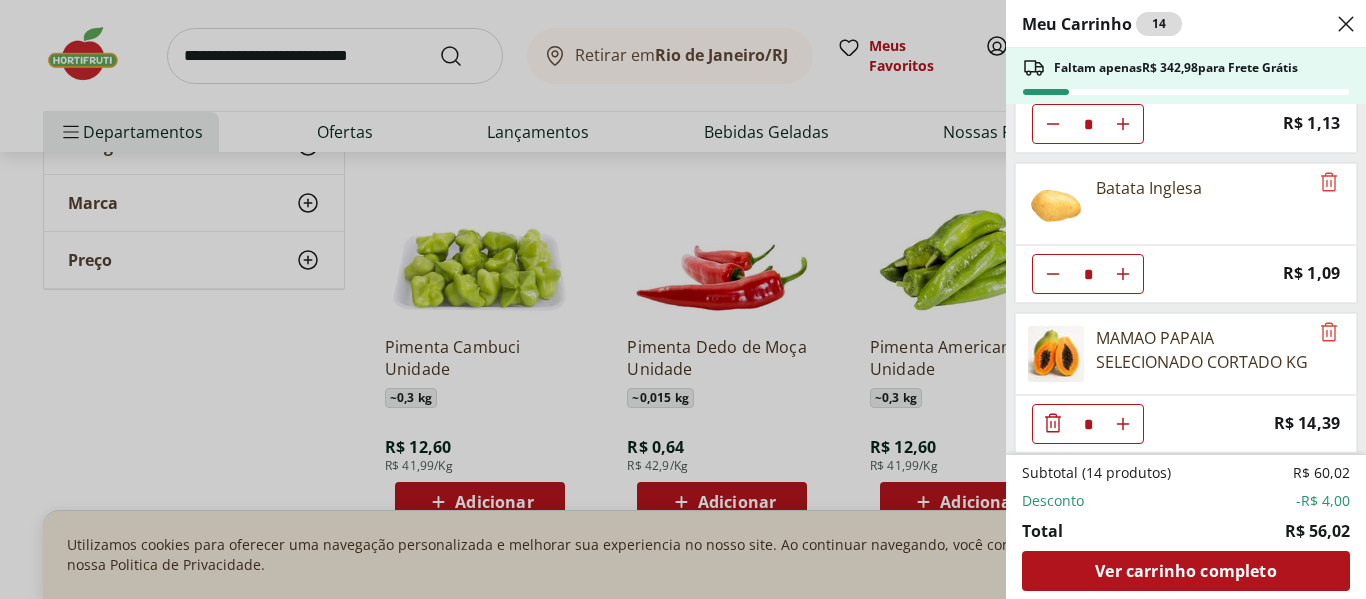 click 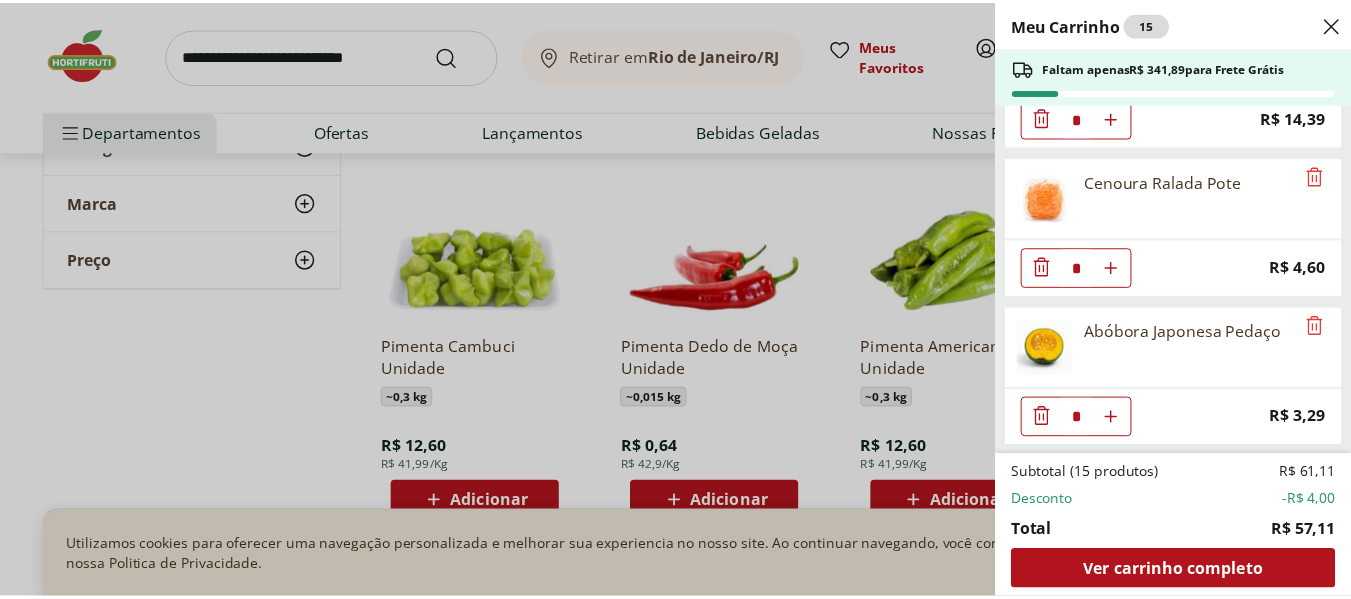 scroll, scrollTop: 1007, scrollLeft: 0, axis: vertical 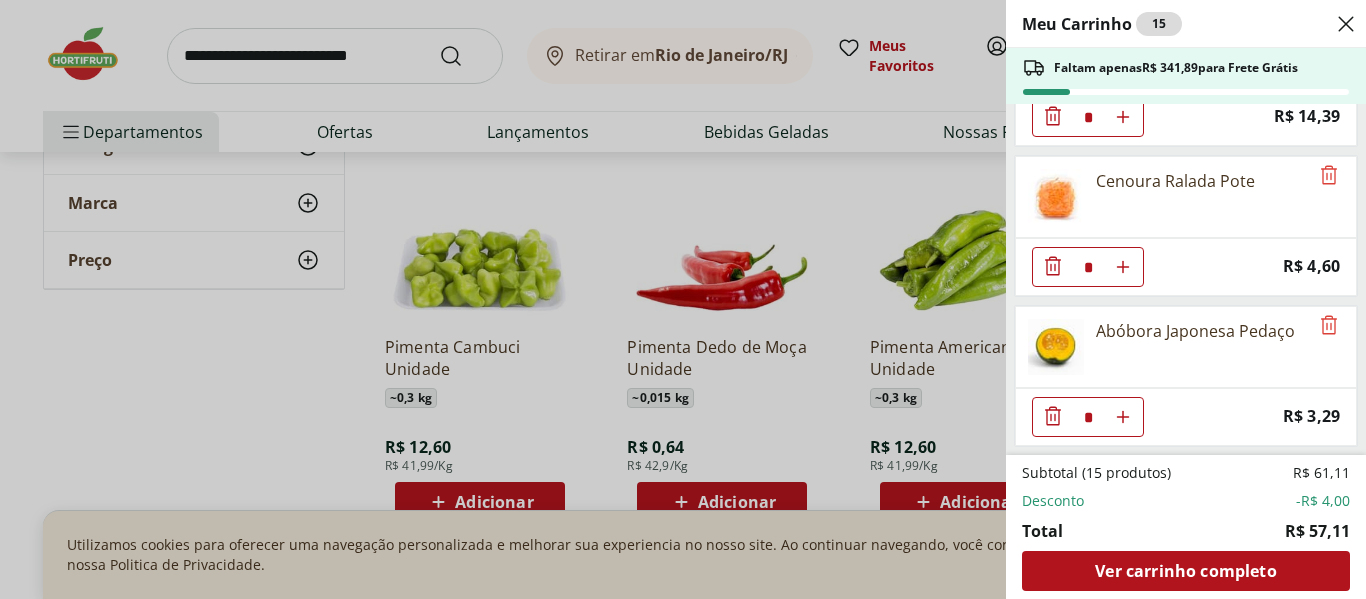 click on "Meu Carrinho 15 Faltam apenas  R$ 341,89  para Frete Grátis Patinho Moído * Original price: R$ 23,96 Price: R$ 19,96 Cebola Nacional unidade * Price: R$ 1,10 Abobrinha Italiana Unidade * Price: R$ 1,92 BERINJELA SELECIONADA * Price: R$ 3,04 Tomate Italiano * Price: R$ 1,13 Batata Inglesa * Price: R$ 1,09 MAMAO PAPAIA SELECIONADO CORTADO KG * Price: R$ 14,39 Cenoura Ralada Pote * Price: R$ 4,60 Abóbora Japonesa Pedaço * Price: R$ 3,29 Subtotal (15 produtos) R$ 61,11 Desconto -R$ 4,00 Total R$ 57,11 Ver carrinho completo" at bounding box center (683, 299) 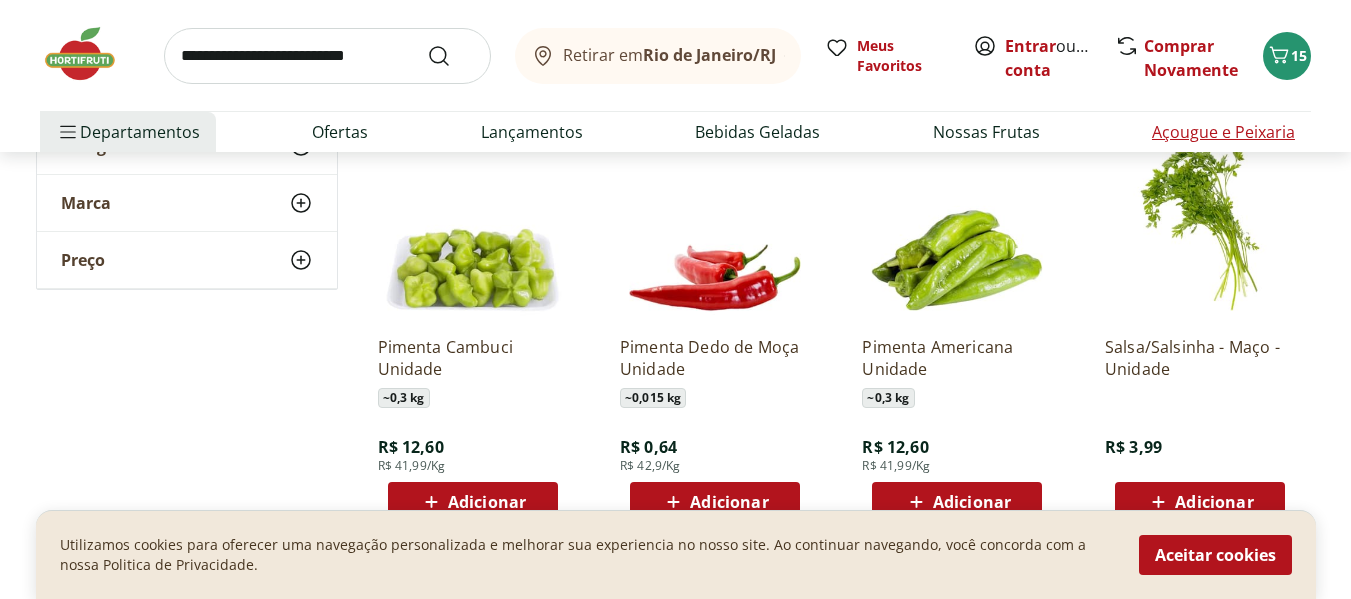 click on "Açougue e Peixaria" at bounding box center (1223, 132) 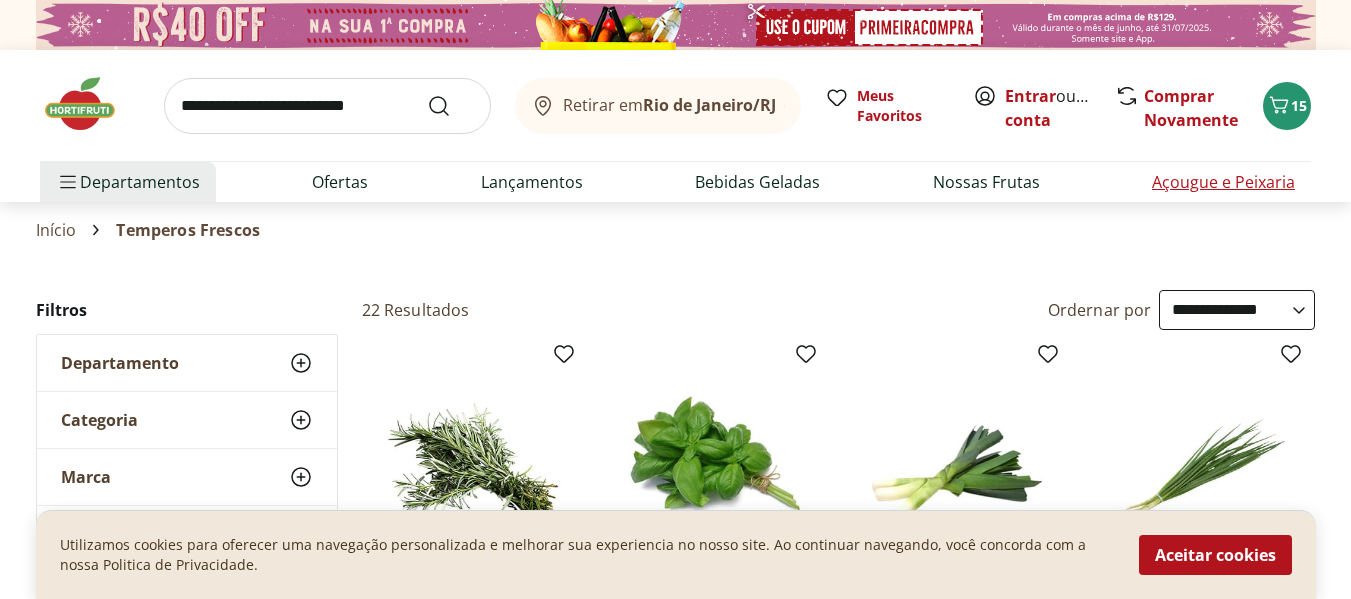 select on "**********" 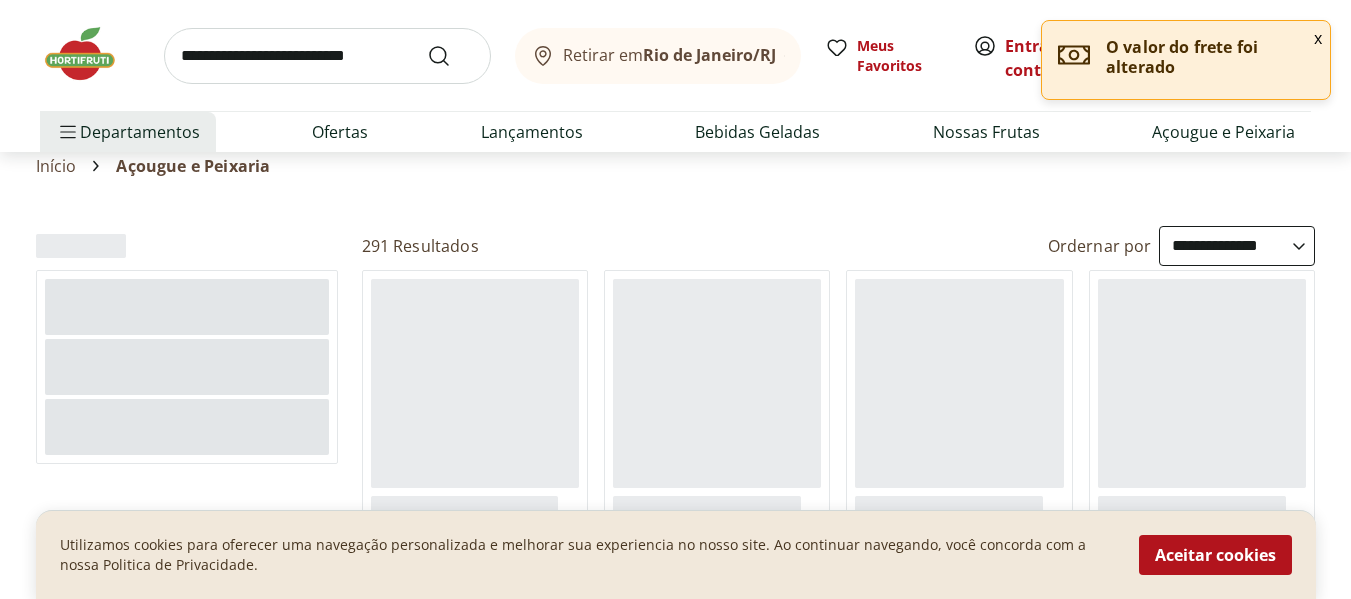 scroll, scrollTop: 100, scrollLeft: 0, axis: vertical 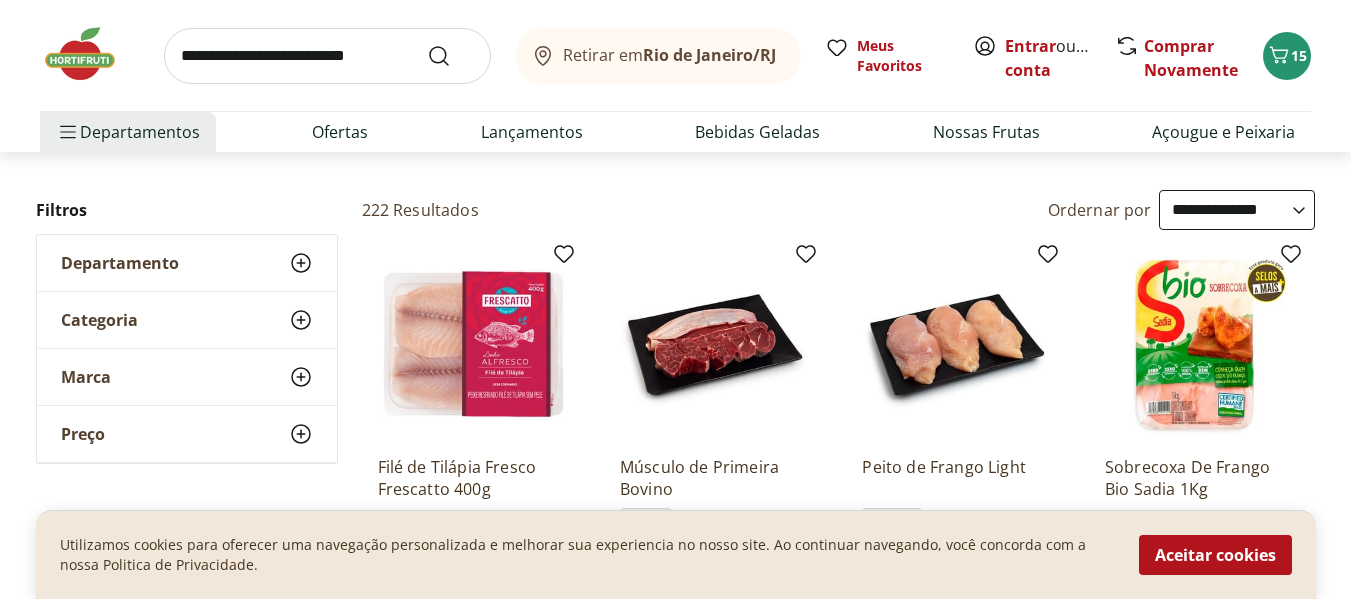 click 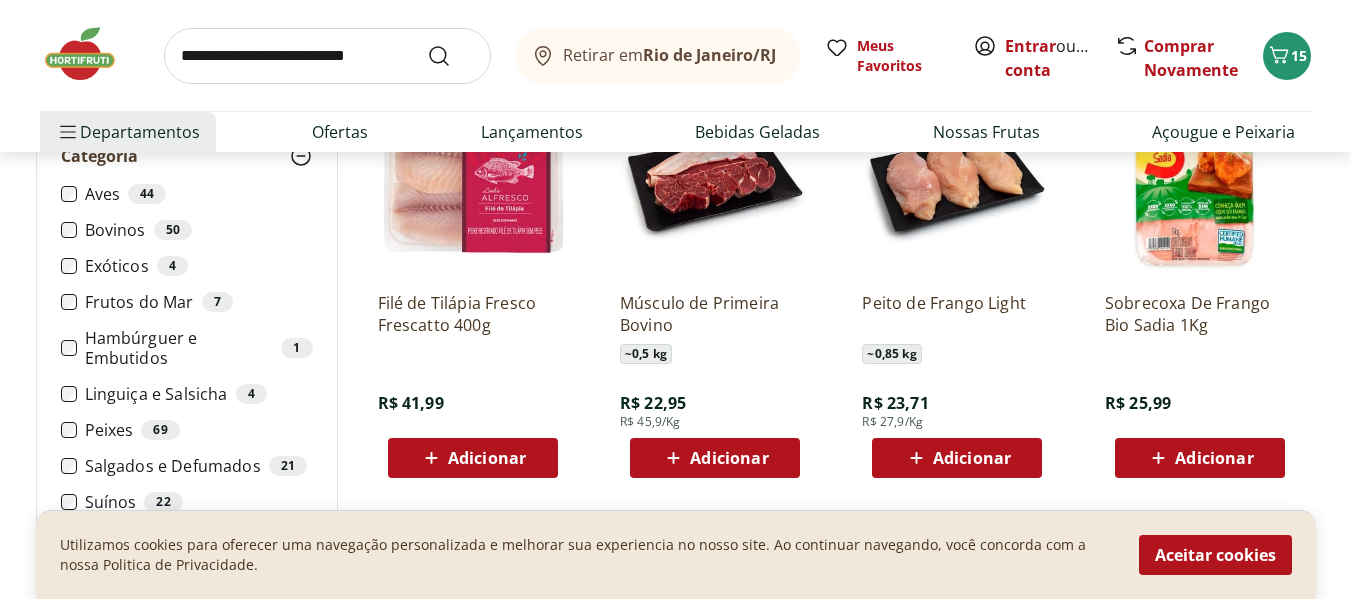 scroll, scrollTop: 300, scrollLeft: 0, axis: vertical 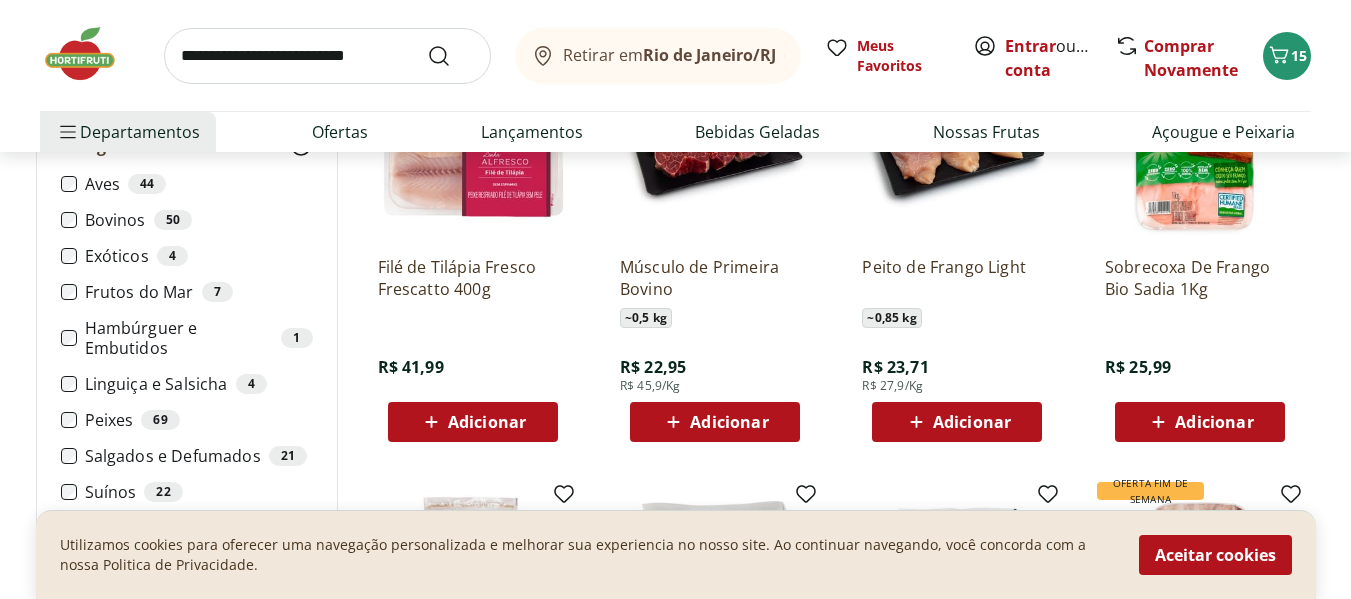 click on "Linguiça e Salsicha   4" at bounding box center [199, 384] 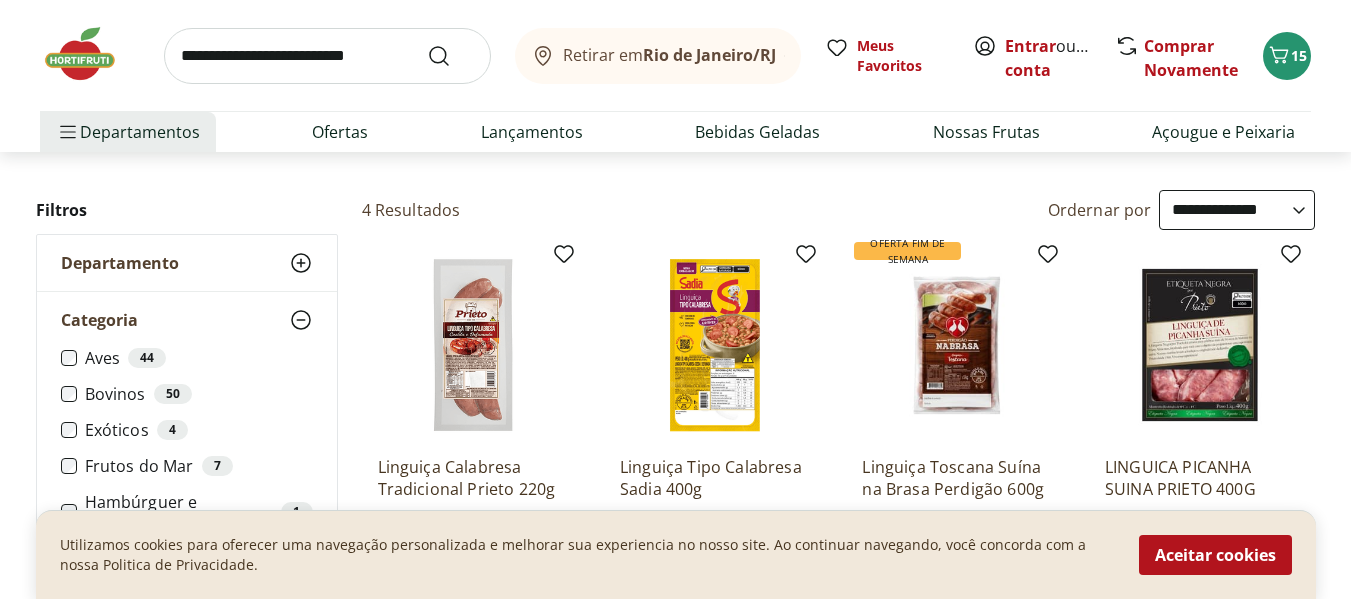 scroll, scrollTop: 200, scrollLeft: 0, axis: vertical 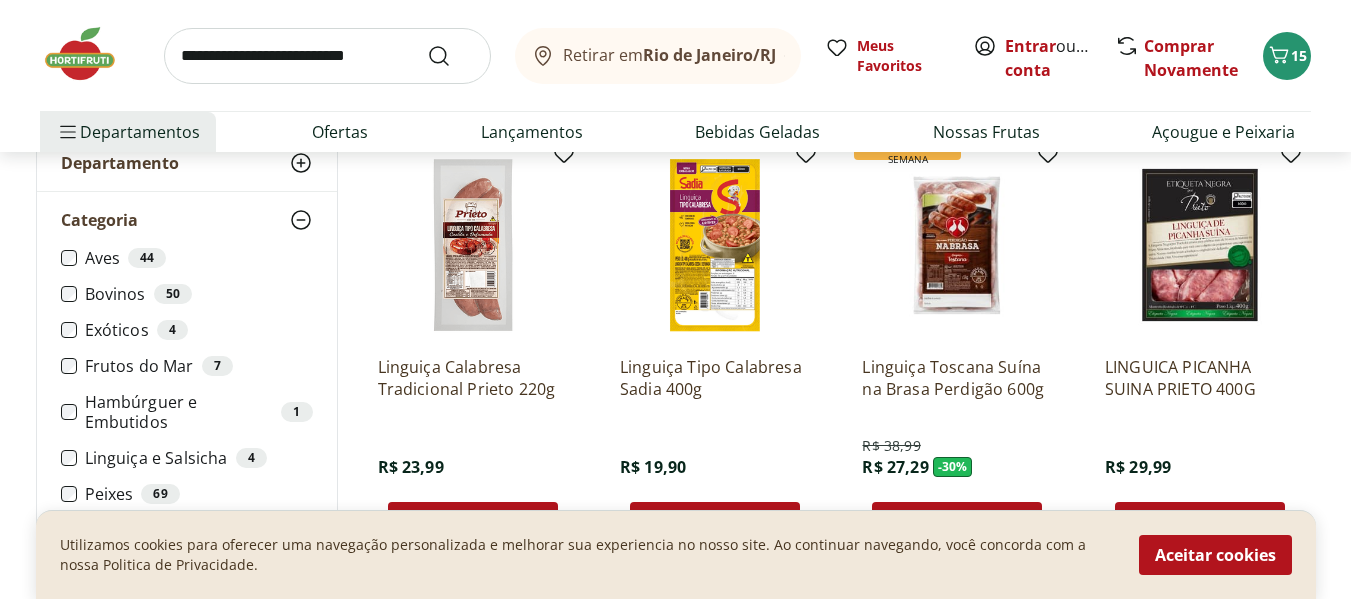 click on "Linguiça Tipo Calabresa Sadia 400g R$ 19,90 Adicionar" at bounding box center [715, 441] 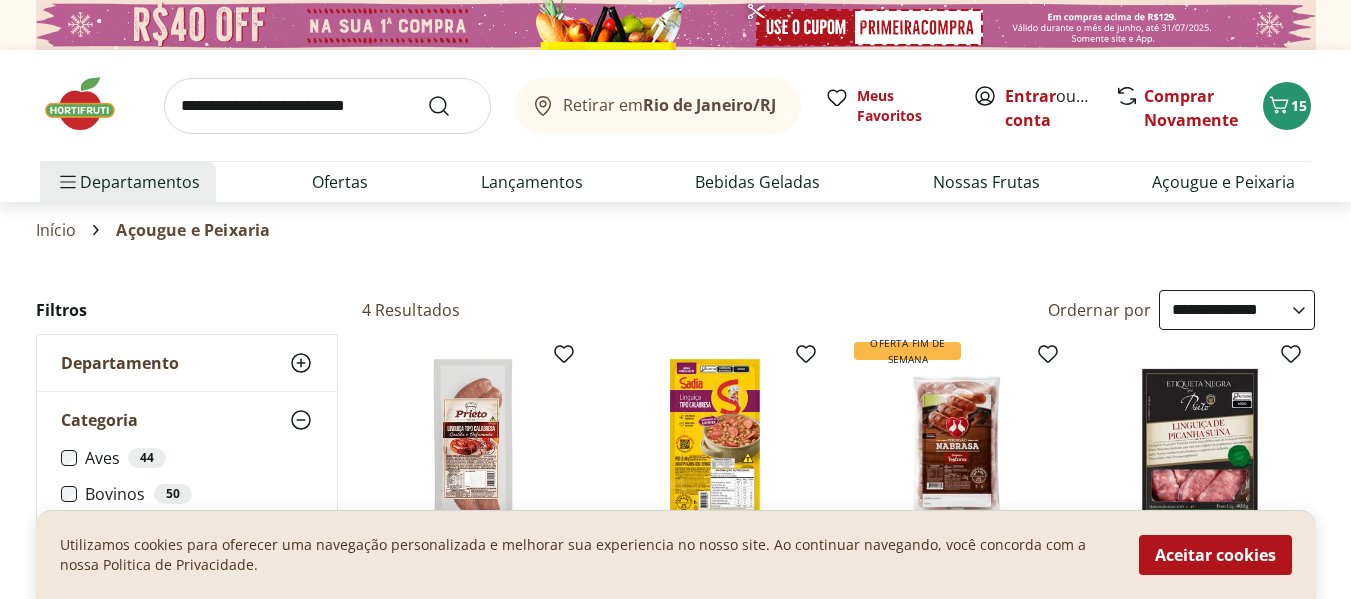 scroll, scrollTop: 100, scrollLeft: 0, axis: vertical 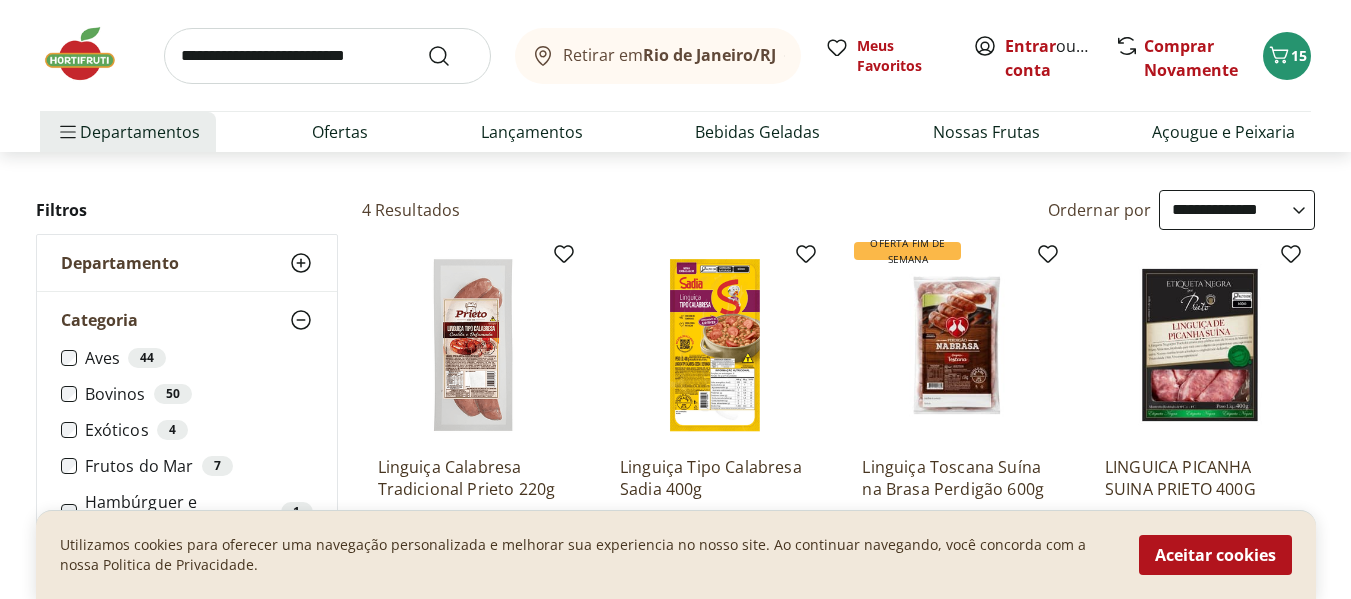 click at bounding box center (327, 56) 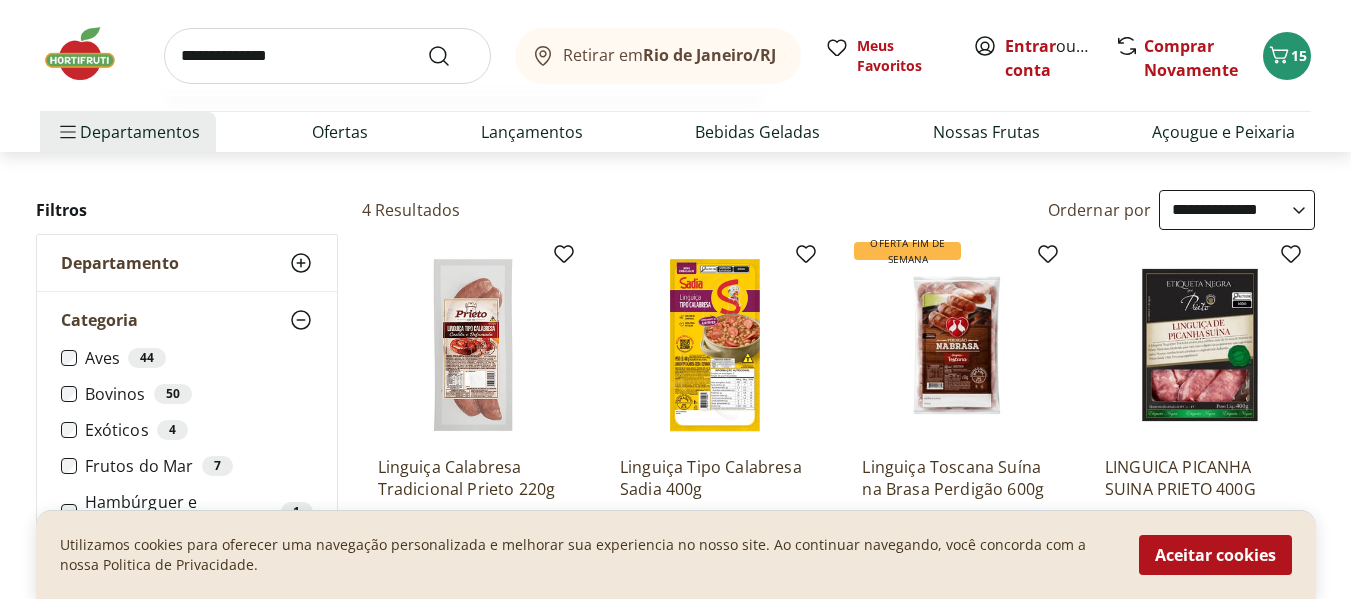 type on "**********" 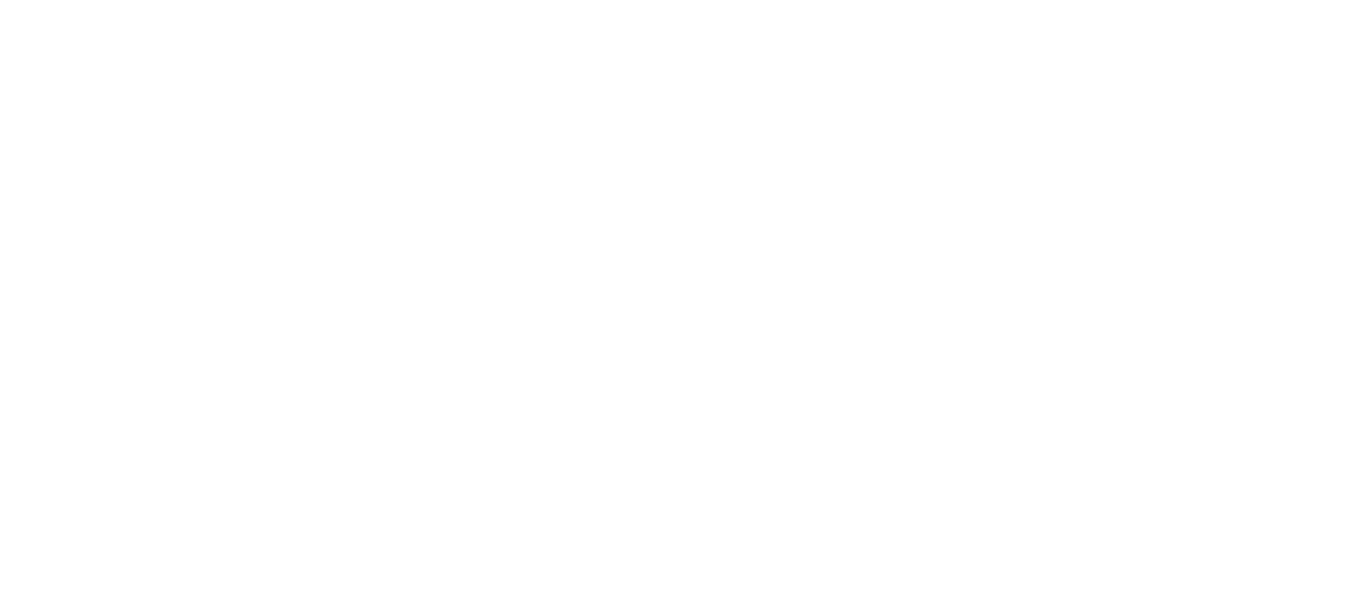 scroll, scrollTop: 0, scrollLeft: 0, axis: both 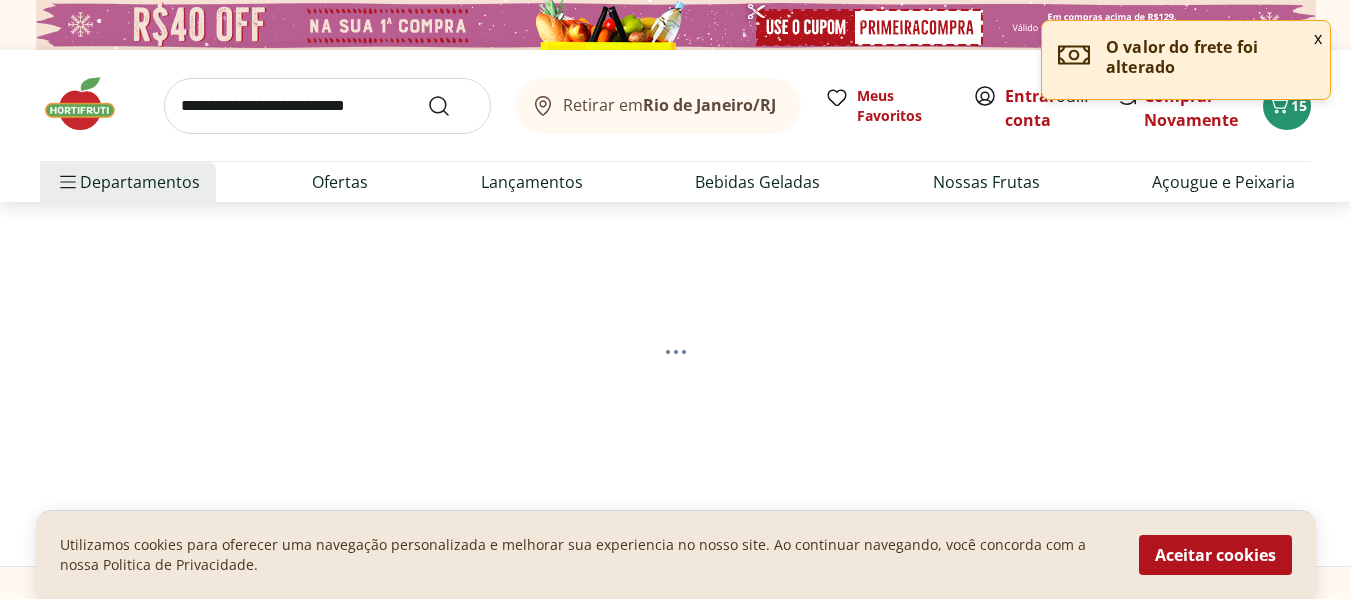 select on "**********" 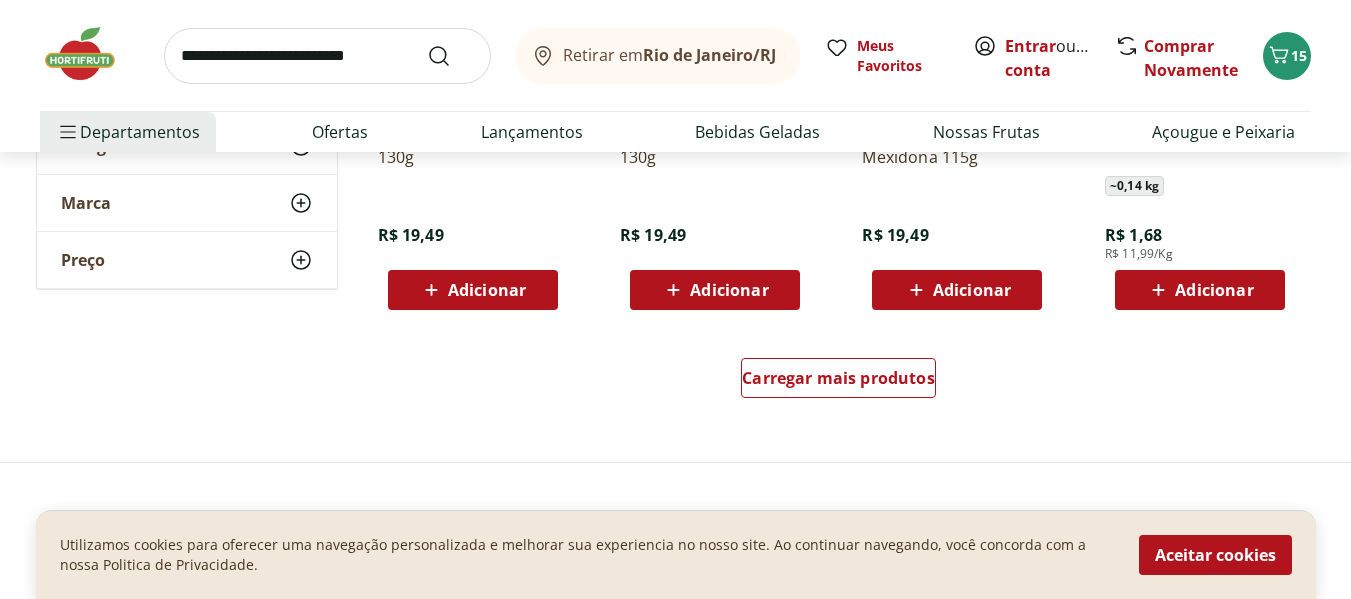 scroll, scrollTop: 1400, scrollLeft: 0, axis: vertical 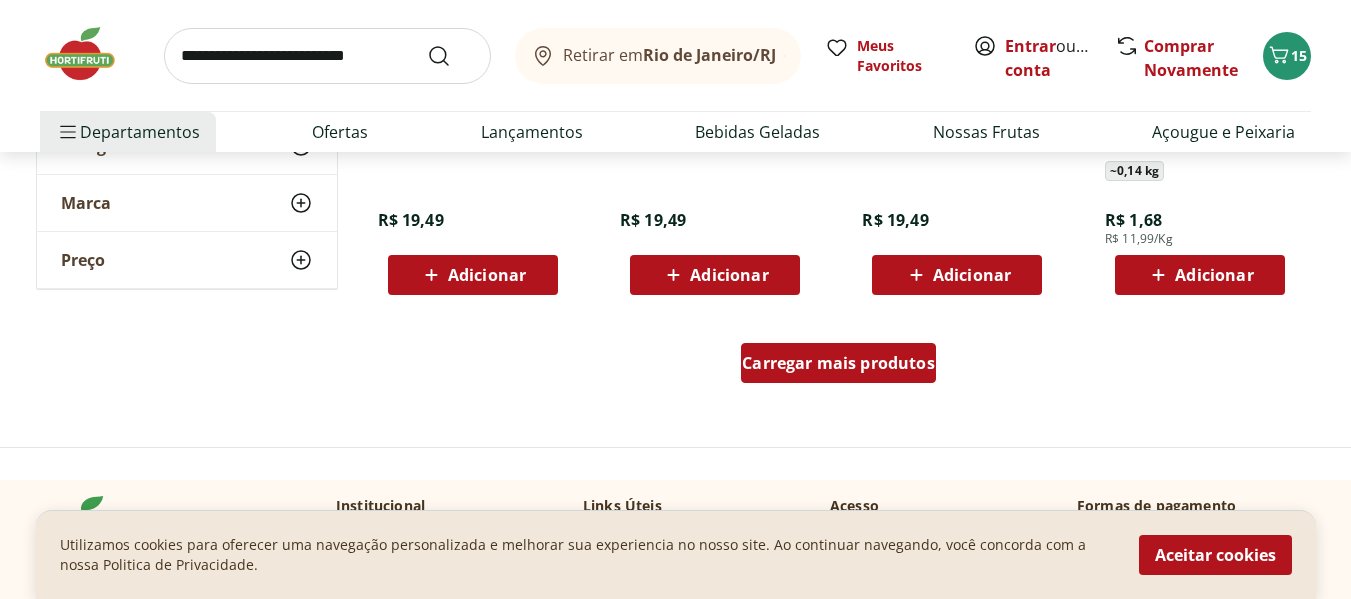 click on "Carregar mais produtos" at bounding box center [838, 363] 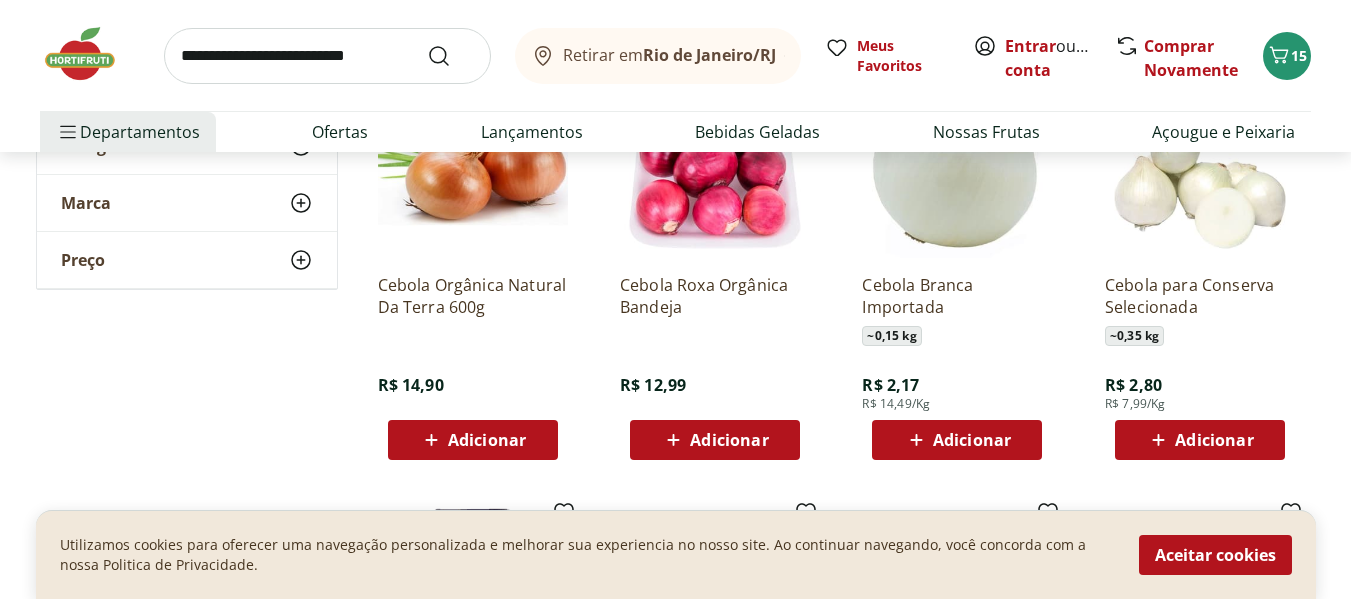 scroll, scrollTop: 2100, scrollLeft: 0, axis: vertical 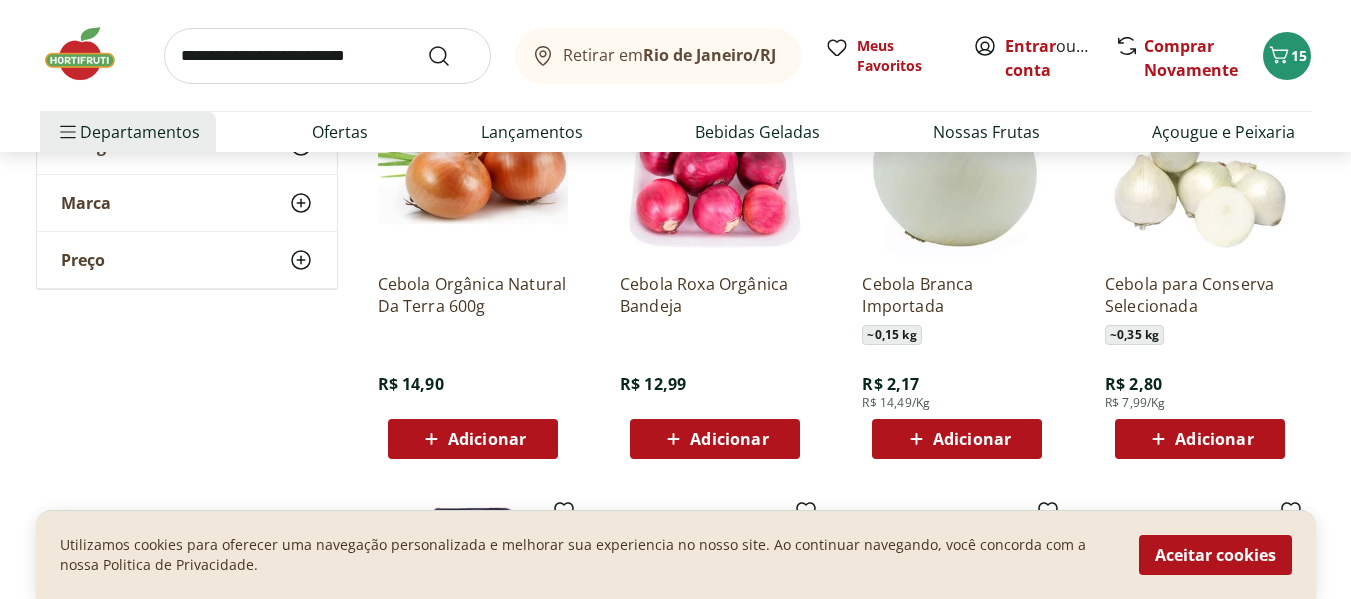 click at bounding box center (327, 56) 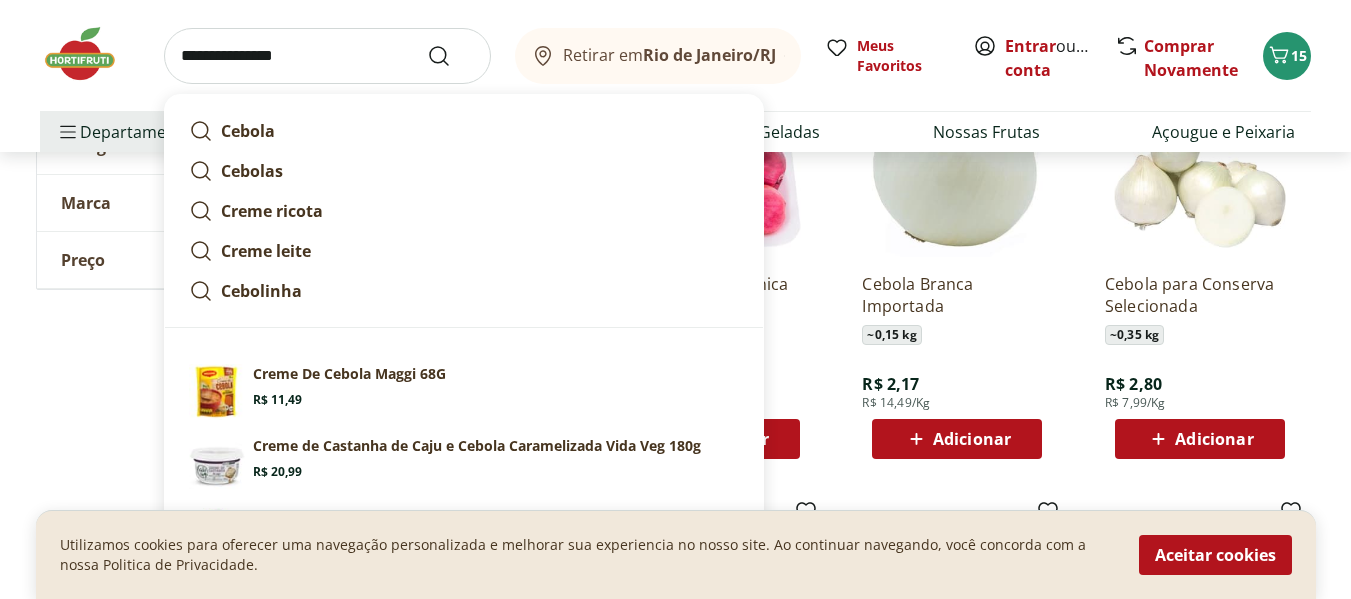 type on "**********" 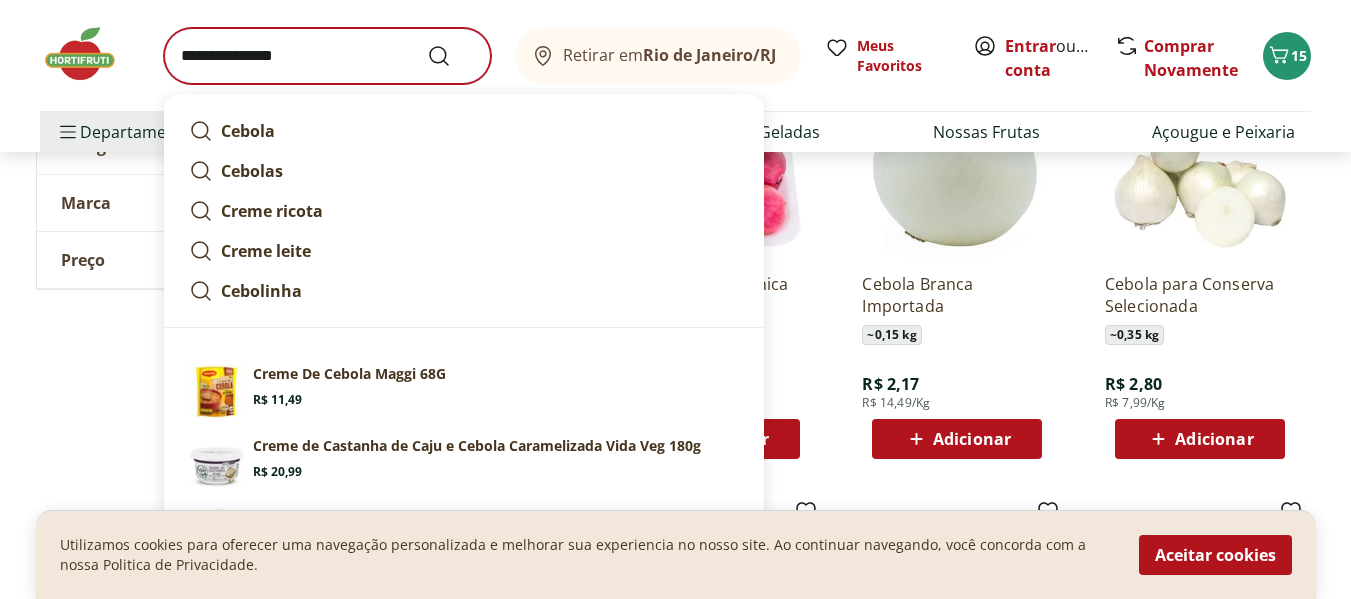 scroll, scrollTop: 0, scrollLeft: 0, axis: both 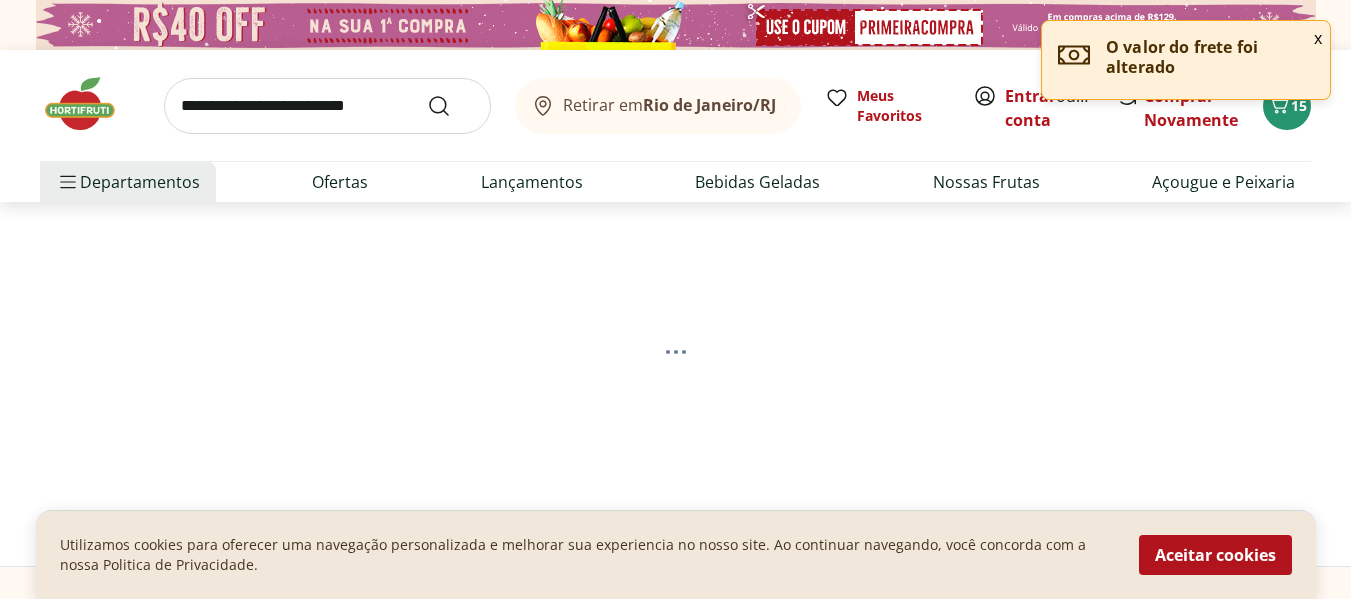 select on "**********" 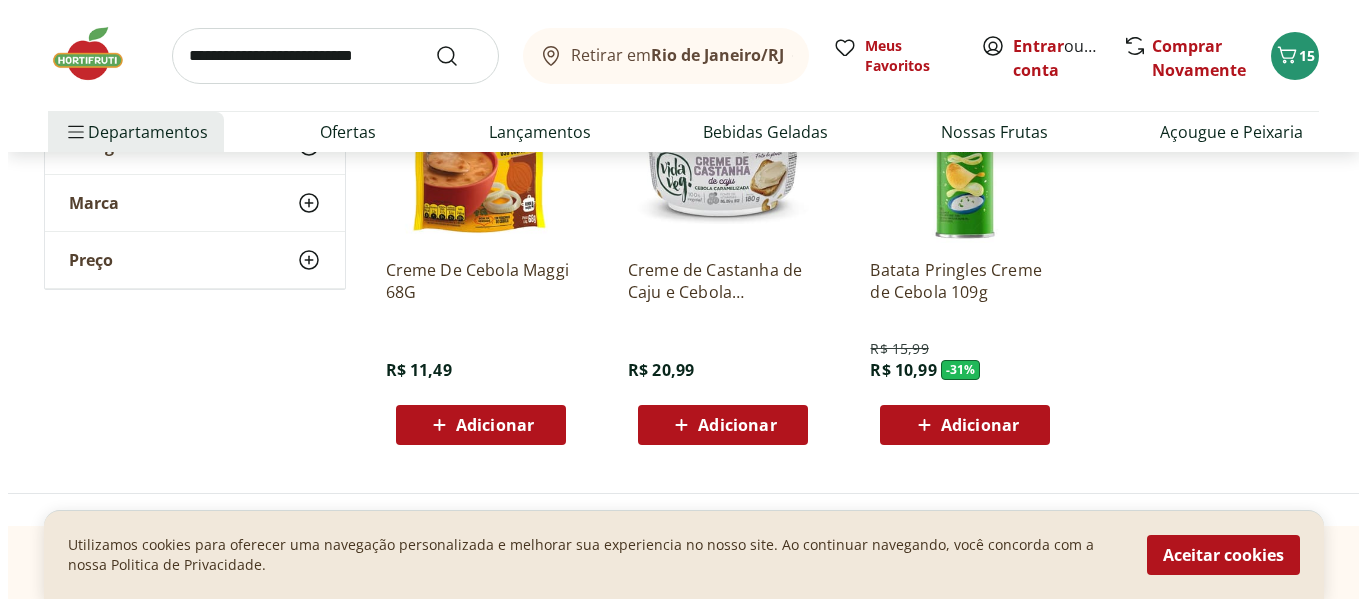 scroll, scrollTop: 400, scrollLeft: 0, axis: vertical 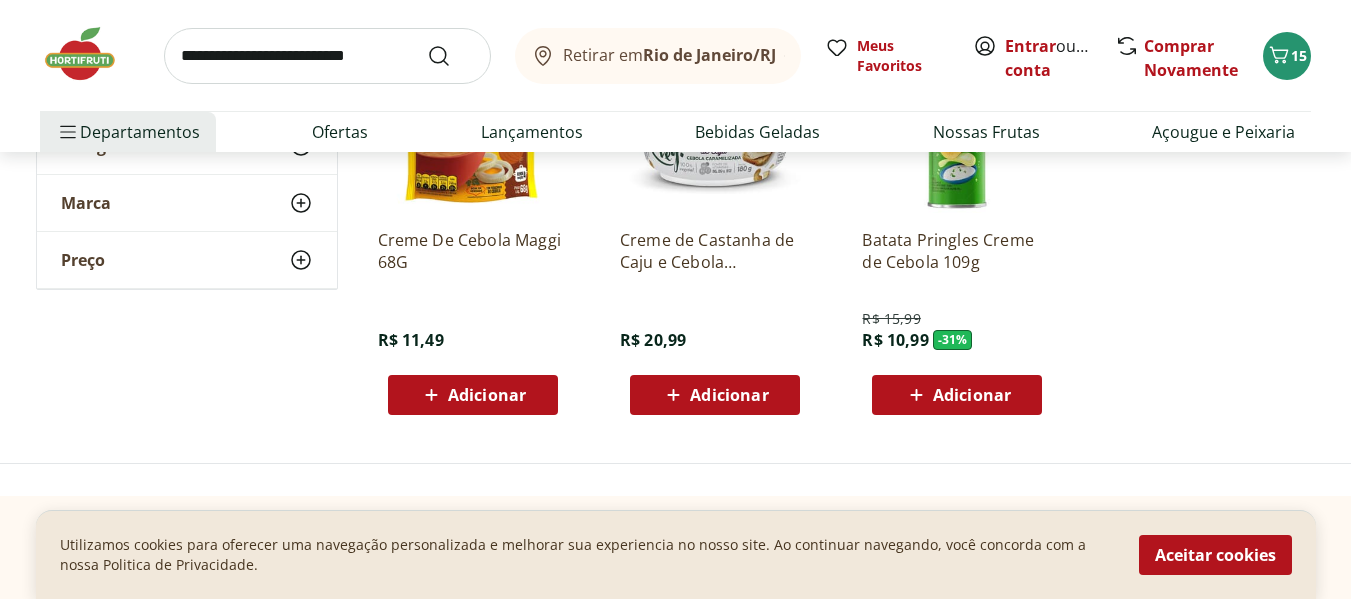 click on "Adicionar" at bounding box center (487, 395) 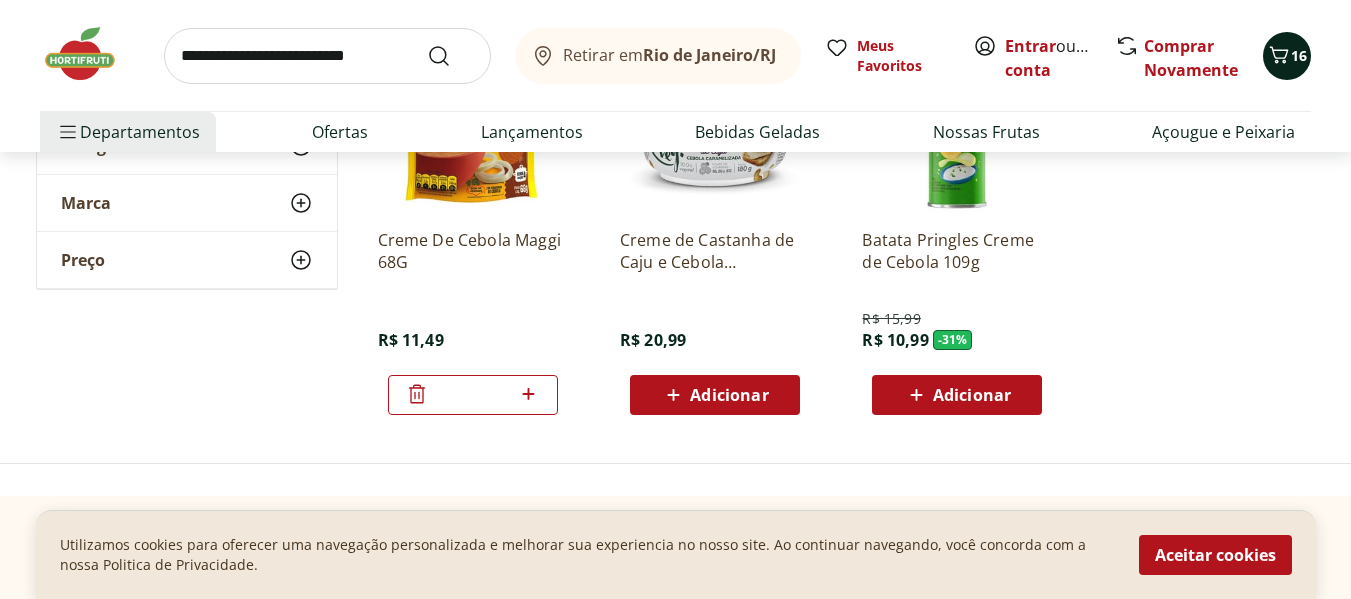click 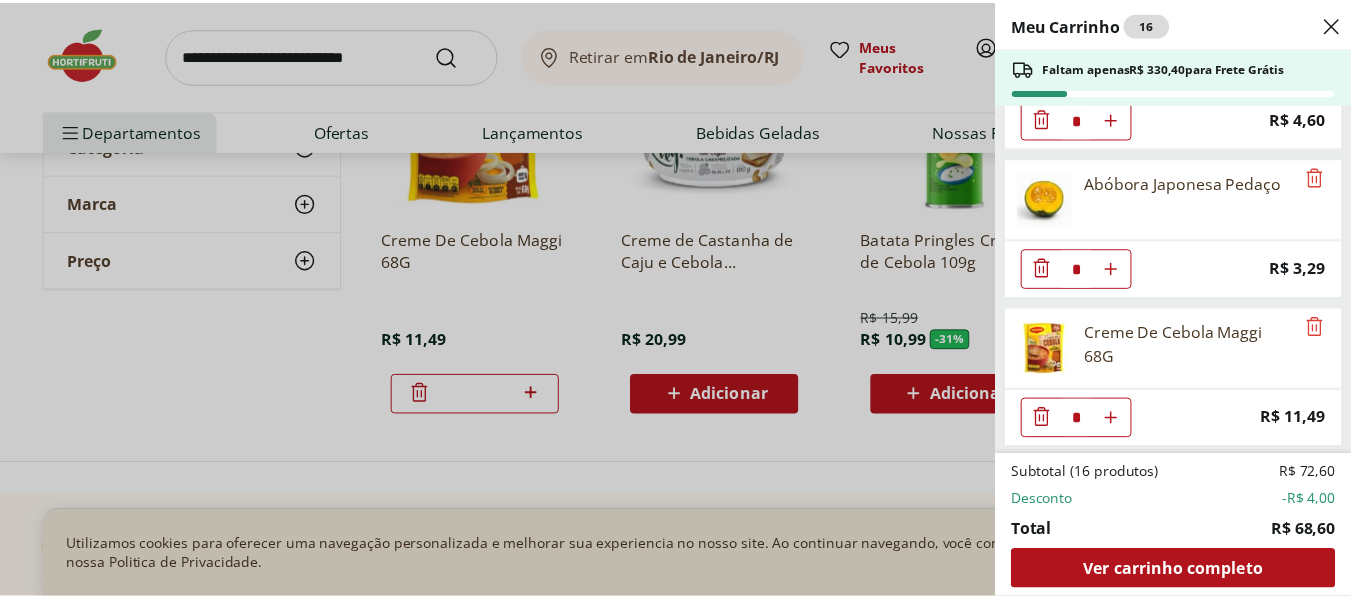 scroll, scrollTop: 1157, scrollLeft: 0, axis: vertical 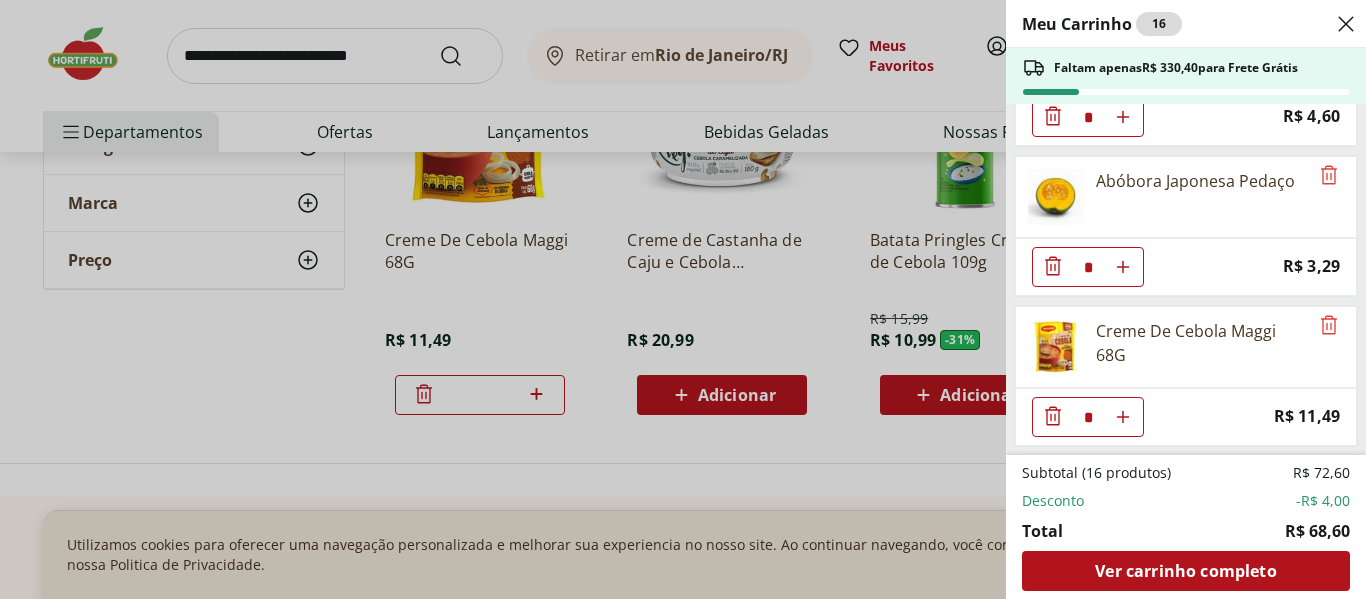 click on "Meu Carrinho 16 Faltam apenas  R$ 330,40  para Frete Grátis Patinho Moído * Original price: R$ 23,96 Price: R$ 19,96 Cebola Nacional unidade * Price: R$ 1,10 Abobrinha Italiana Unidade * Price: R$ 1,92 BERINJELA SELECIONADA * Price: R$ 3,04 Tomate Italiano * Price: R$ 1,13 Batata Inglesa * Price: R$ 1,09 MAMAO PAPAIA SELECIONADO CORTADO KG * Price: R$ 14,39 Cenoura Ralada Pote * Price: R$ 4,60 Abóbora Japonesa Pedaço * Price: R$ 3,29 Creme De Cebola Maggi 68G * Price: R$ 11,49 Subtotal (16 produtos) R$ 72,60 Desconto -R$ 4,00 Total R$ 68,60 Ver carrinho completo" at bounding box center (683, 299) 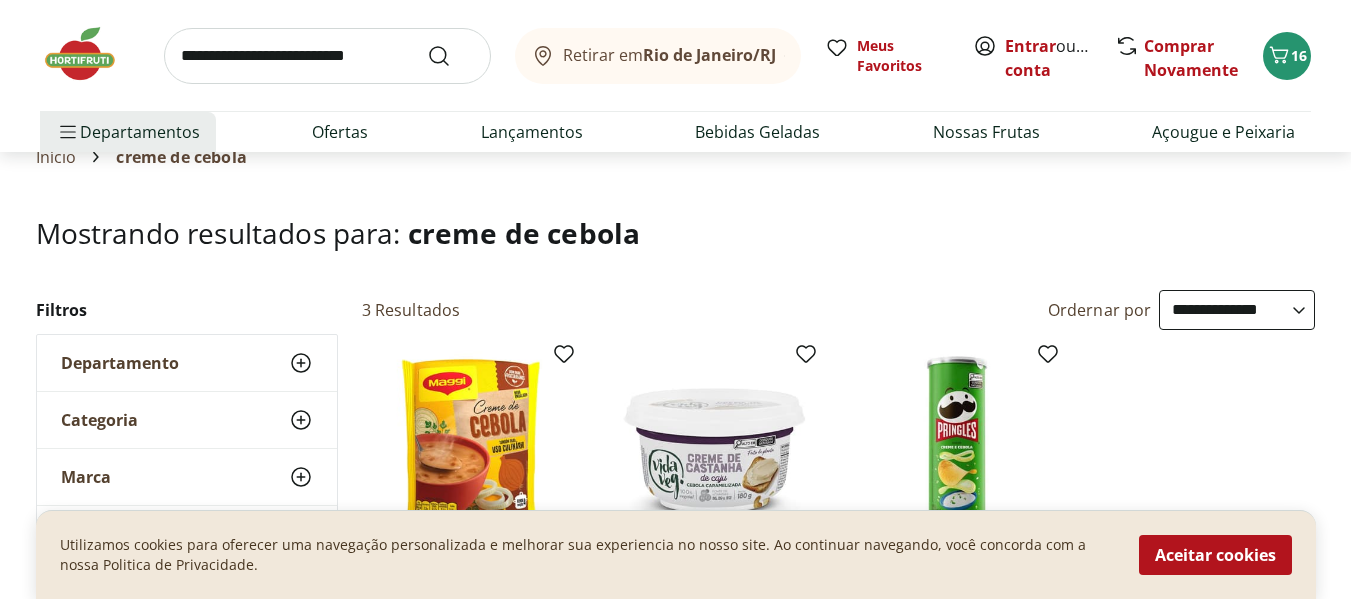 scroll, scrollTop: 0, scrollLeft: 0, axis: both 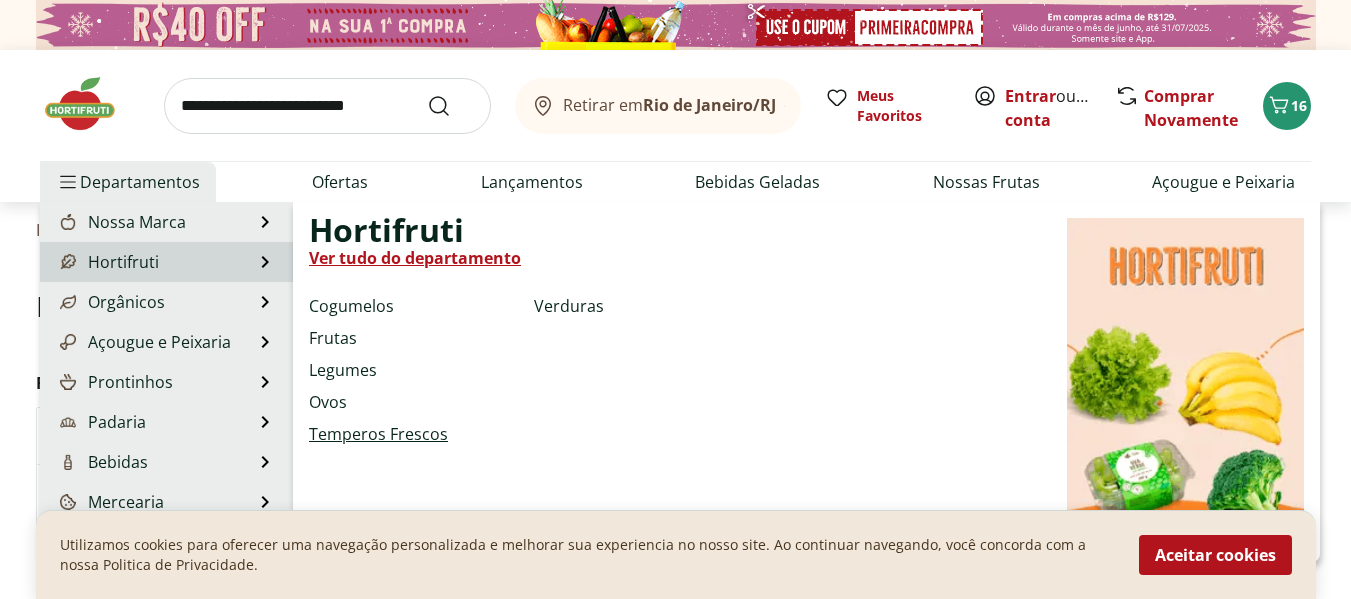 click on "Temperos Frescos" at bounding box center (378, 434) 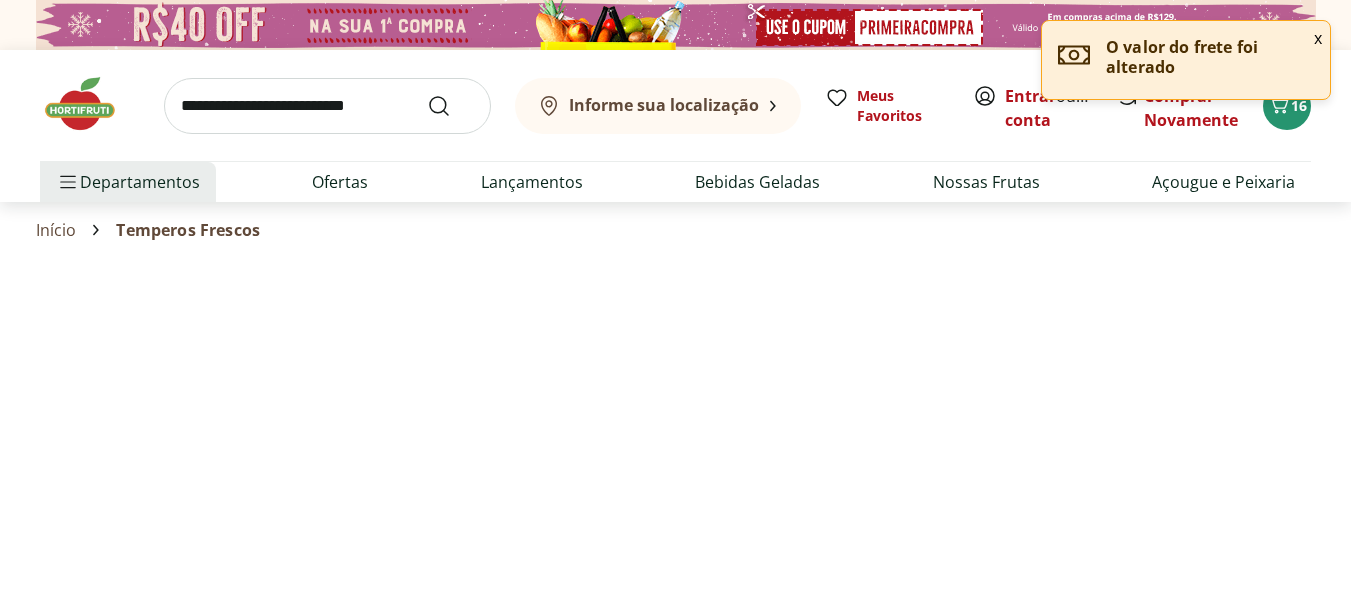 select on "**********" 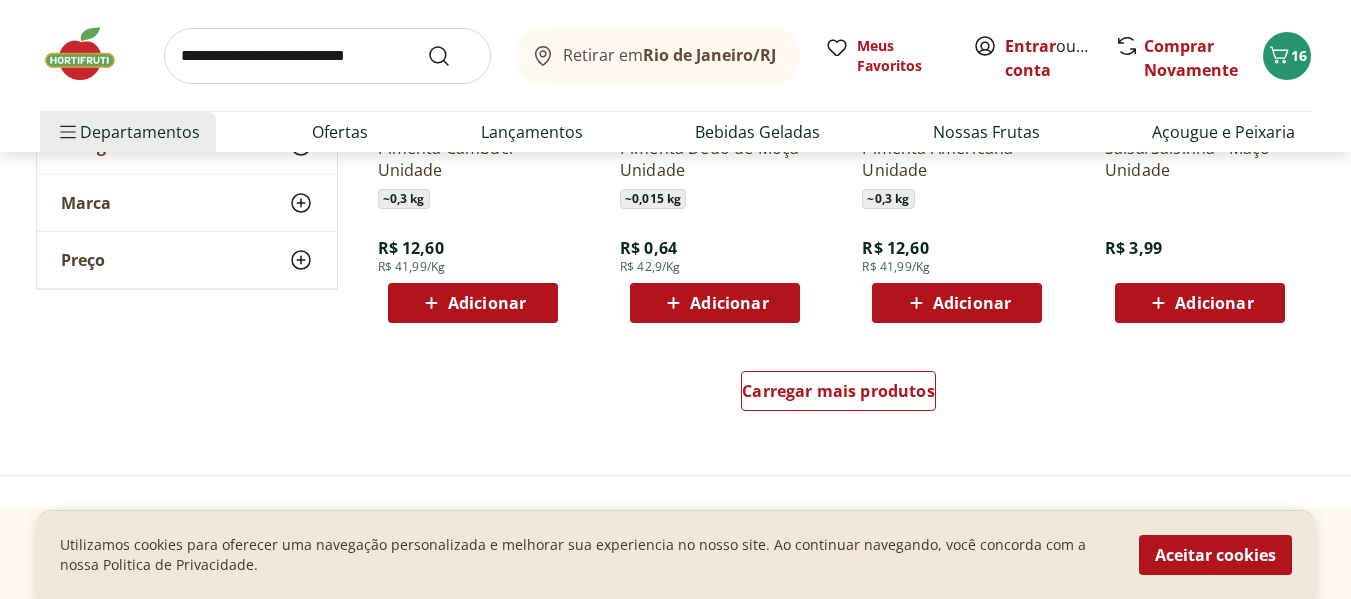scroll, scrollTop: 1300, scrollLeft: 0, axis: vertical 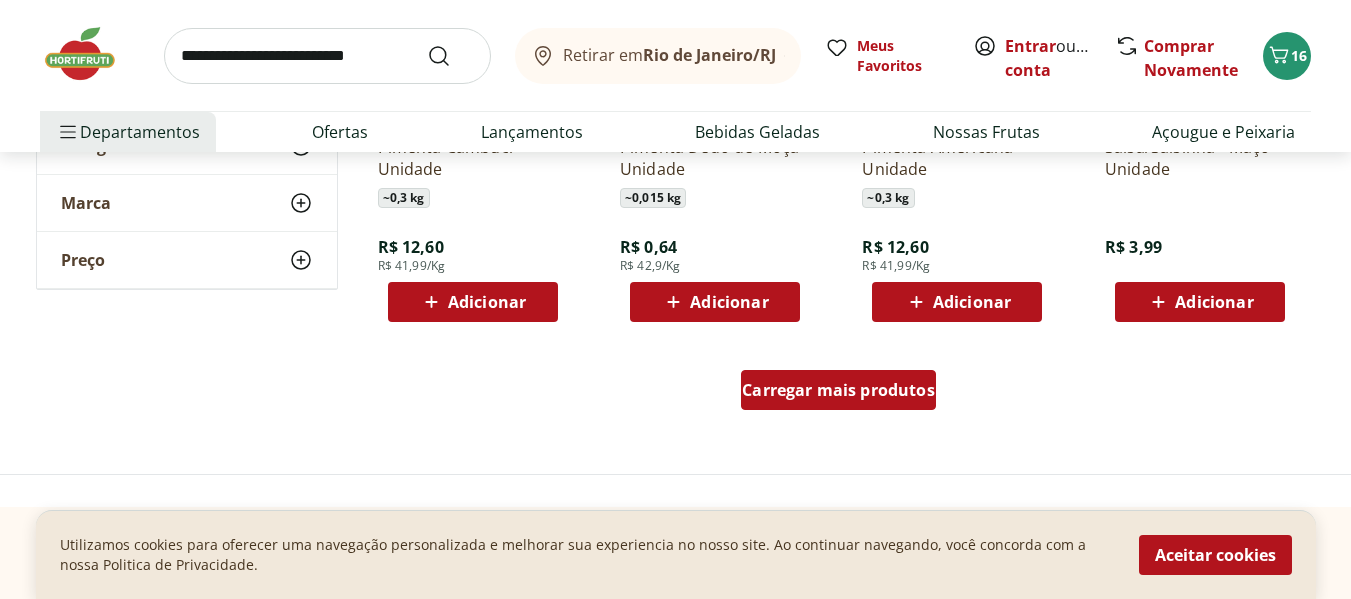 click on "Carregar mais produtos" at bounding box center [838, 390] 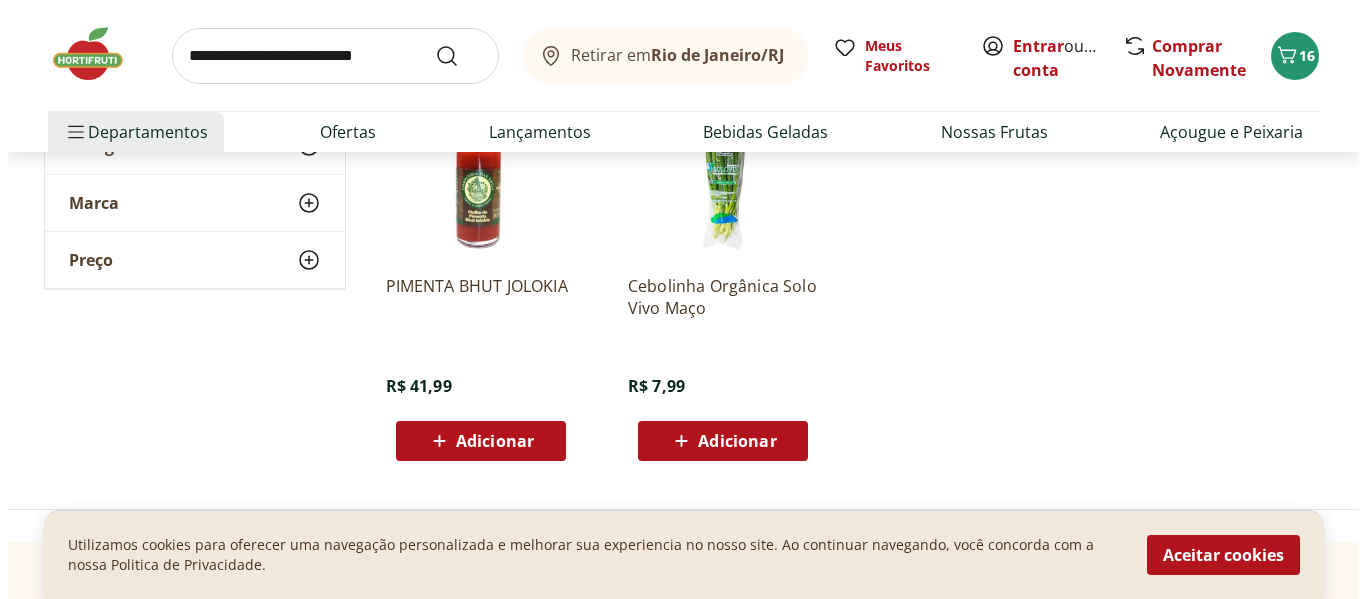 scroll, scrollTop: 2500, scrollLeft: 0, axis: vertical 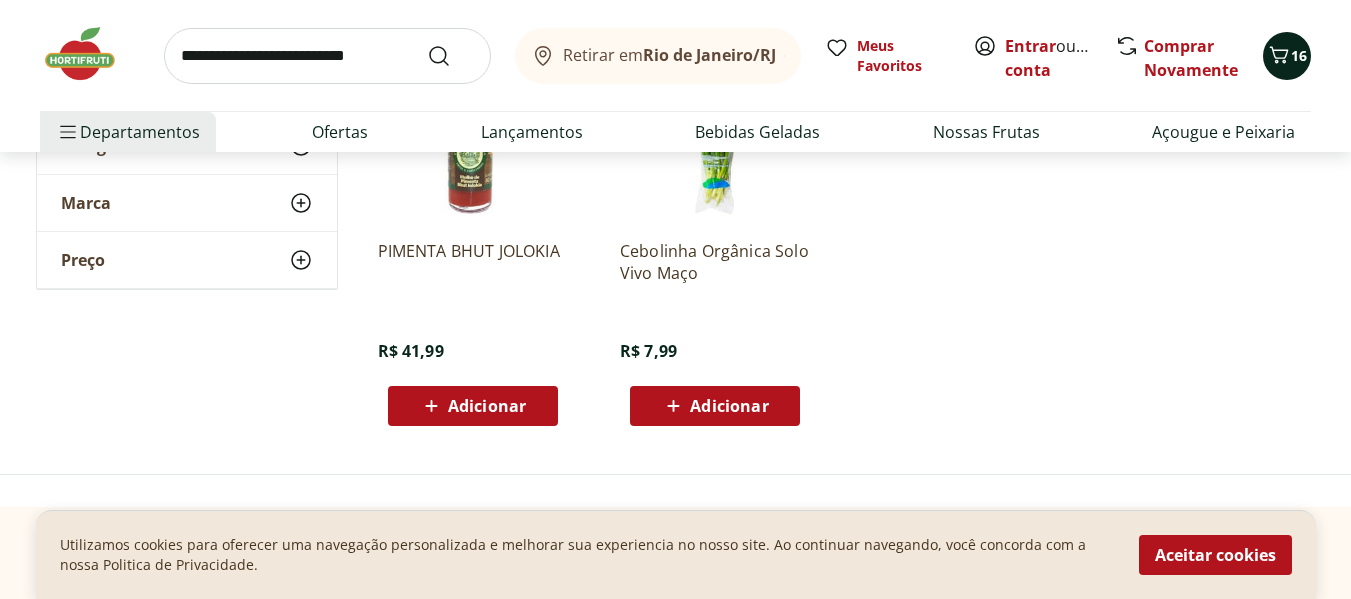 click 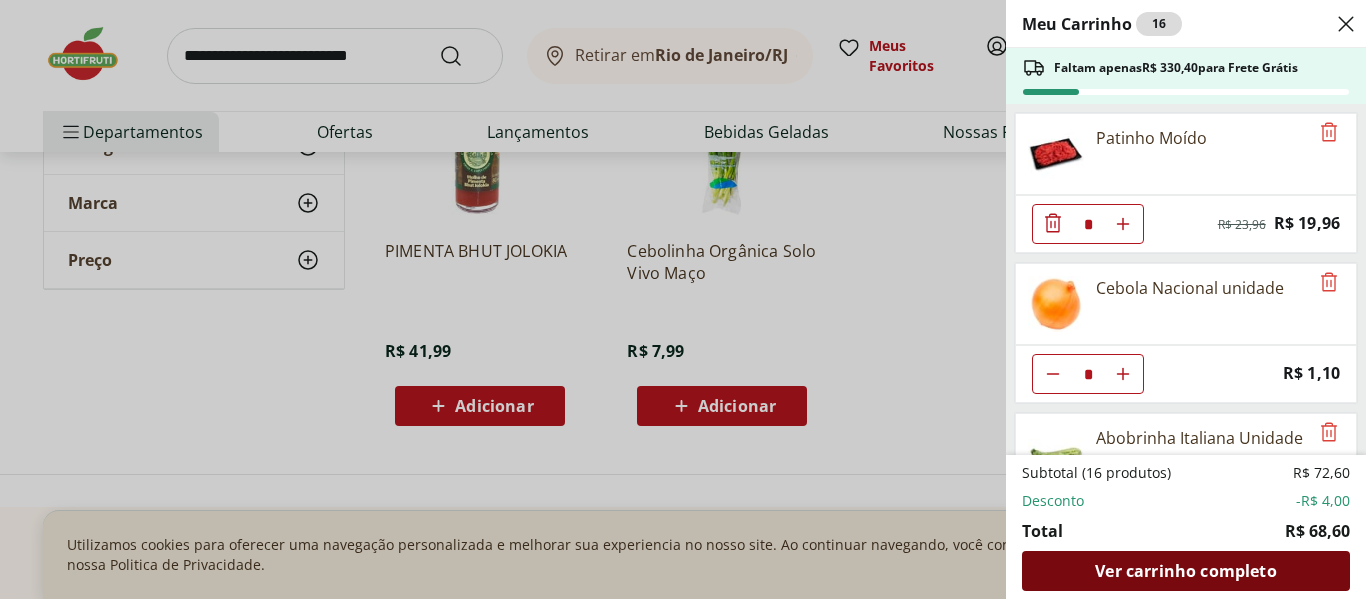 click on "Ver carrinho completo" at bounding box center [1185, 571] 